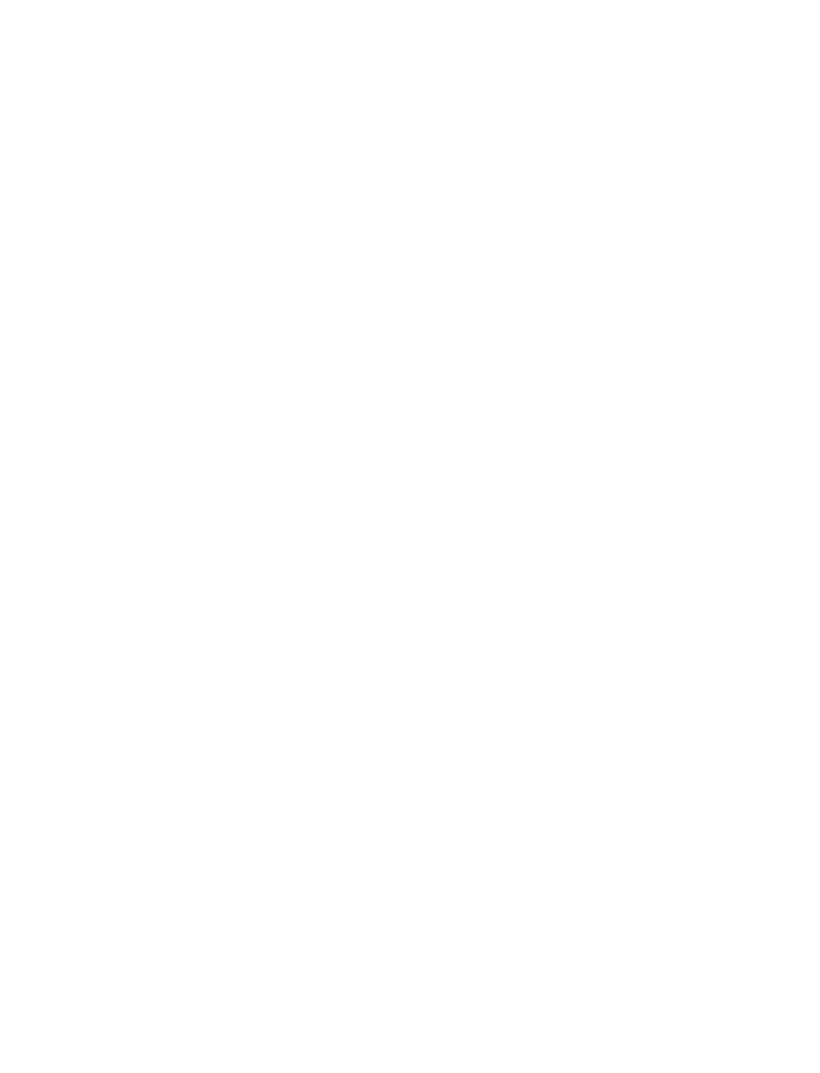 scroll, scrollTop: 0, scrollLeft: 0, axis: both 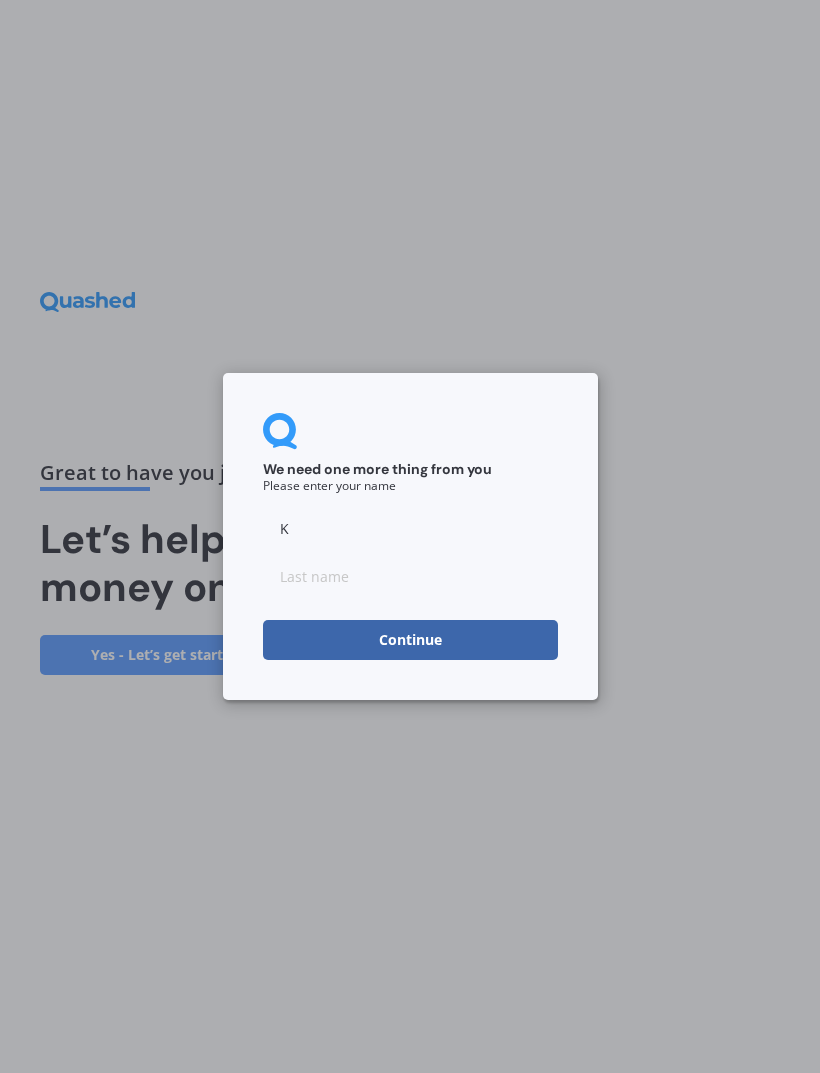 type on "K" 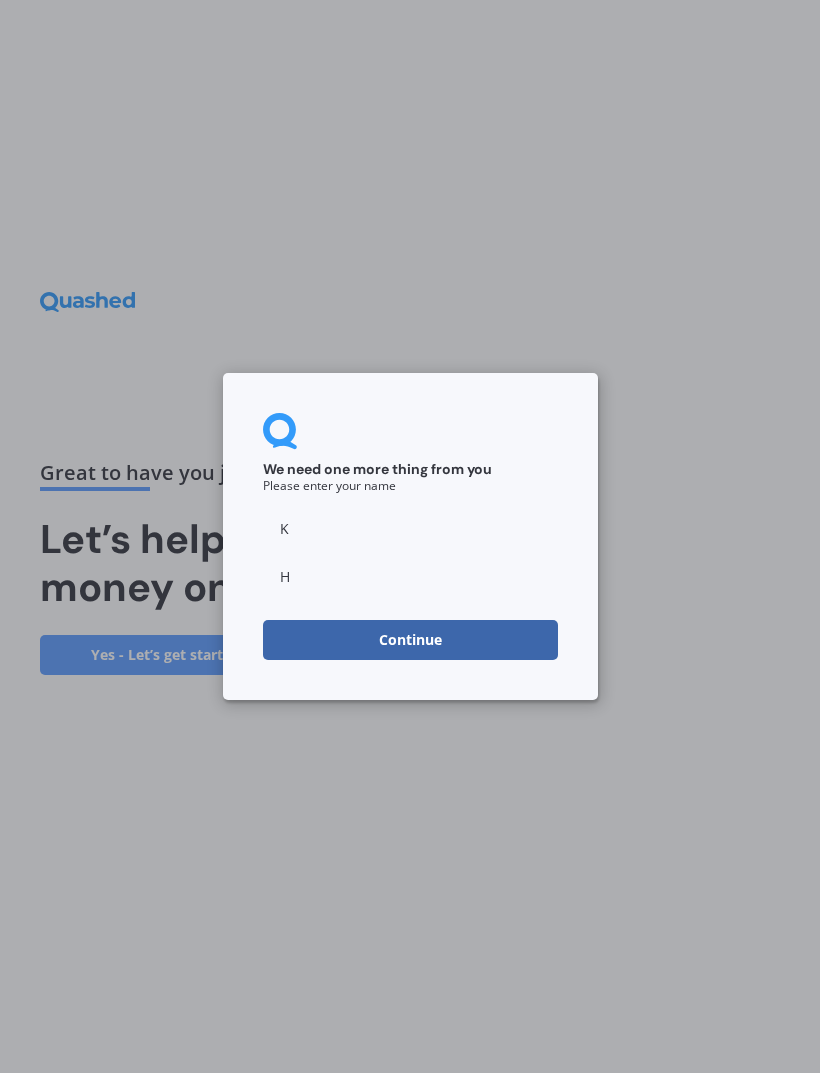click on "Continue" at bounding box center (410, 640) 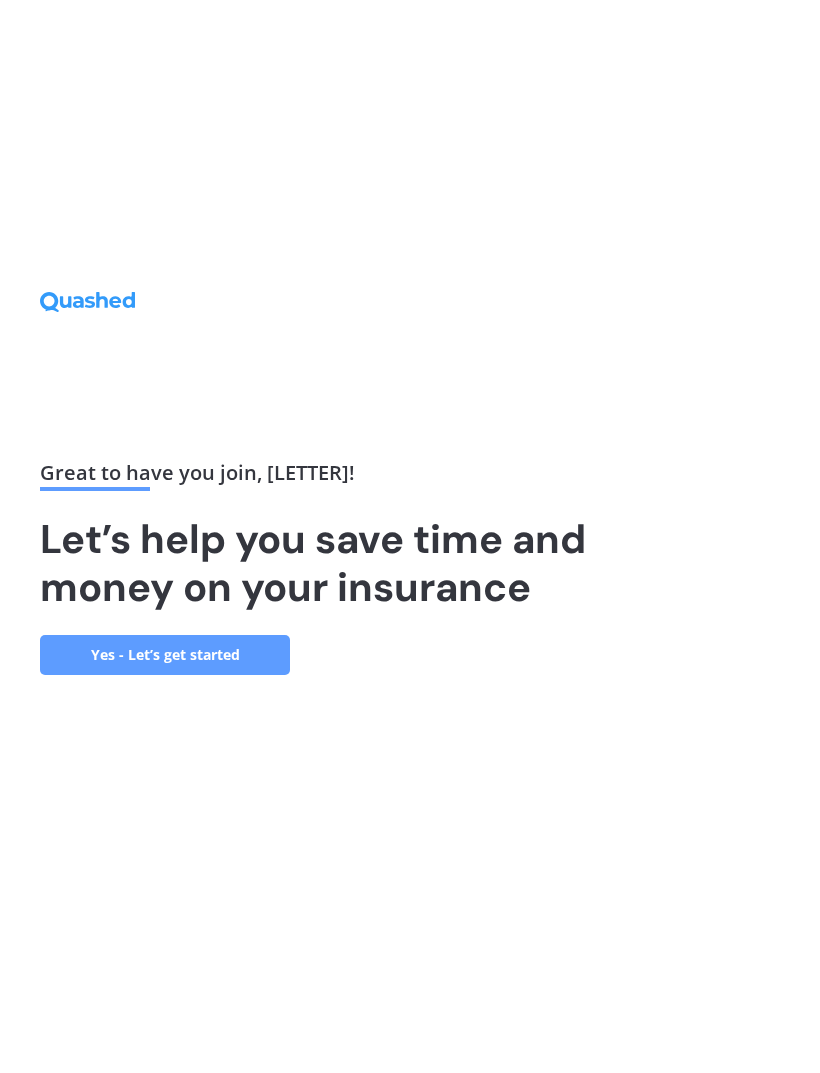 click on "Yes - Let’s get started" at bounding box center (165, 655) 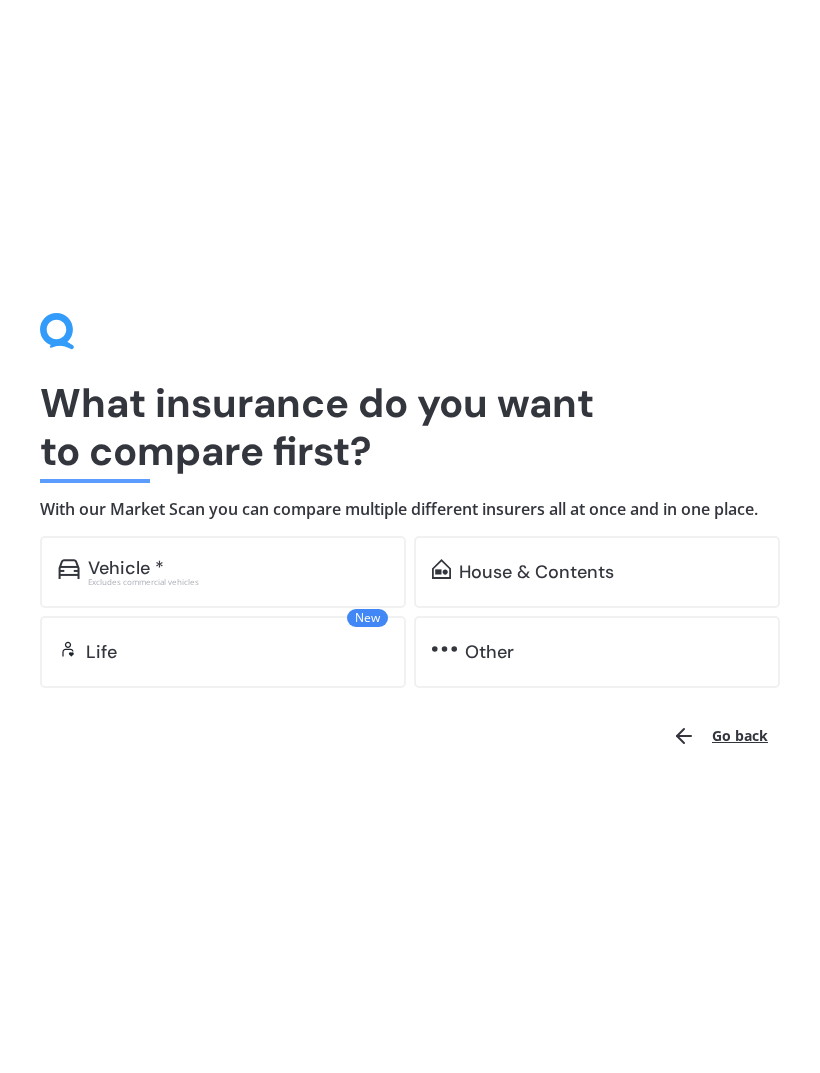 click on "House & Contents" at bounding box center (536, 572) 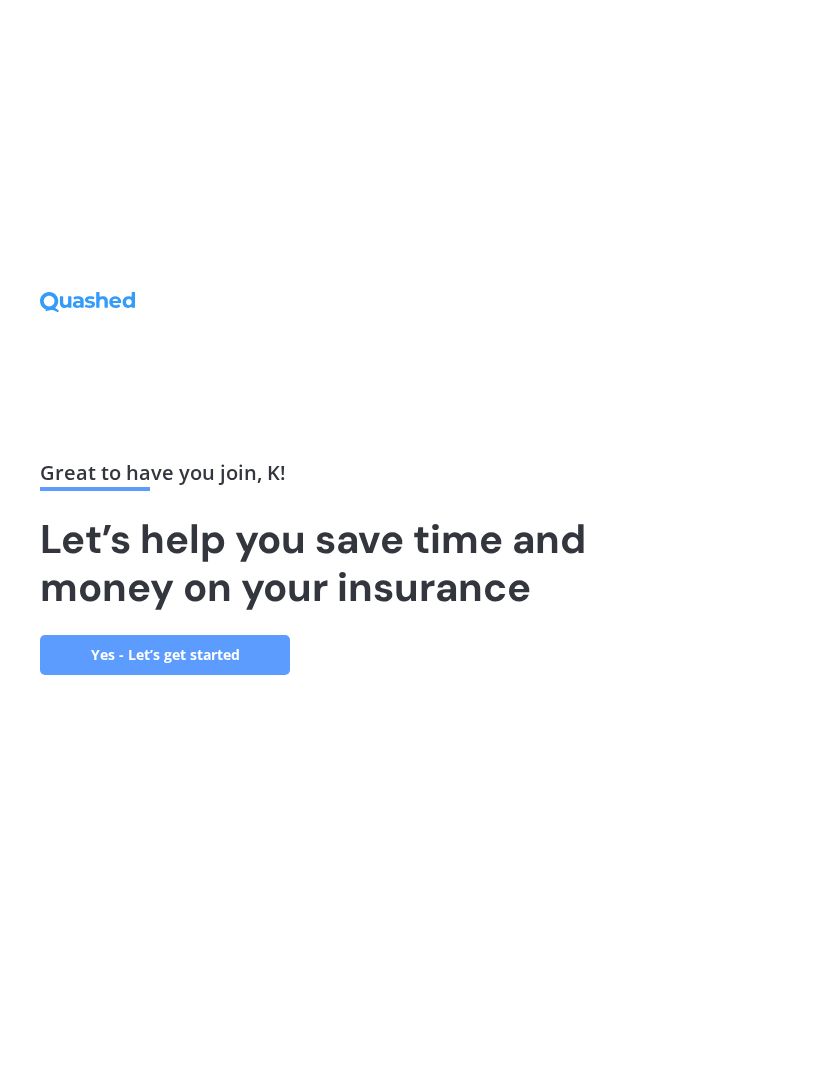 scroll, scrollTop: 0, scrollLeft: 0, axis: both 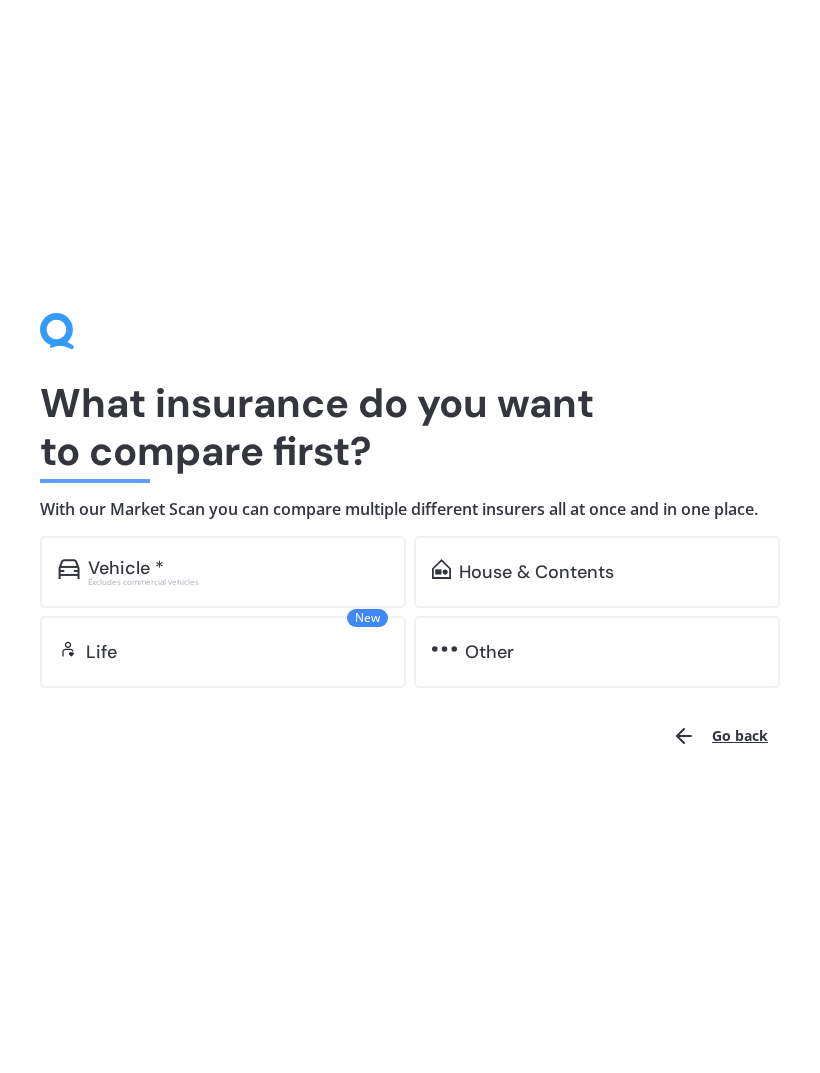 click on "House & Contents" at bounding box center [597, 572] 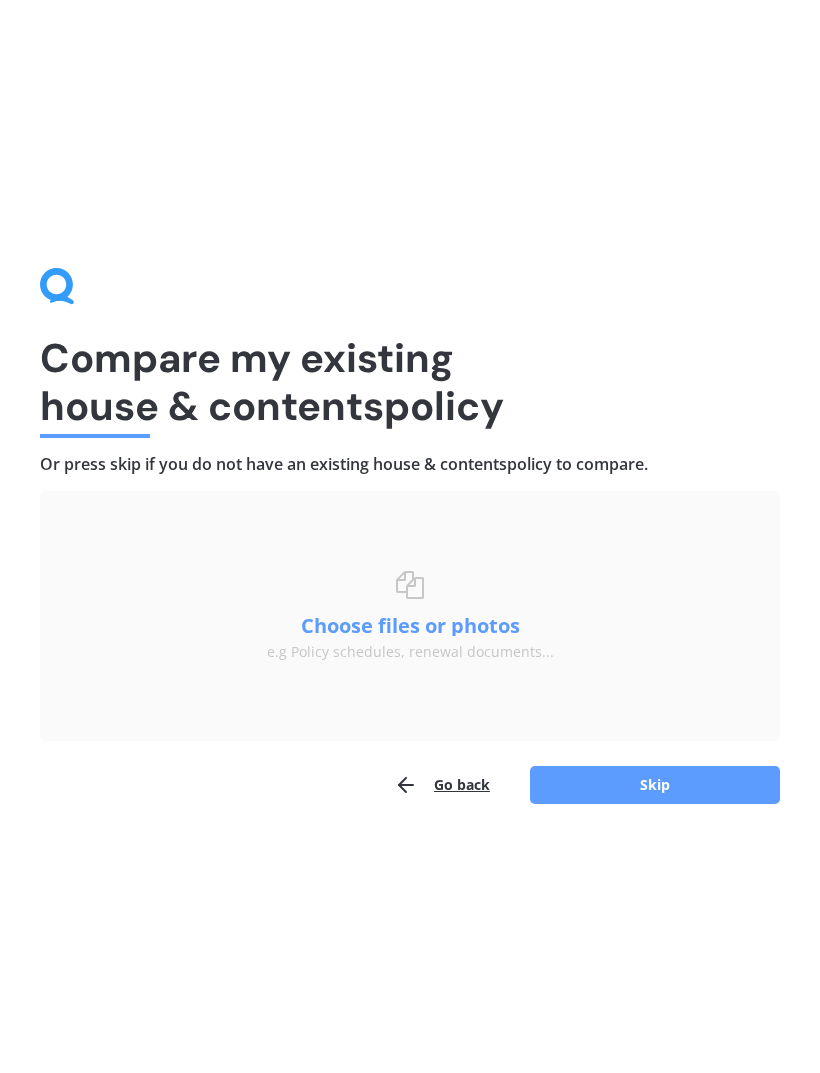click on "Skip" at bounding box center (655, 785) 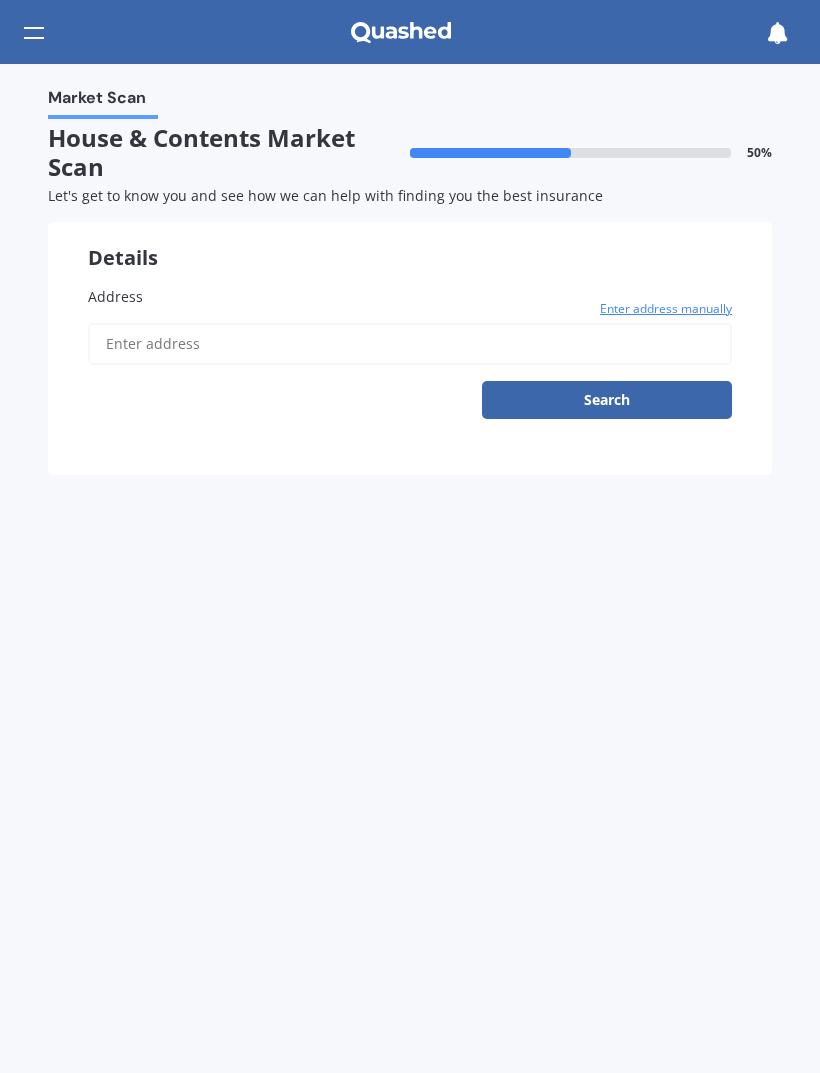 type on "I" 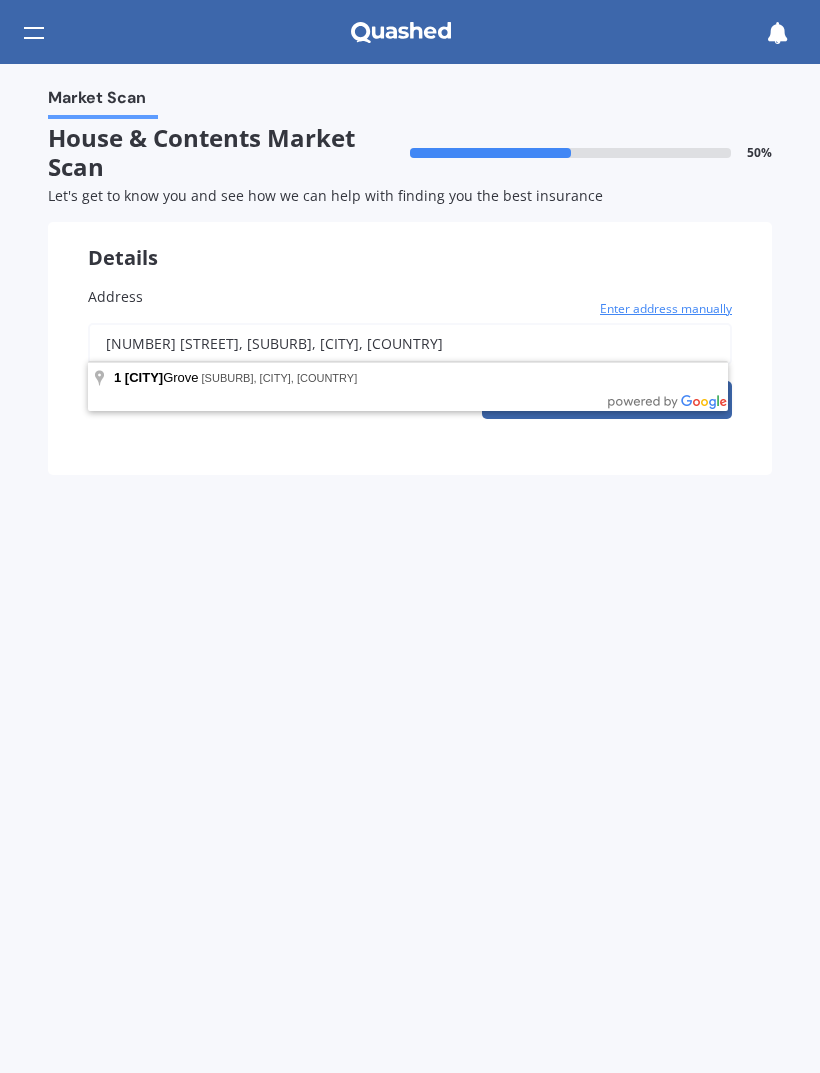 type on "[NUMBER] [STREET], [SUBURB], [CITY] [POSTAL_CODE]" 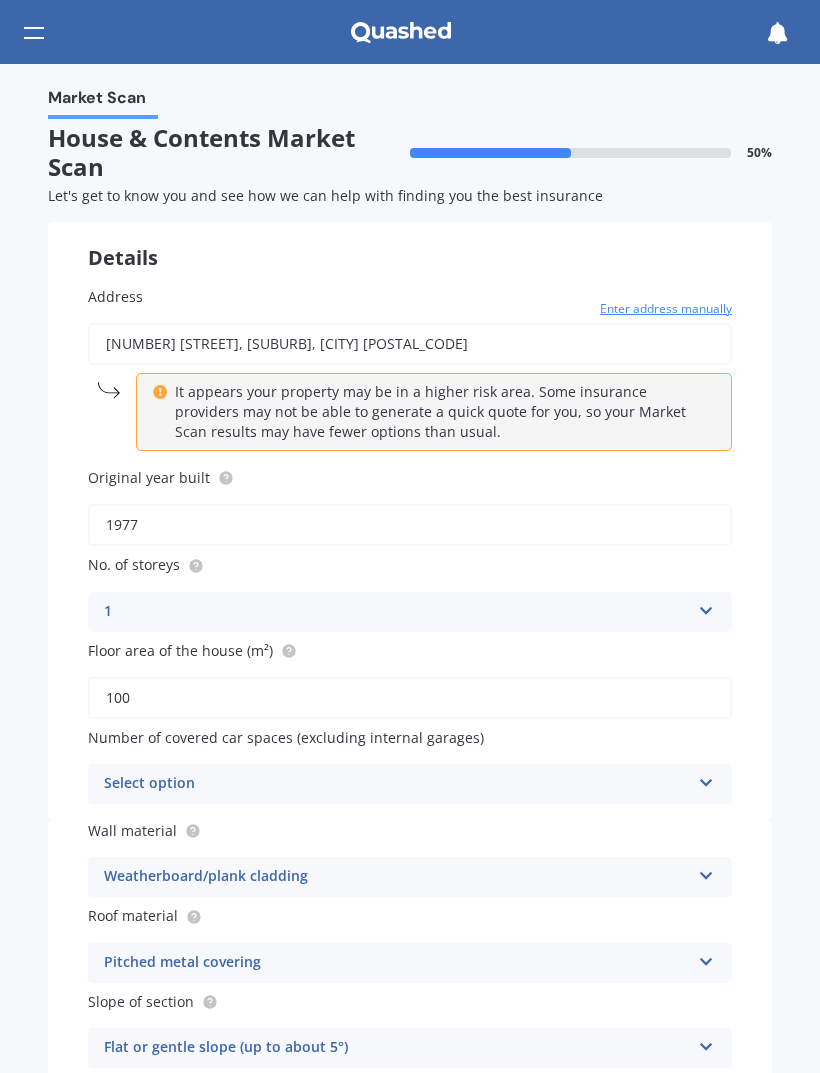 type on "1977" 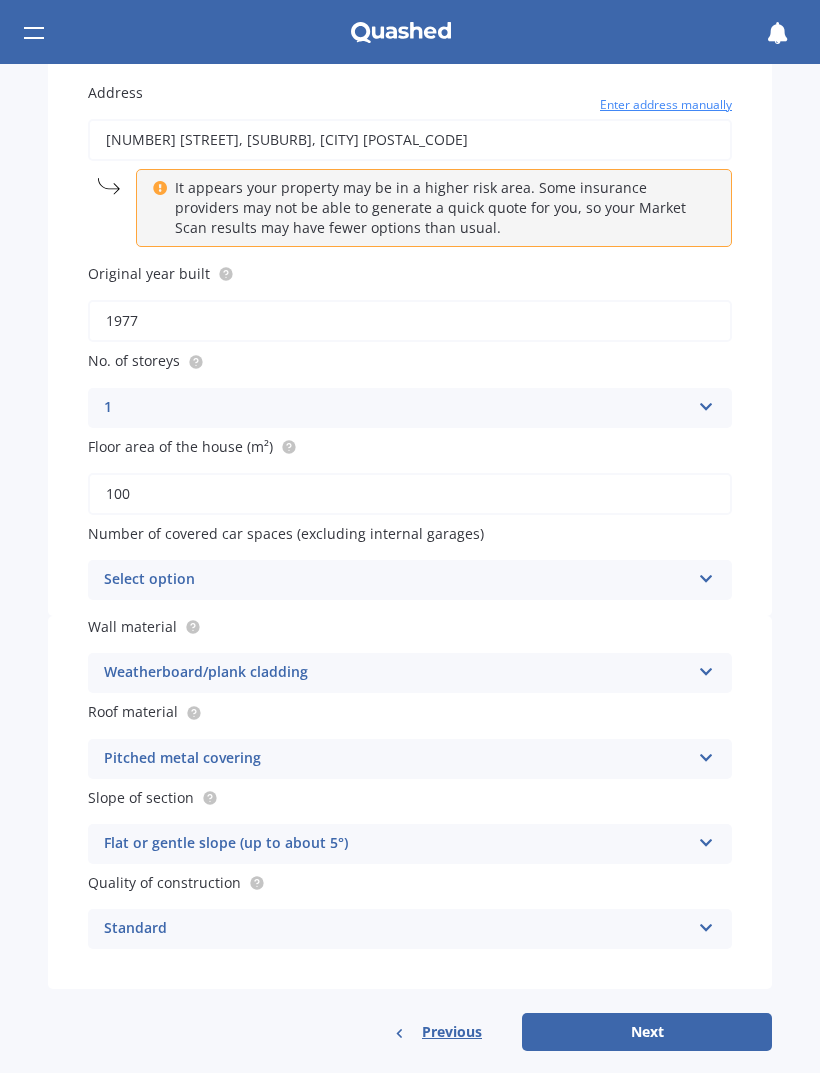 scroll, scrollTop: 203, scrollLeft: 0, axis: vertical 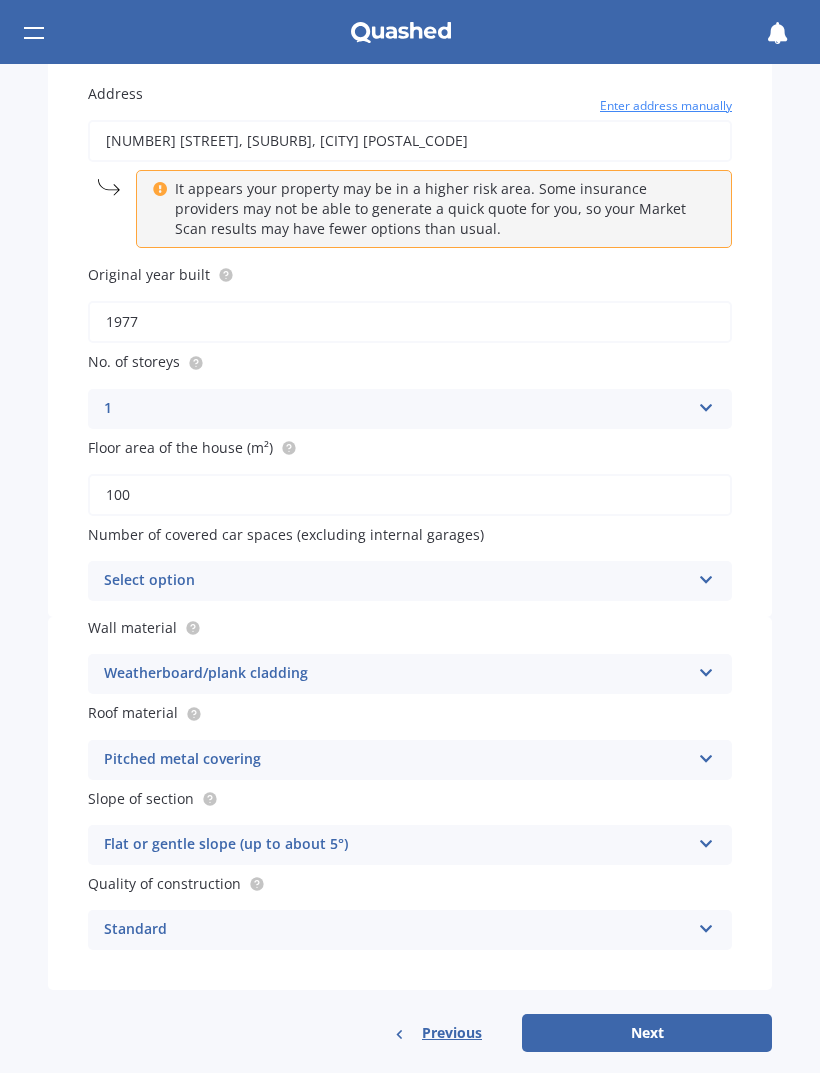 click on "Next" at bounding box center (647, 1033) 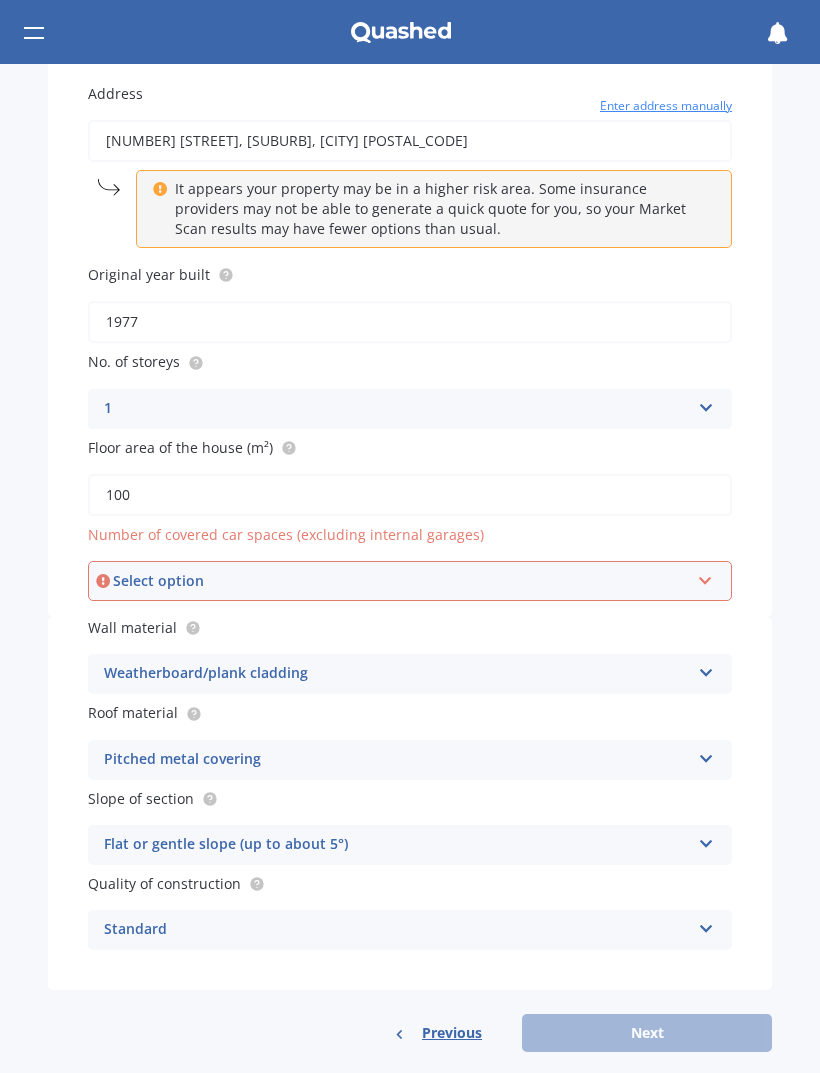 click on "Select option" at bounding box center (401, 581) 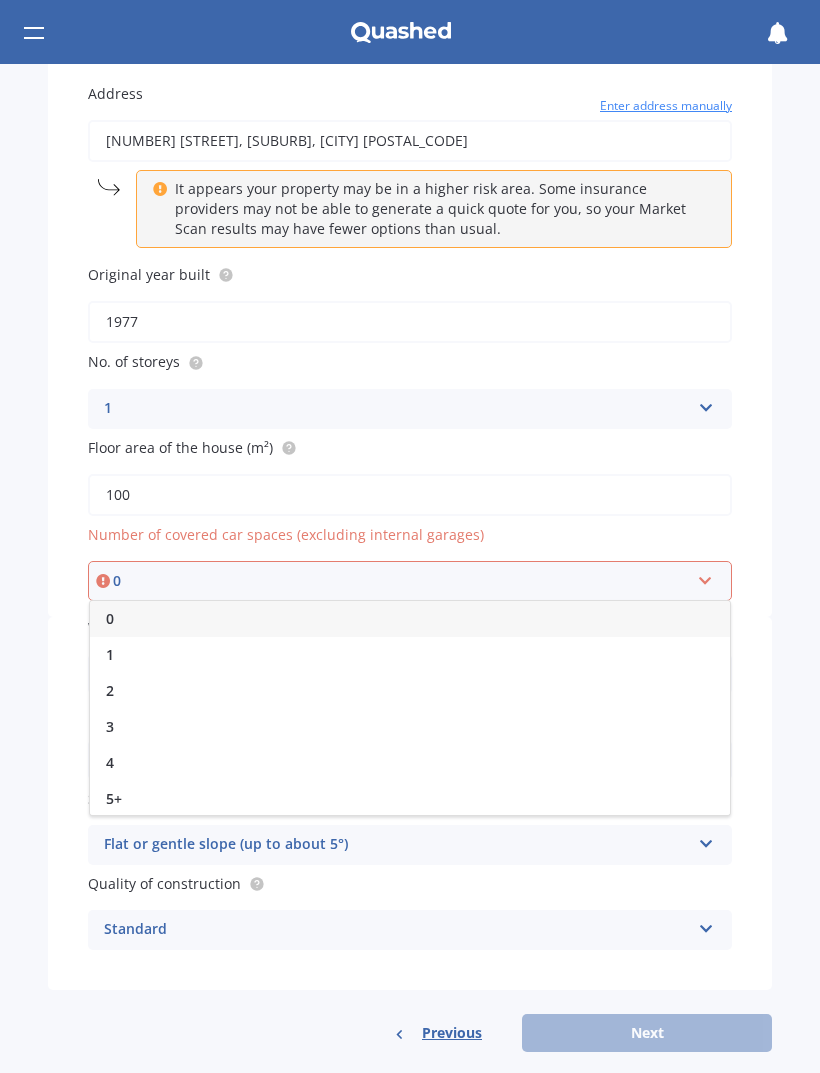 click on "0" at bounding box center (410, 619) 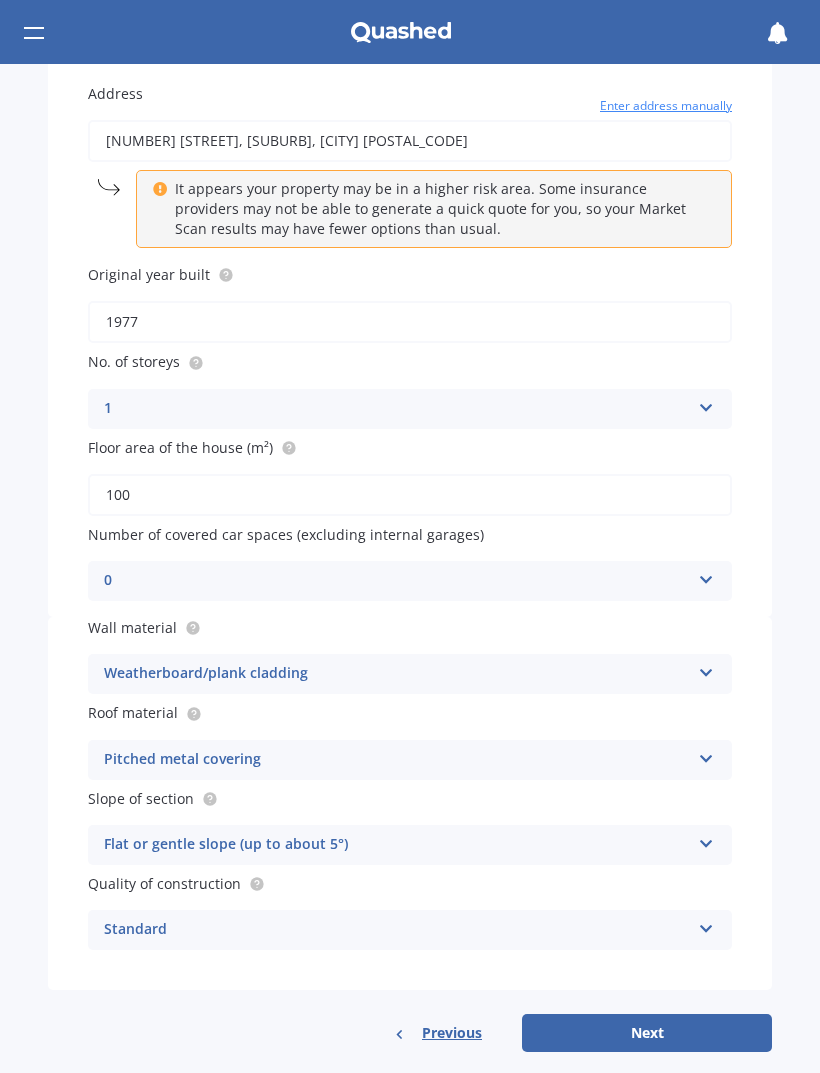 click on "Next" at bounding box center (647, 1033) 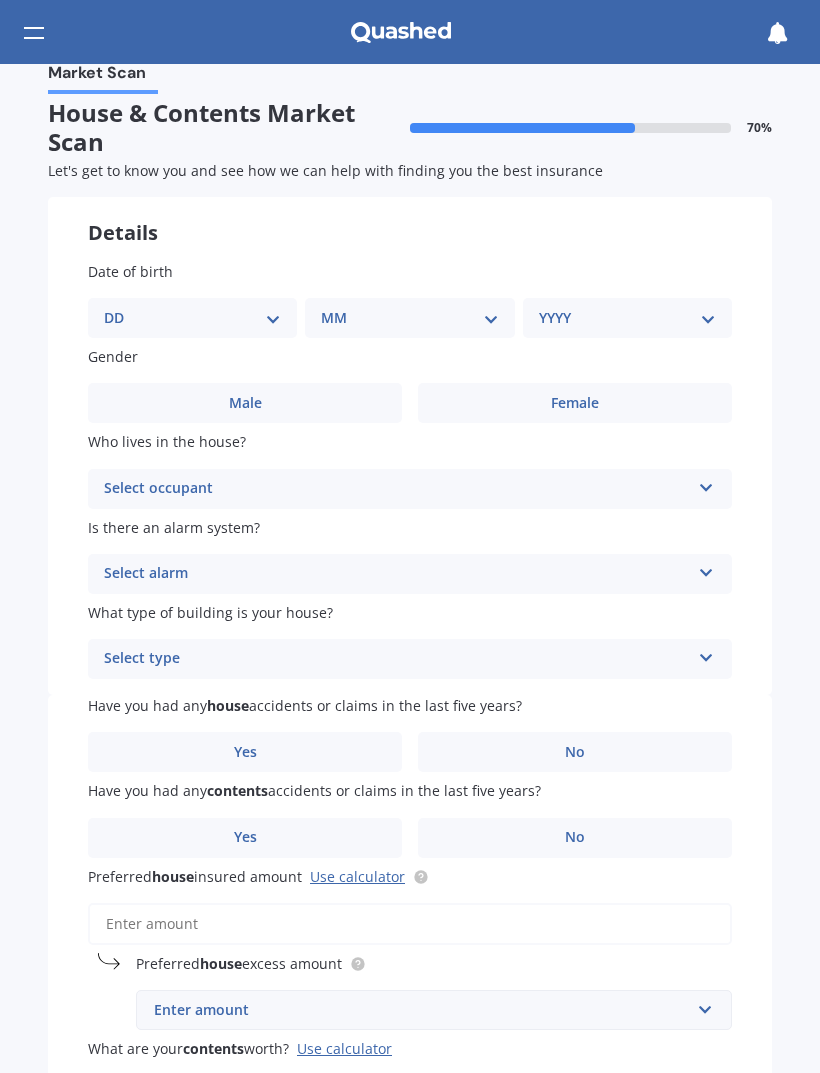 scroll, scrollTop: 0, scrollLeft: 0, axis: both 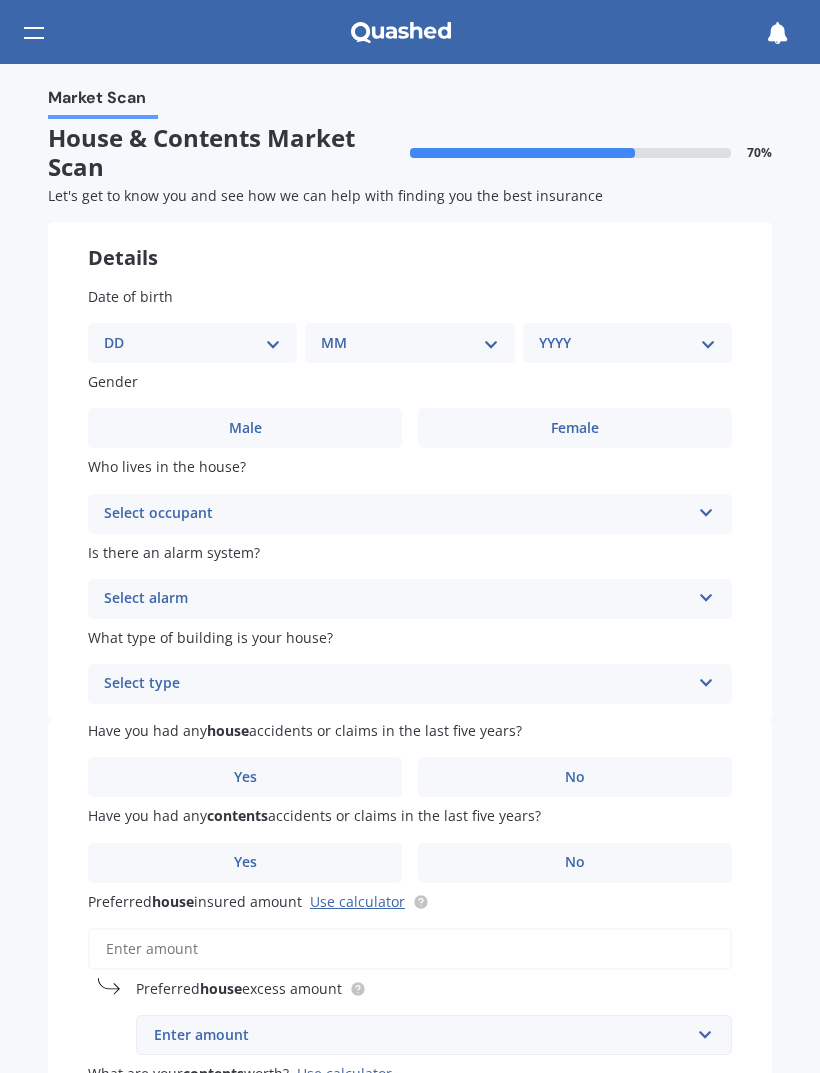 click on "DD 01 02 03 04 05 06 07 08 09 10 11 12 13 14 15 16 17 18 19 20 21 22 23 24 25 26 27 28 29 30 31" at bounding box center [192, 343] 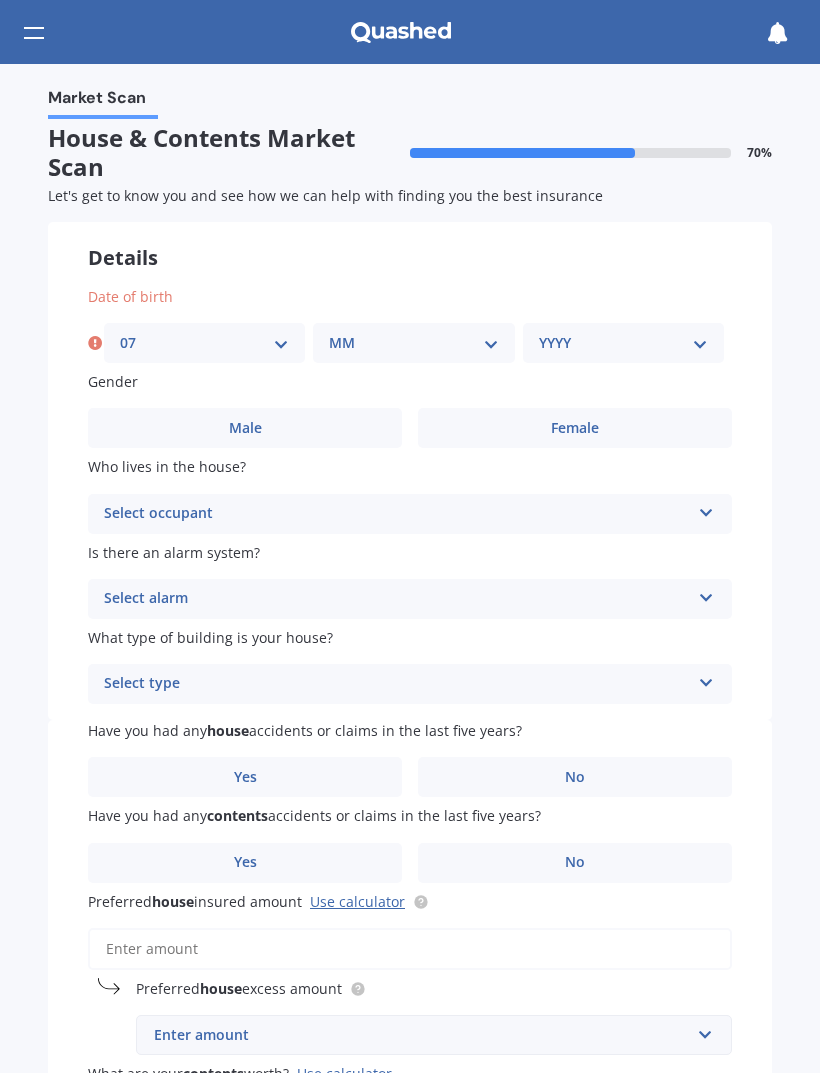click on "MM 01 02 03 04 05 06 07 08 09 10 11 12" at bounding box center (413, 343) 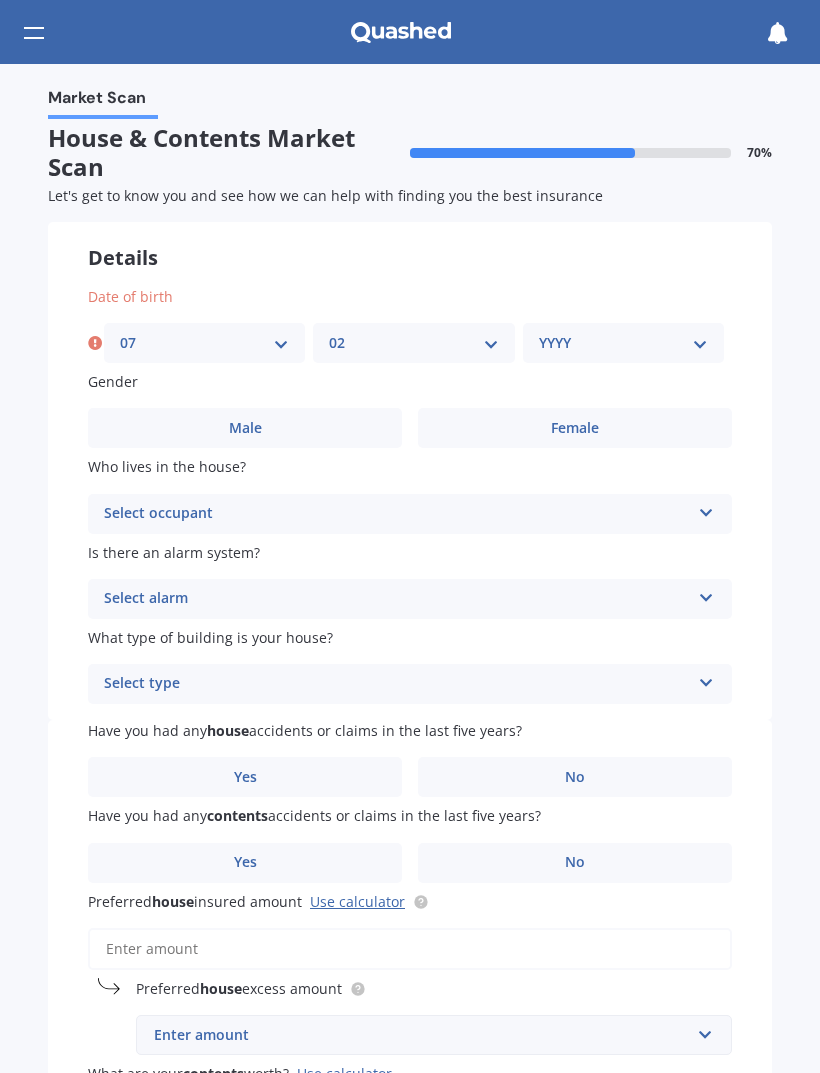 click on "YYYY 2009 2008 2007 2006 2005 2004 2003 2002 2001 2000 1999 1998 1997 1996 1995 1994 1993 1992 1991 1990 1989 1988 1987 1986 1985 1984 1983 1982 1981 1980 1979 1978 1977 1976 1975 1974 1973 1972 1971 1970 1969 1968 1967 1966 1965 1964 1963 1962 1961 1960 1959 1958 1957 1956 1955 1954 1953 1952 1951 1950 1949 1948 1947 1946 1945 1944 1943 1942 1941 1940 1939 1938 1937 1936 1935 1934 1933 1932 1931 1930 1929 1928 1927 1926 1925 1924 1923 1922 1921 1920 1919 1918 1917 1916 1915 1914 1913 1912 1911 1910" at bounding box center (623, 343) 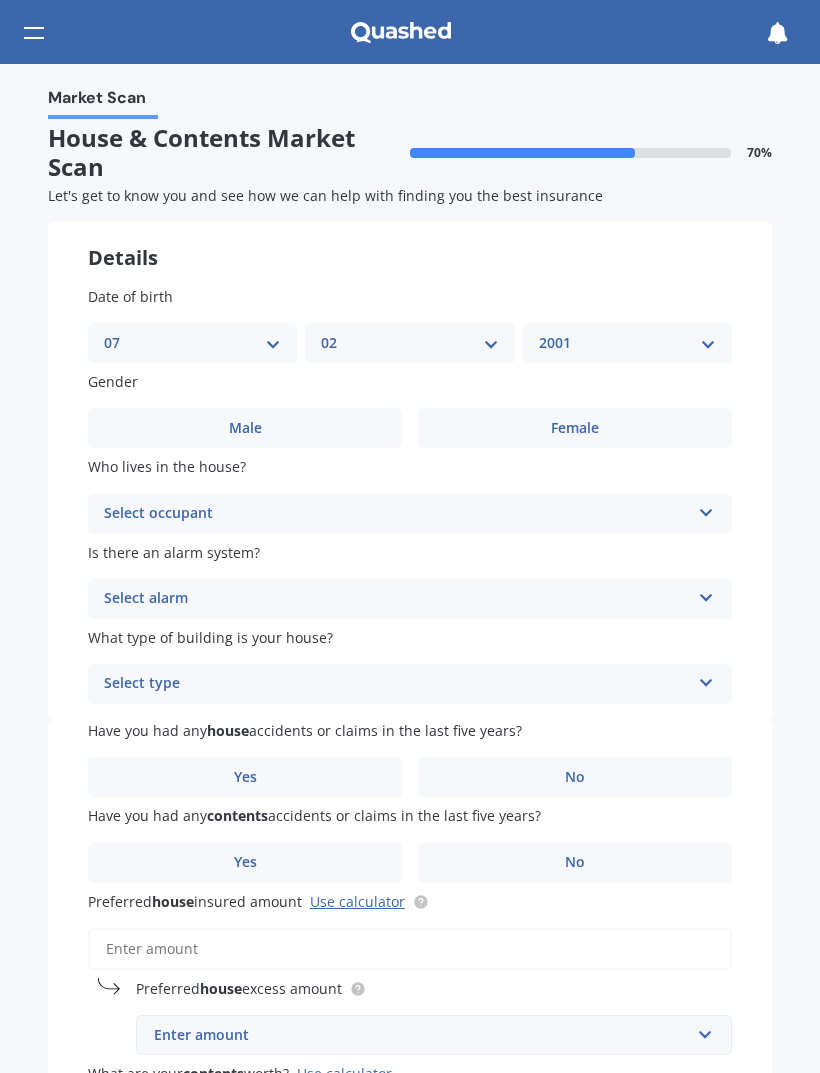 click on "YYYY 2009 2008 2007 2006 2005 2004 2003 2002 2001 2000 1999 1998 1997 1996 1995 1994 1993 1992 1991 1990 1989 1988 1987 1986 1985 1984 1983 1982 1981 1980 1979 1978 1977 1976 1975 1974 1973 1972 1971 1970 1969 1968 1967 1966 1965 1964 1963 1962 1961 1960 1959 1958 1957 1956 1955 1954 1953 1952 1951 1950 1949 1948 1947 1946 1945 1944 1943 1942 1941 1940 1939 1938 1937 1936 1935 1934 1933 1932 1931 1930 1929 1928 1927 1926 1925 1924 1923 1922 1921 1920 1919 1918 1917 1916 1915 1914 1913 1912 1911 1910" at bounding box center (627, 343) 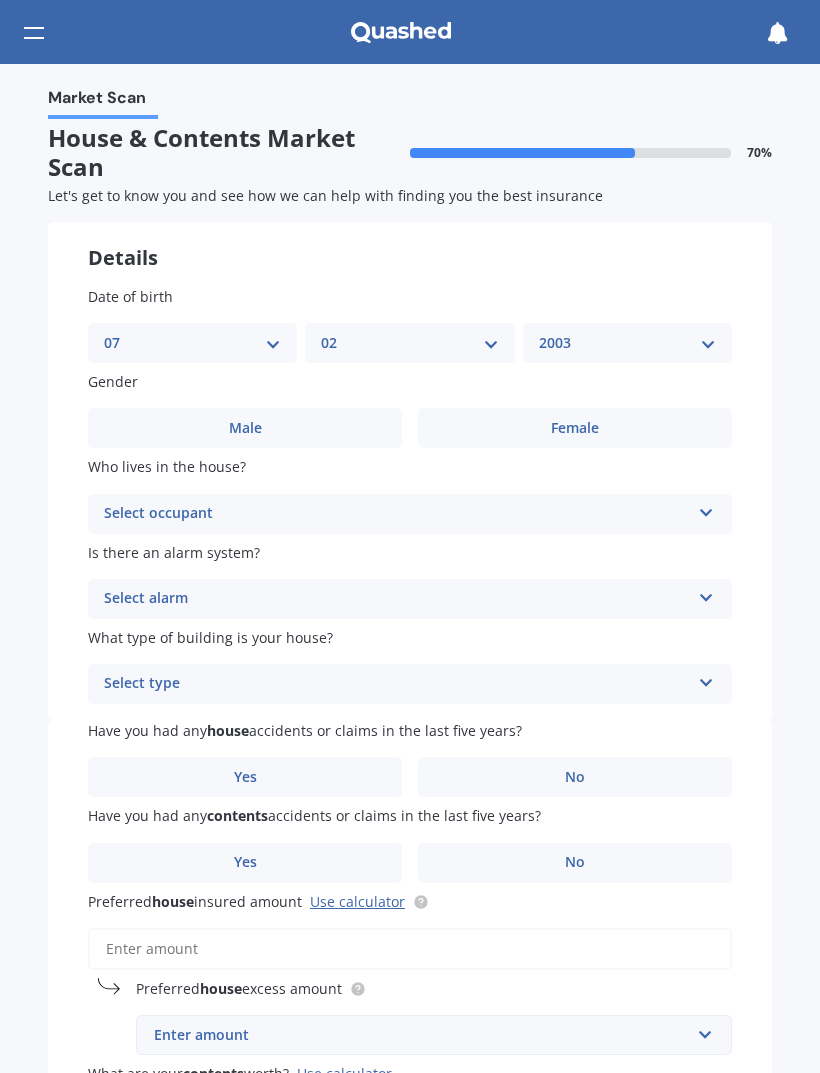 click on "Female" at bounding box center (575, 428) 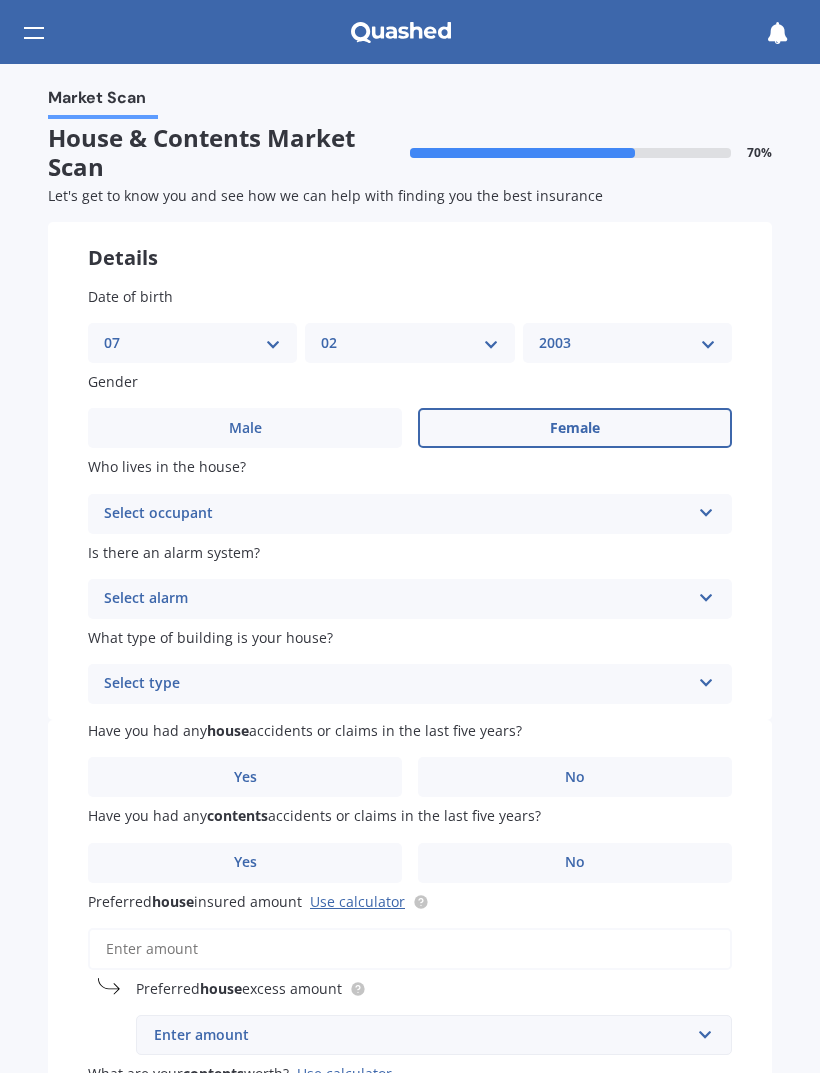 click on "Select occupant" at bounding box center (397, 514) 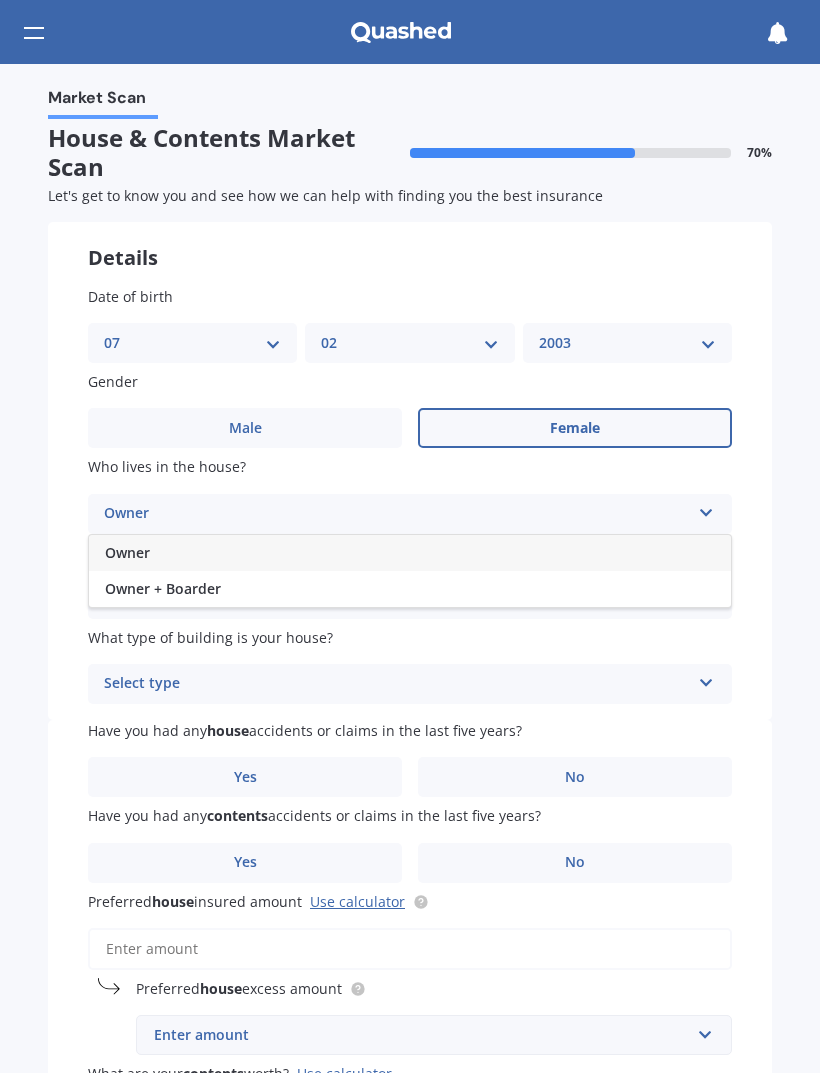 click on "Owner" at bounding box center (410, 553) 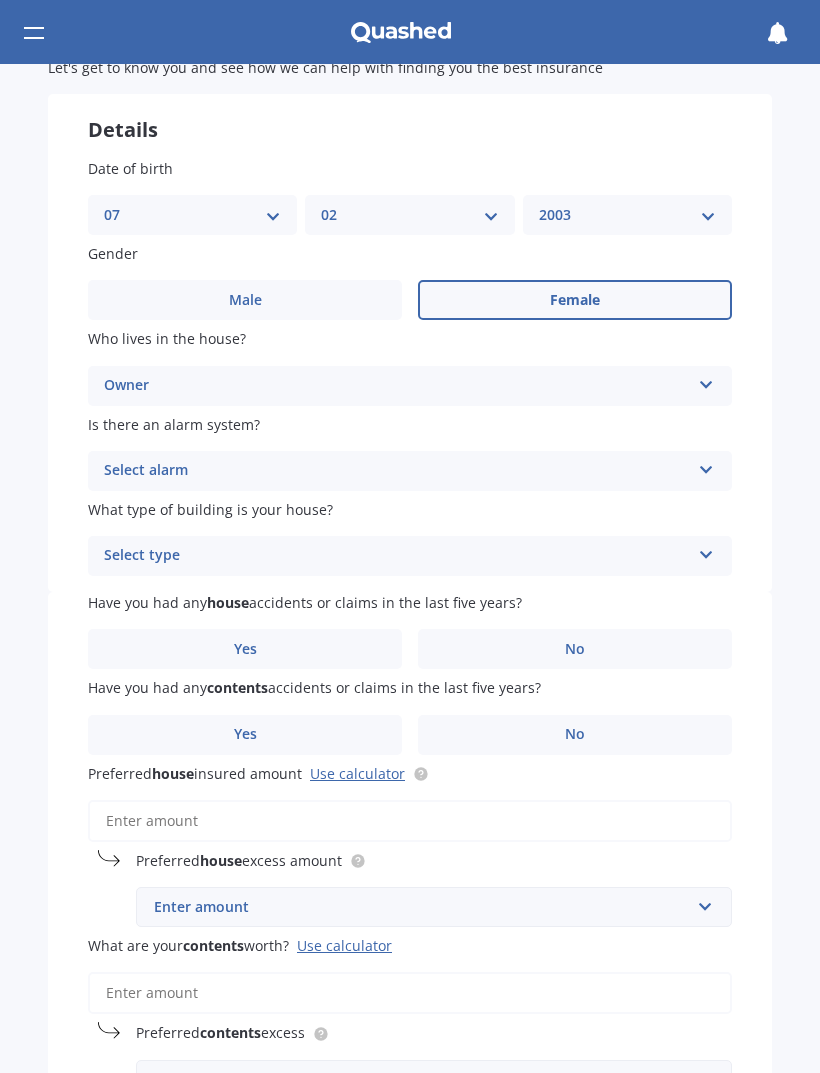 scroll, scrollTop: 158, scrollLeft: 0, axis: vertical 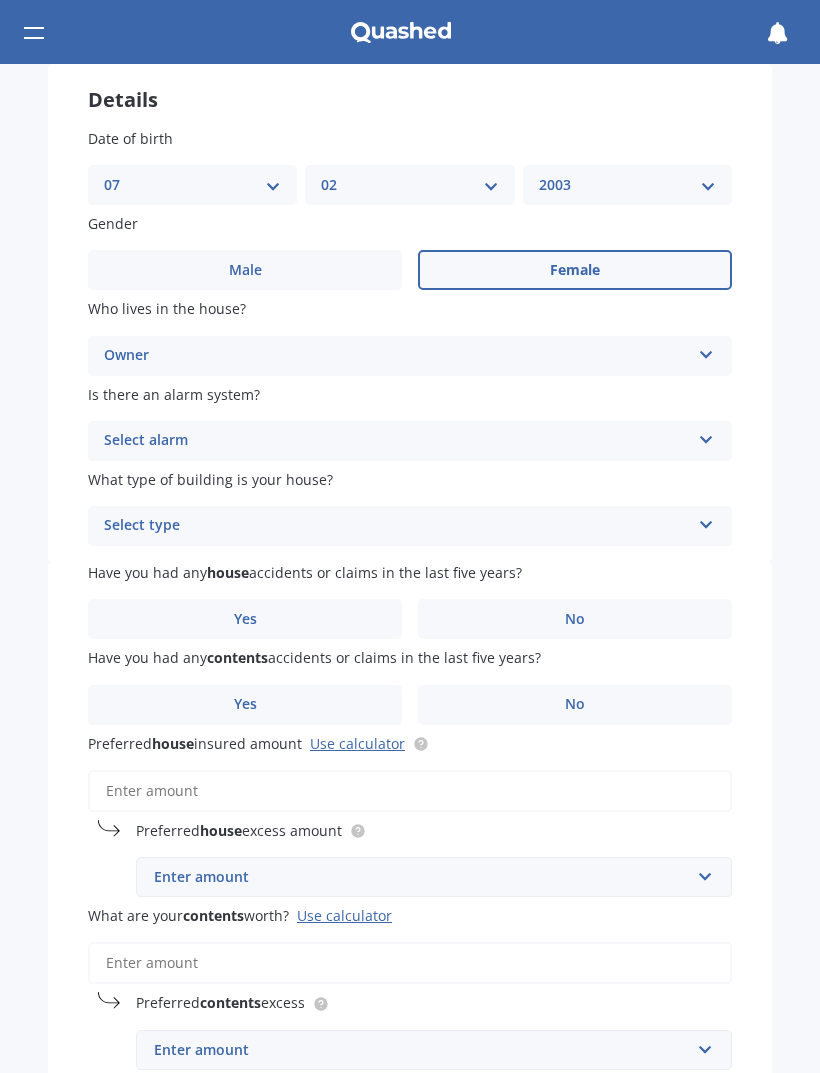 click on "Select alarm" at bounding box center [397, 441] 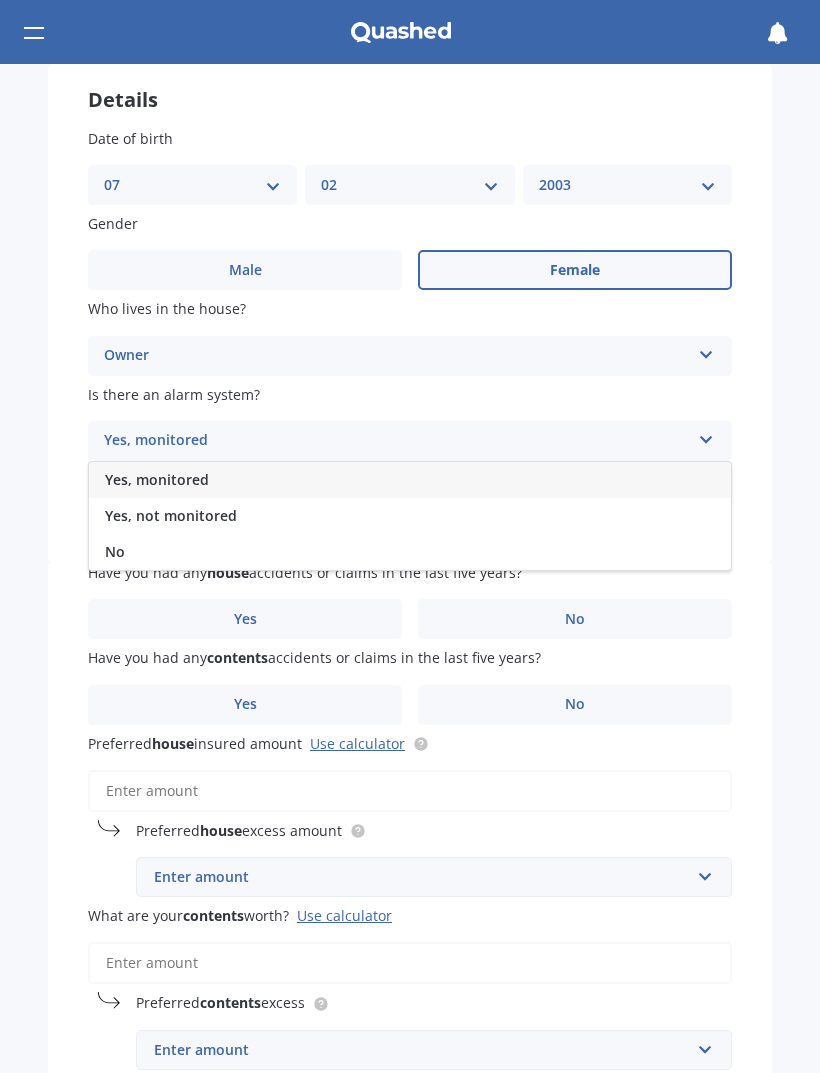 click on "No" at bounding box center (410, 552) 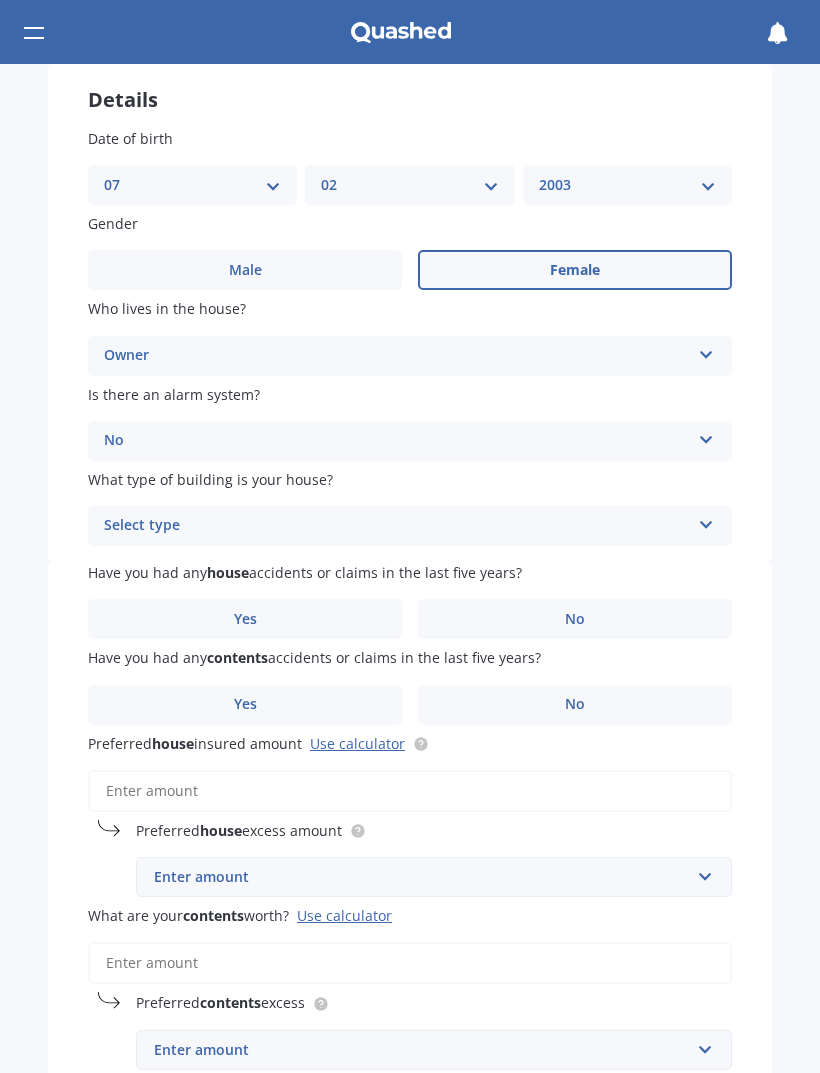 click on "Select type Freestanding Multi-unit (in a block of 6 or less) Multi-unit (in a block of 7-10)" at bounding box center [410, 526] 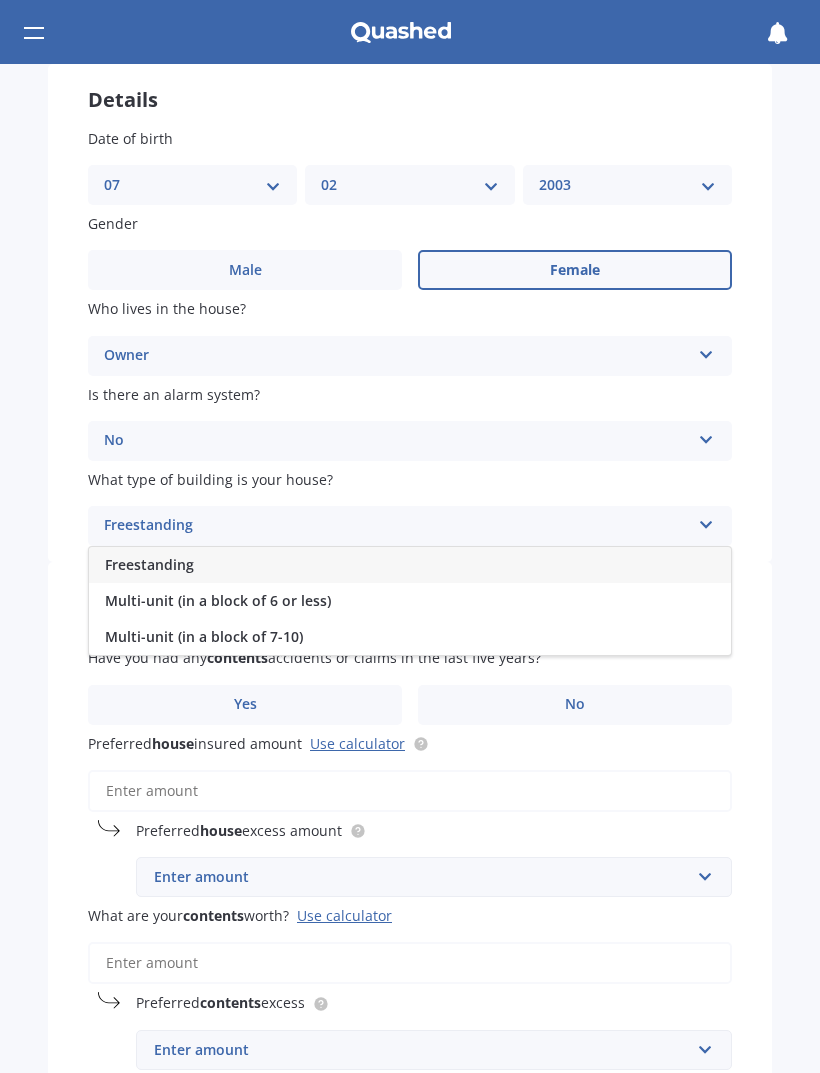 click on "Freestanding" at bounding box center [410, 565] 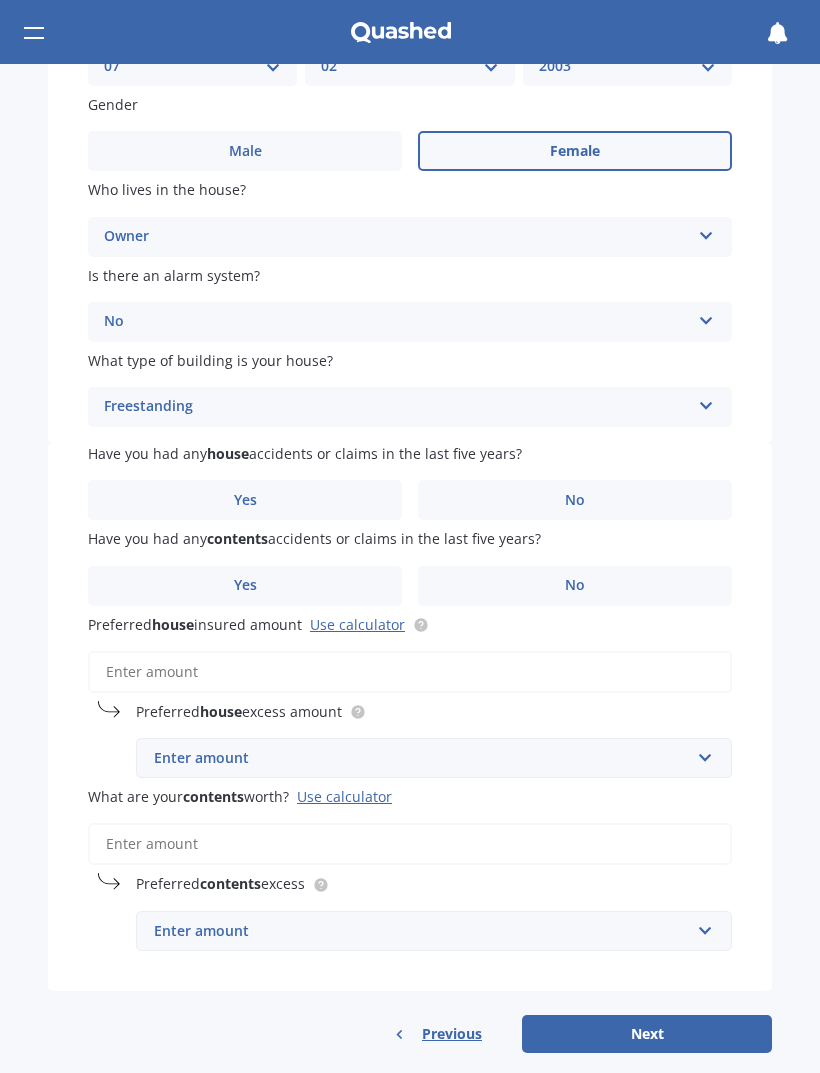 scroll, scrollTop: 277, scrollLeft: 0, axis: vertical 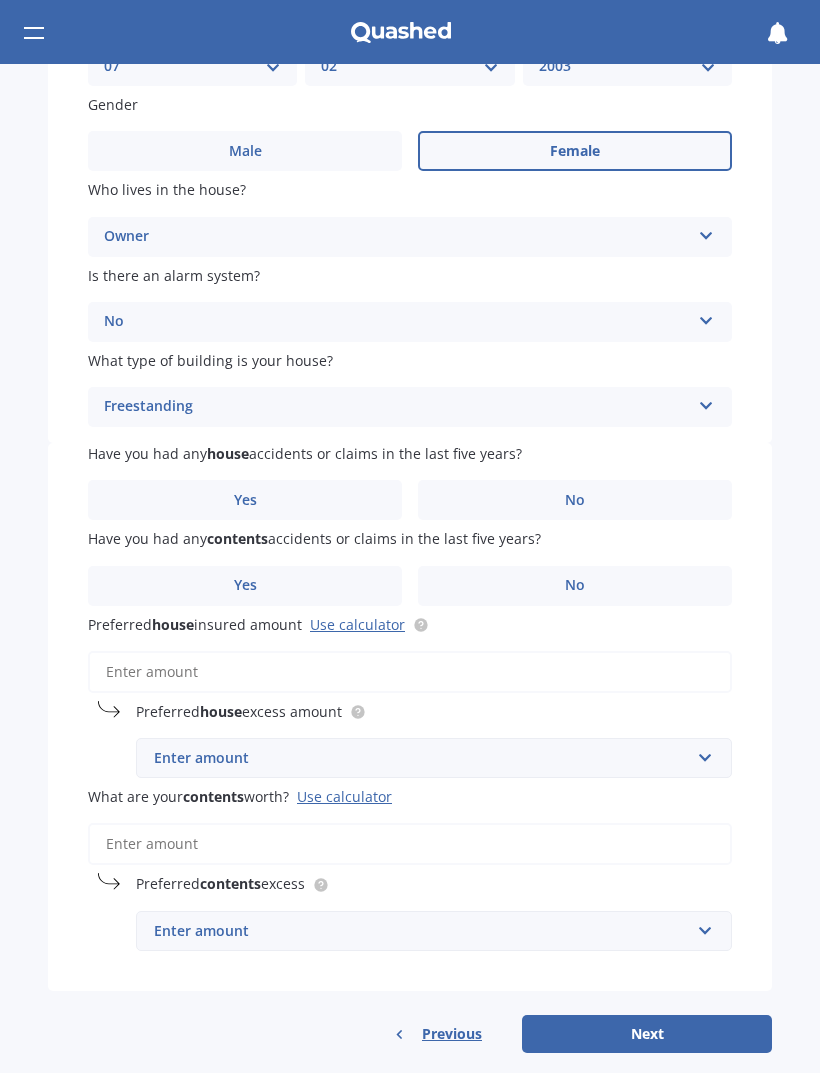 click on "No" at bounding box center [575, 500] 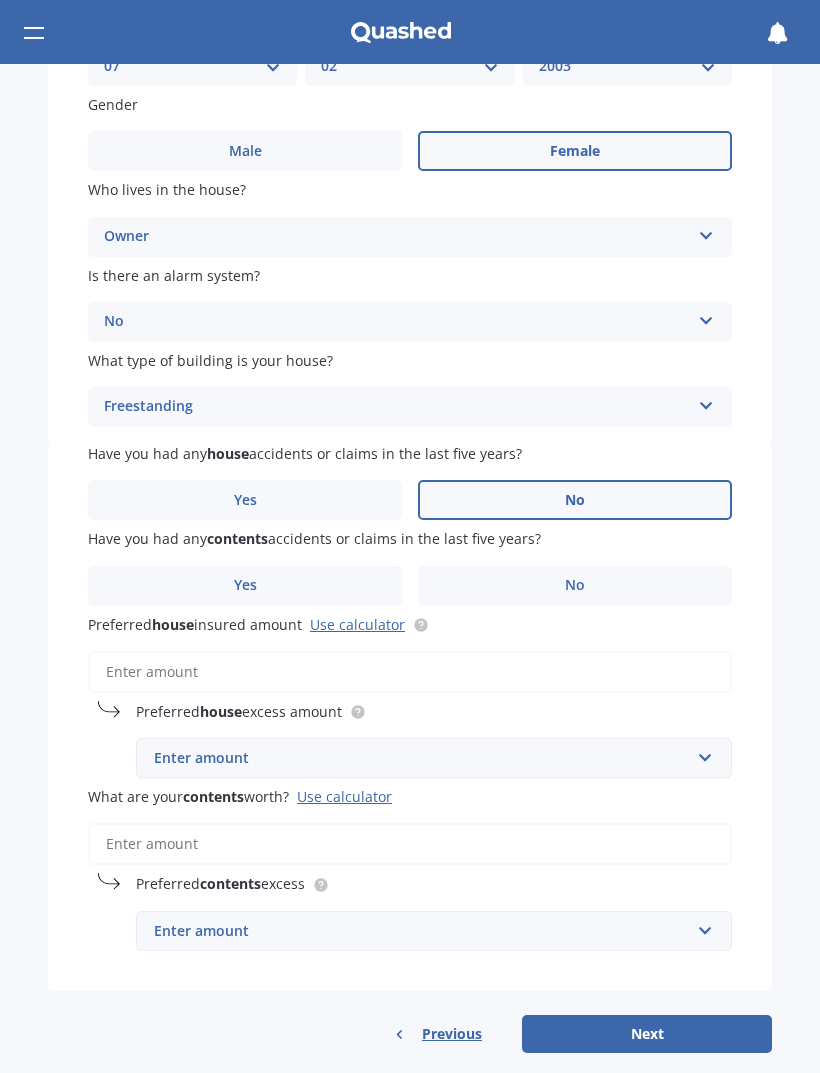 click on "No" at bounding box center [575, 586] 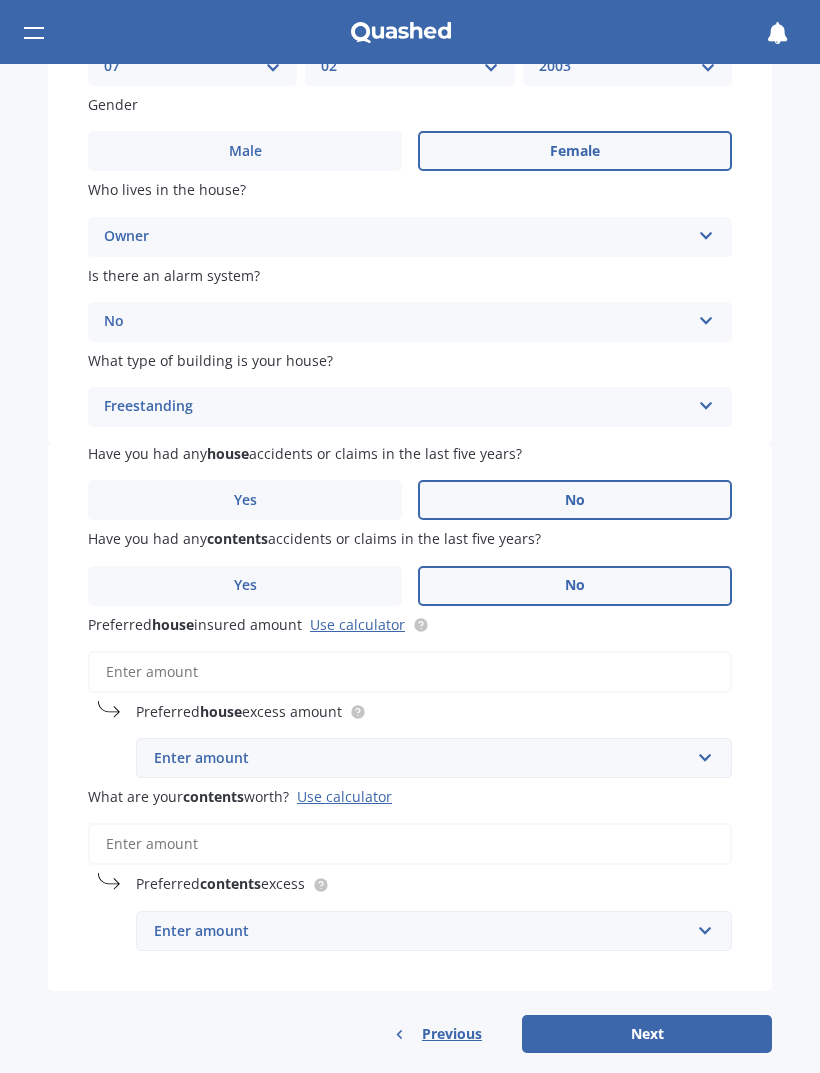 click 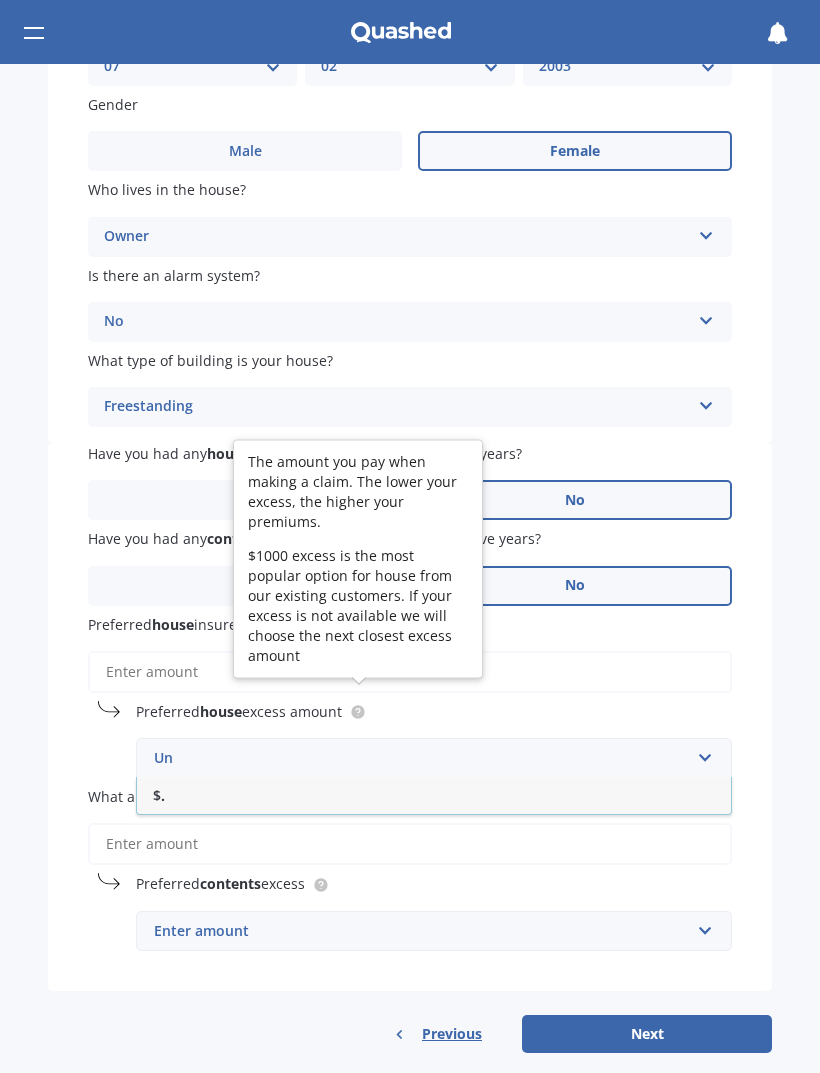 type on "Un" 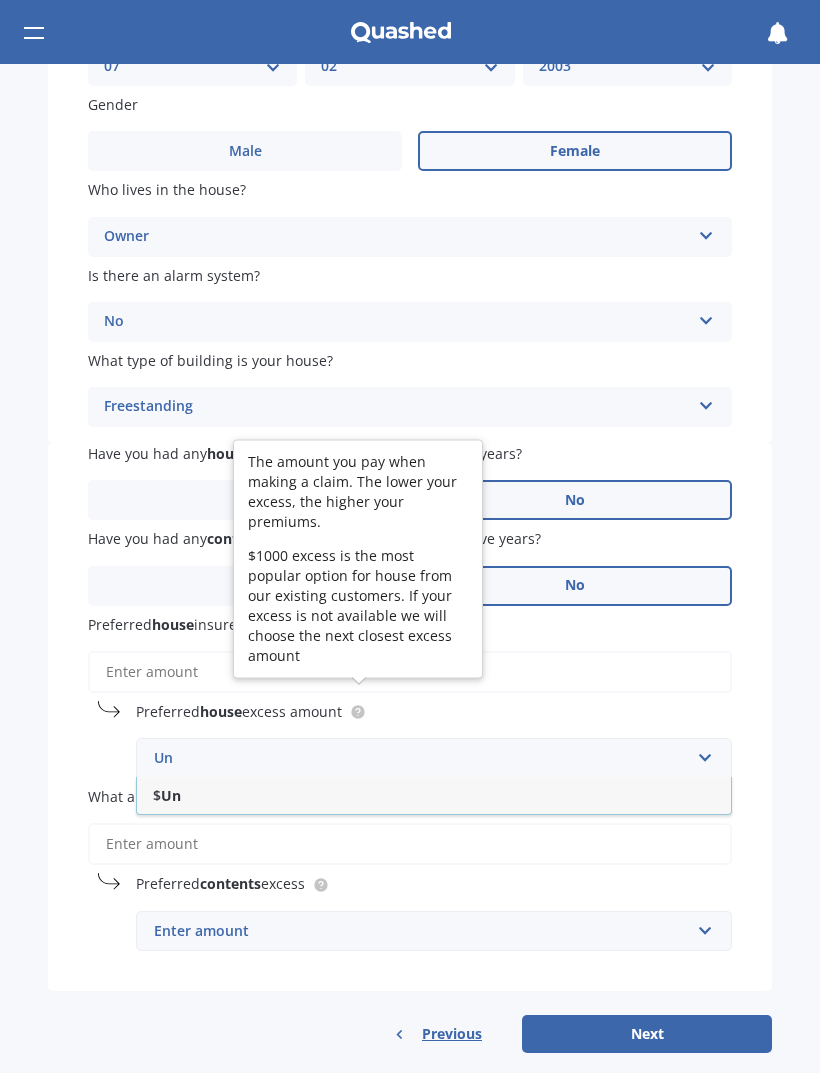 type 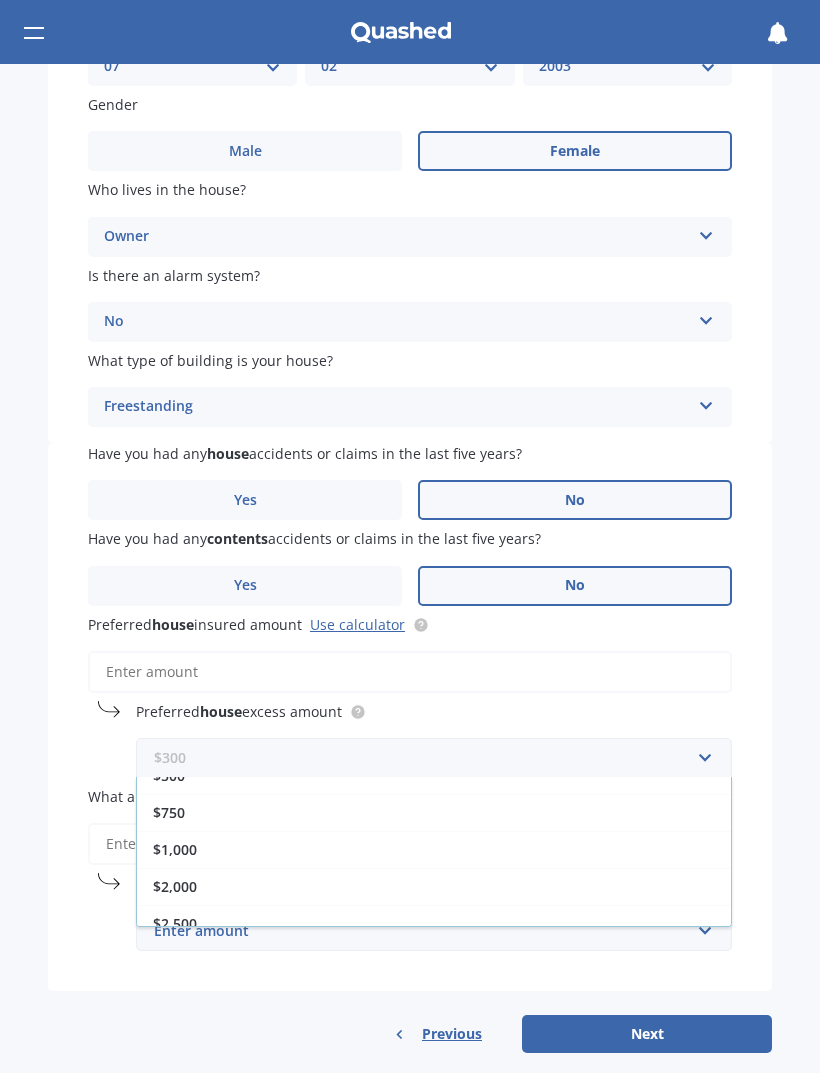 scroll, scrollTop: 93, scrollLeft: 0, axis: vertical 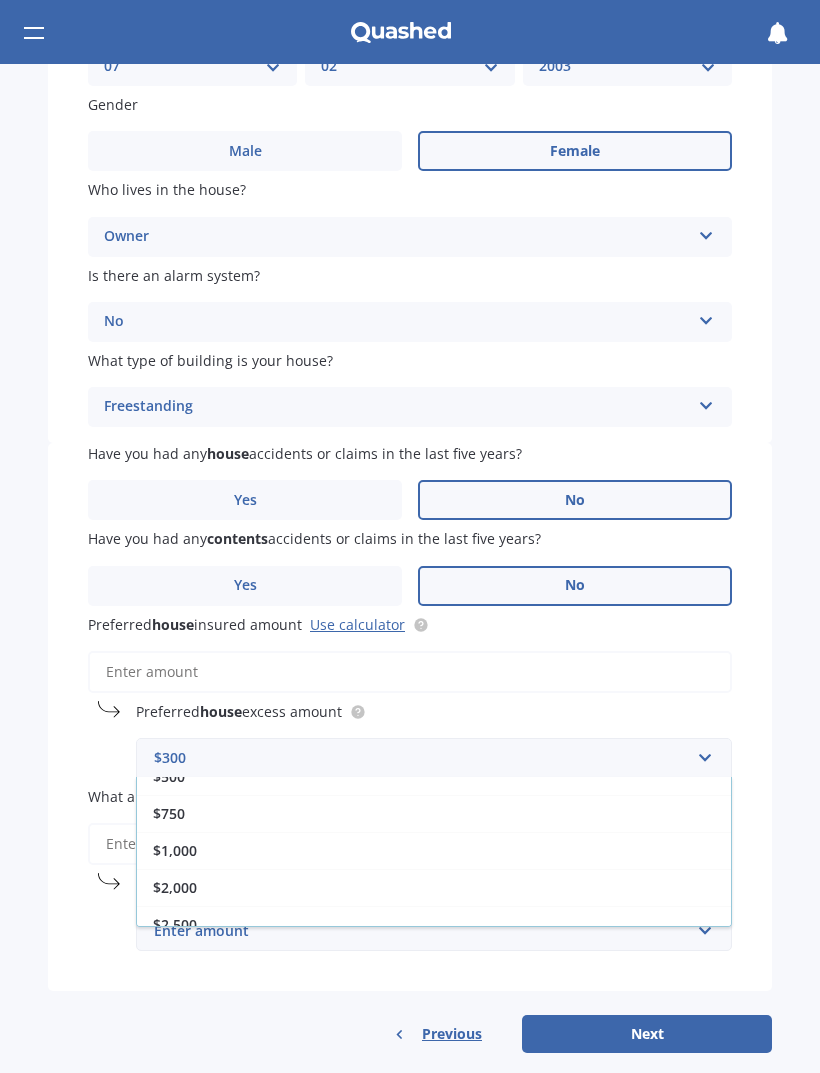 click on "$750" at bounding box center [434, 813] 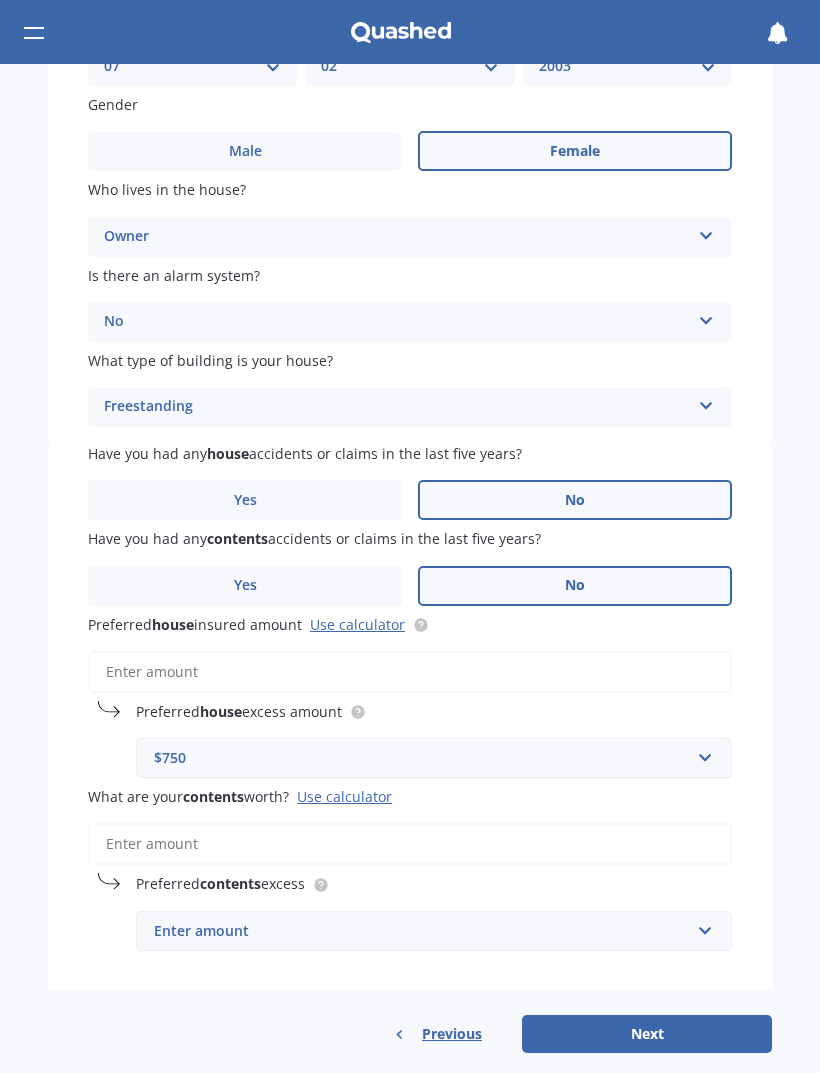 click on "Preferred  house  insured amount Use calculator" at bounding box center [410, 672] 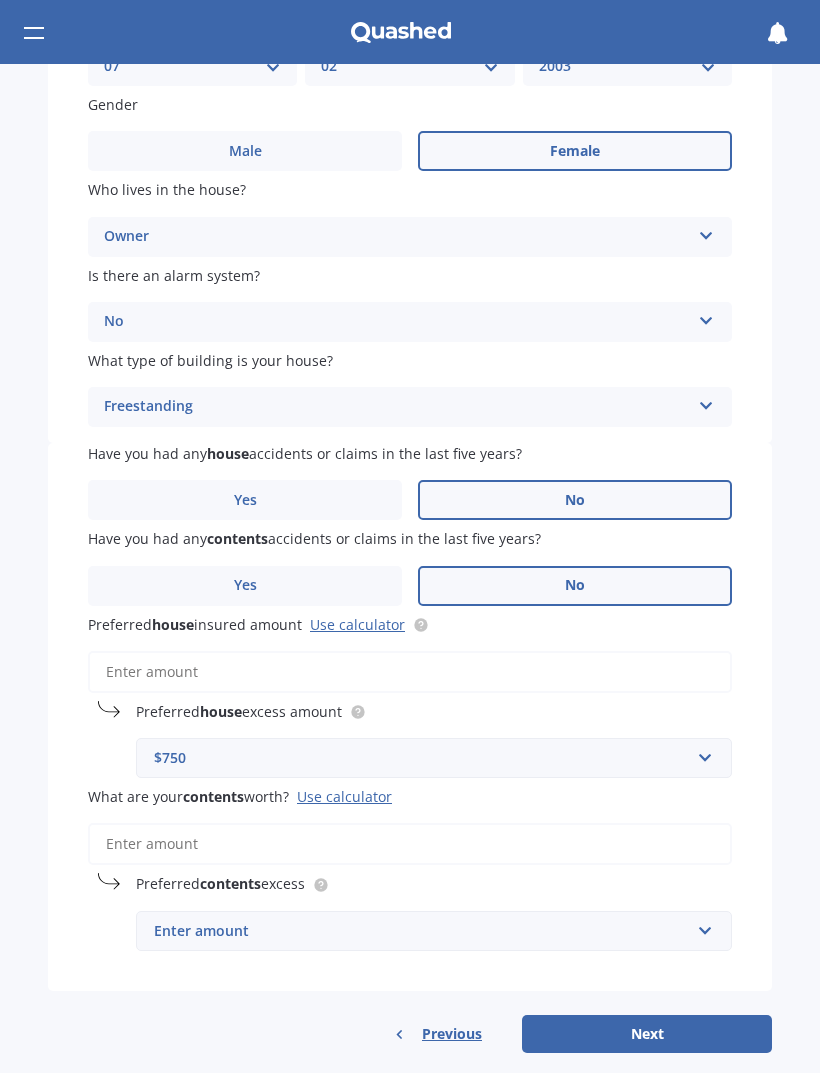 click on "Use calculator" at bounding box center [357, 624] 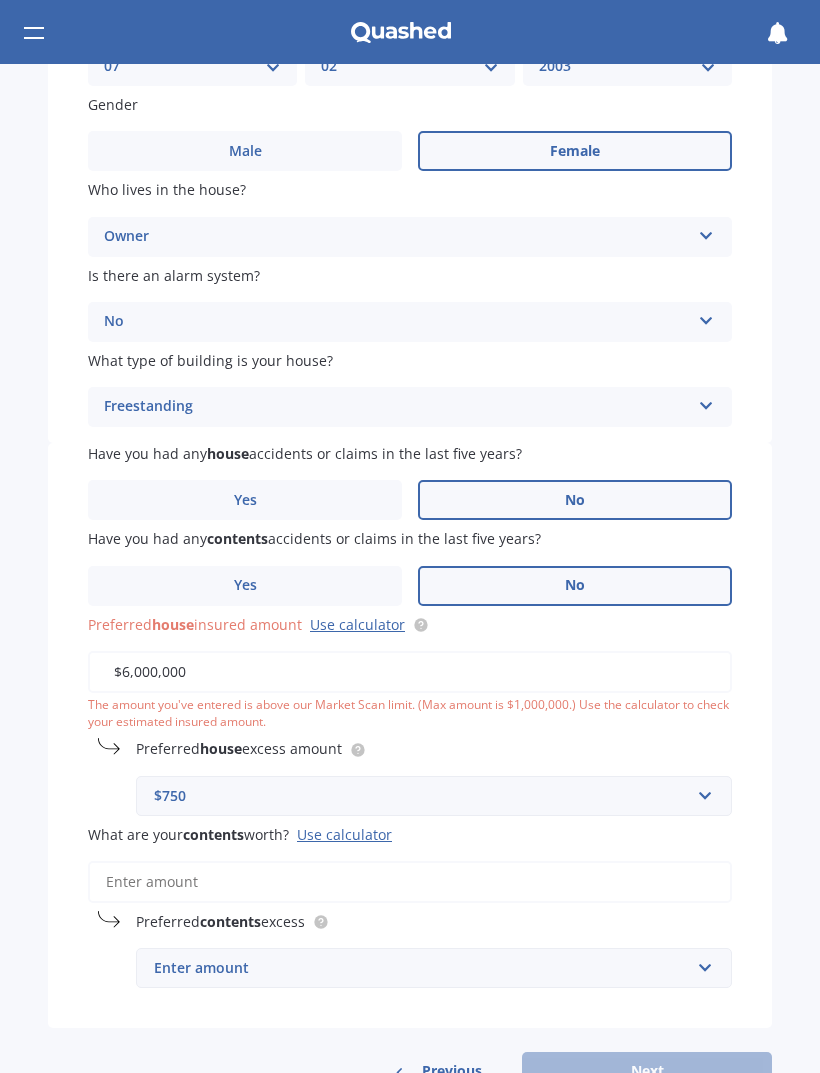 click on "$6,000,000" at bounding box center [410, 672] 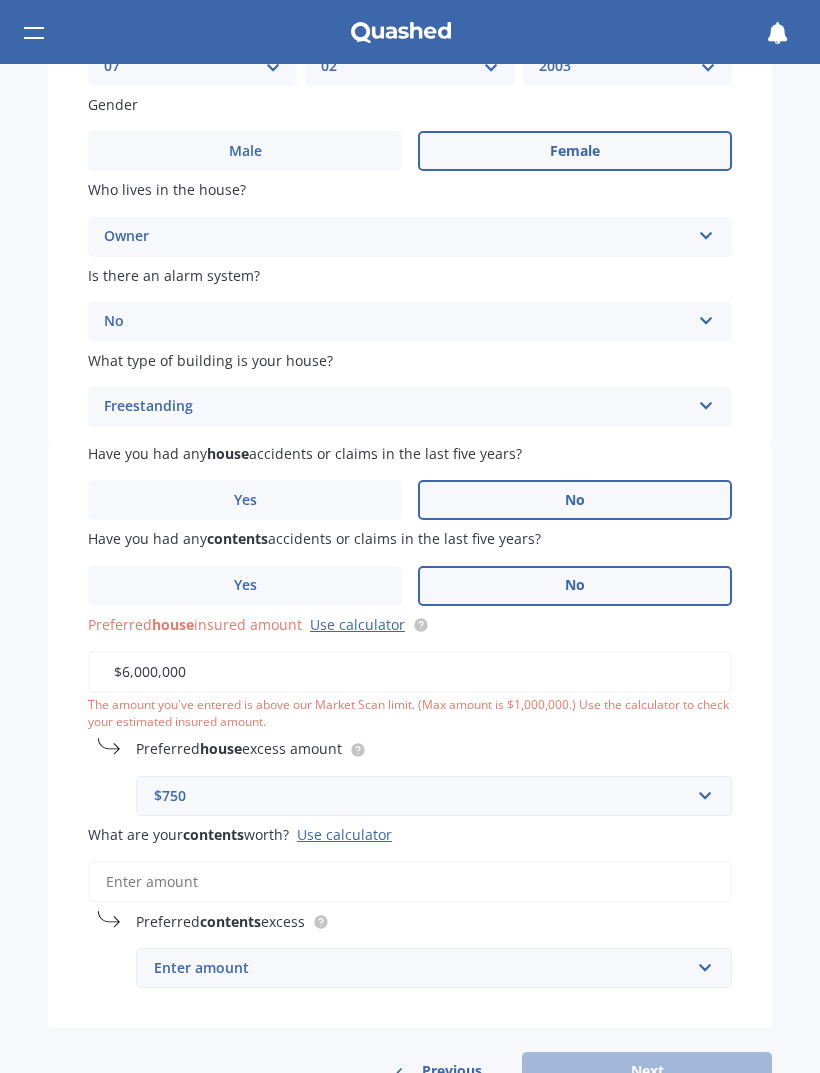 click on "$6,000,000" at bounding box center (410, 672) 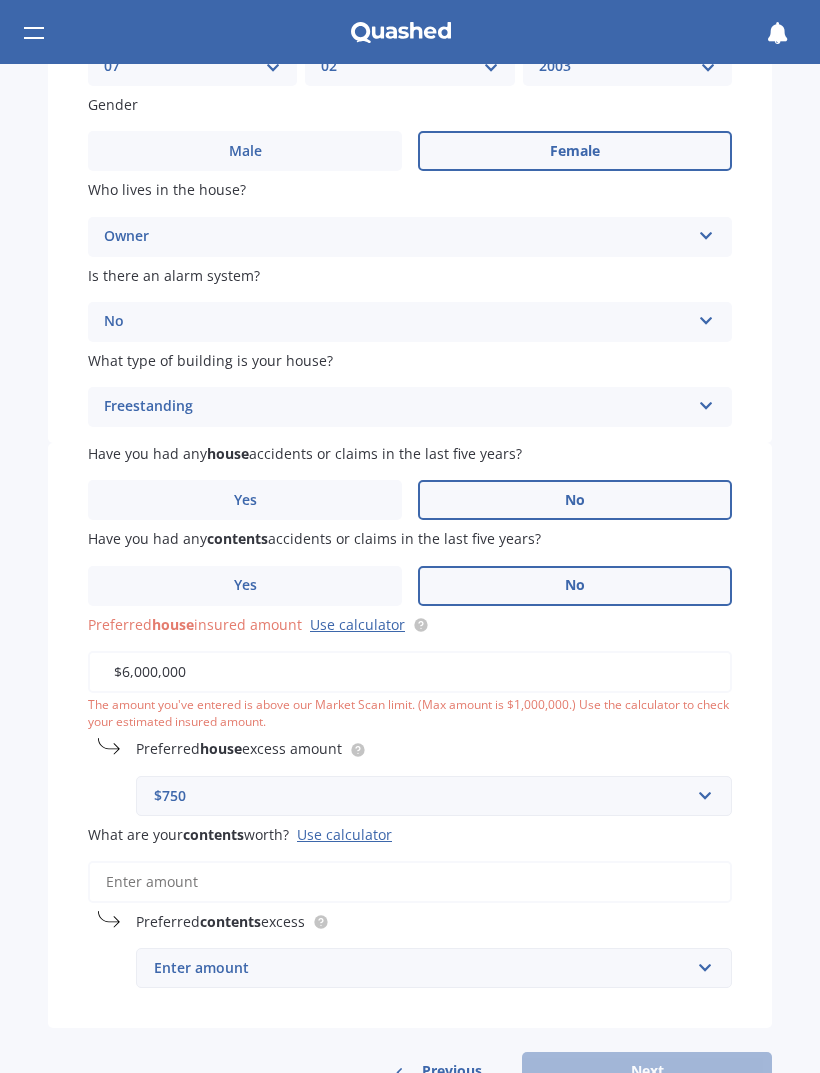 click on "$6,000,000" at bounding box center (410, 672) 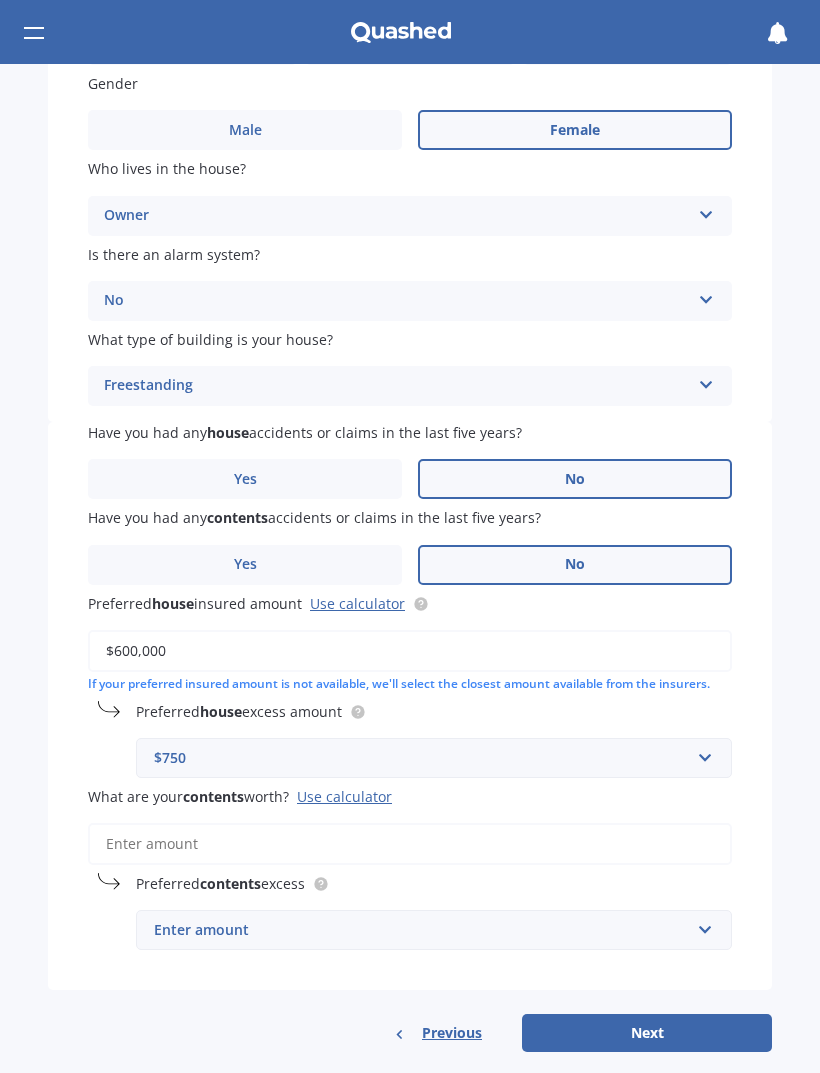 scroll, scrollTop: 297, scrollLeft: 0, axis: vertical 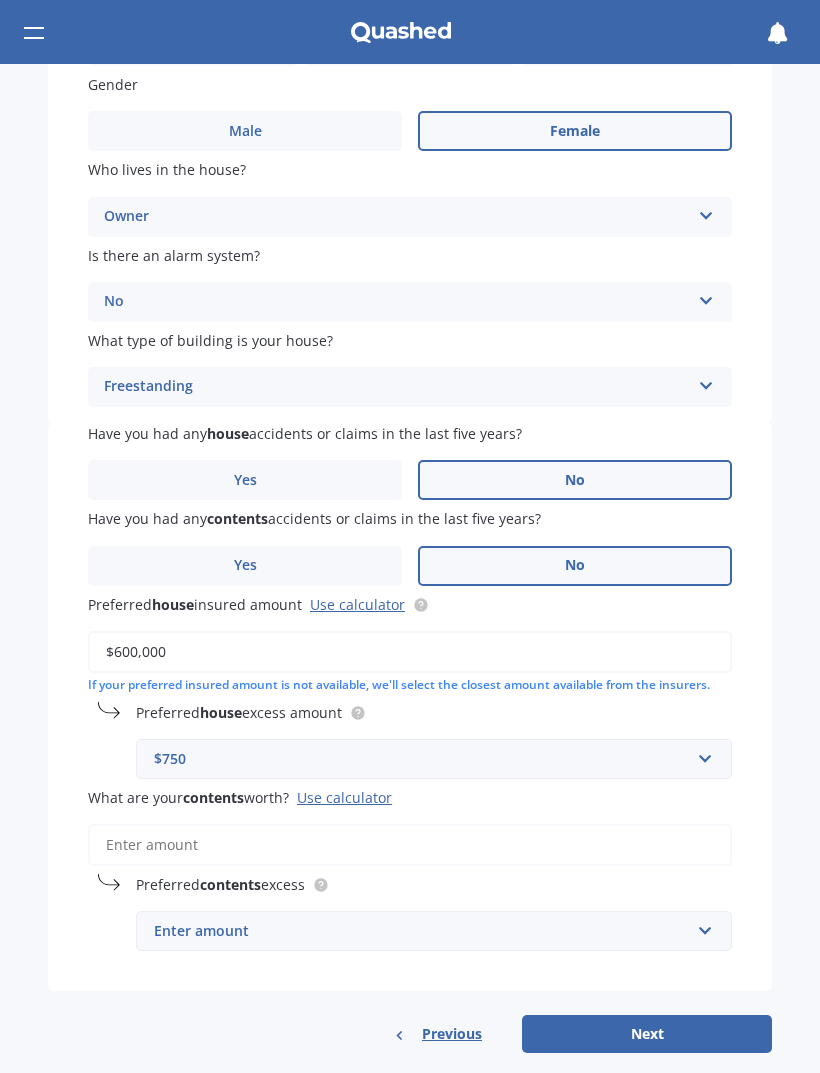 type on "$40,000" 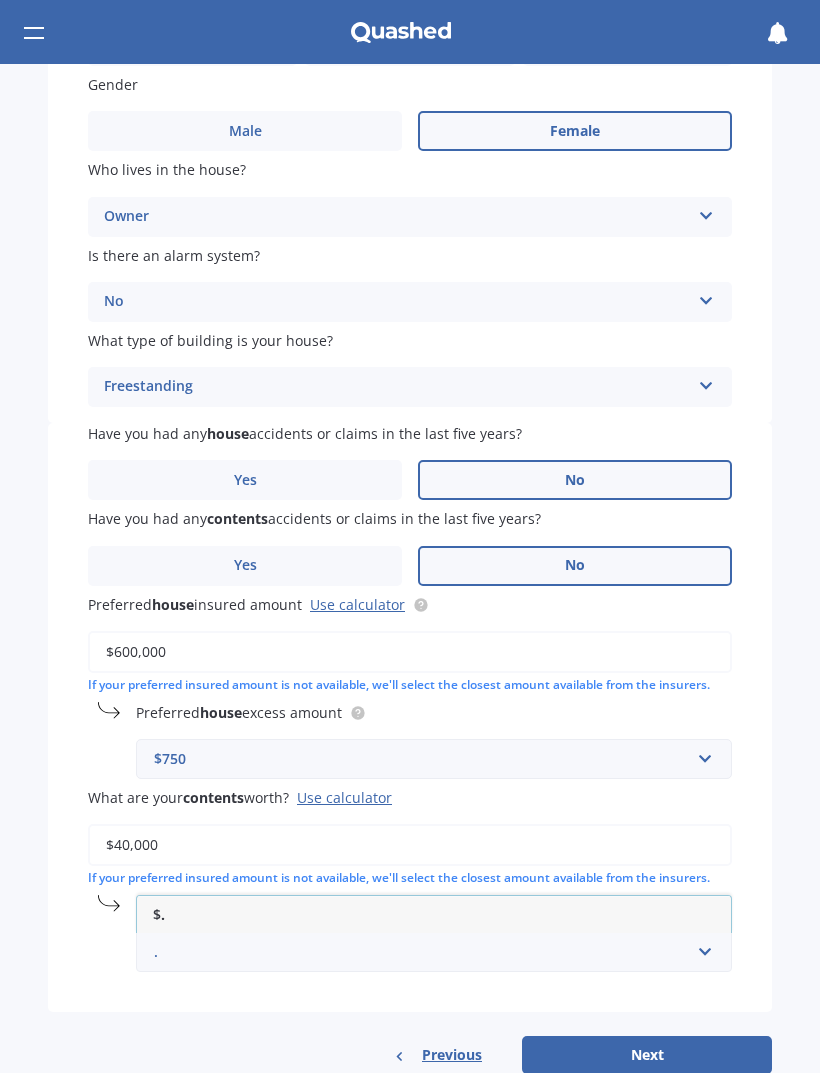 click on "." at bounding box center (427, 952) 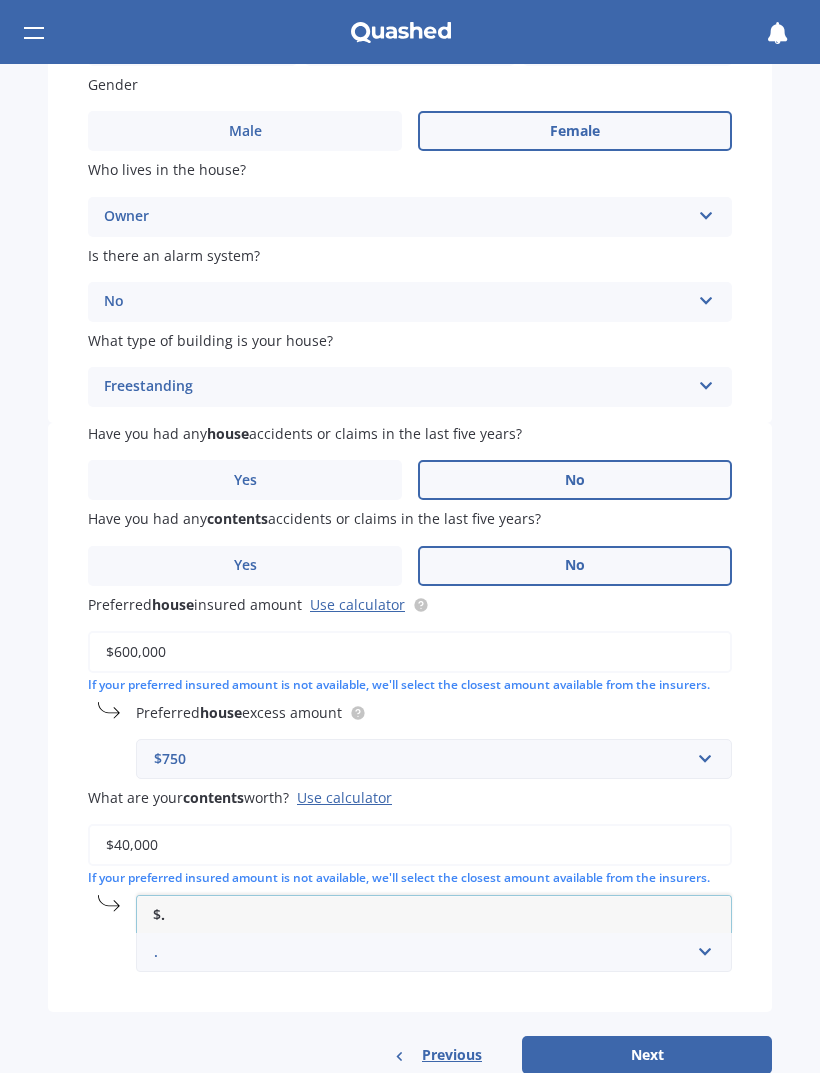 click on "." at bounding box center (427, 952) 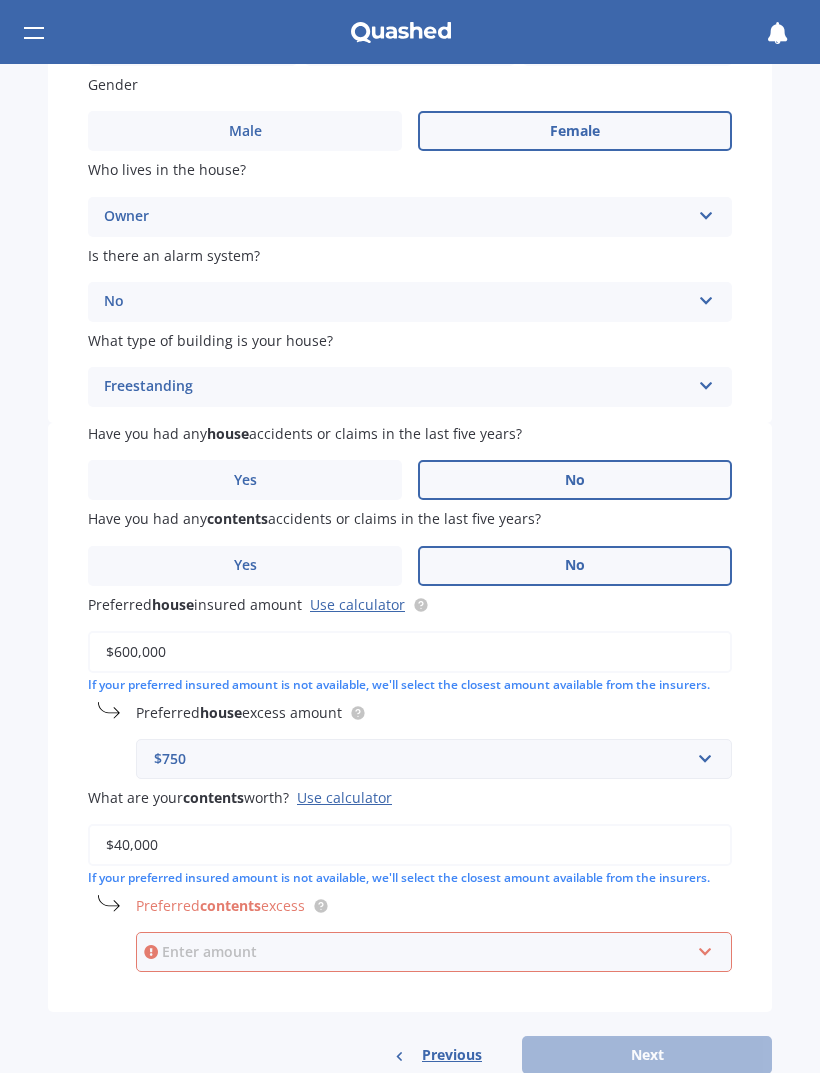 click at bounding box center [427, 952] 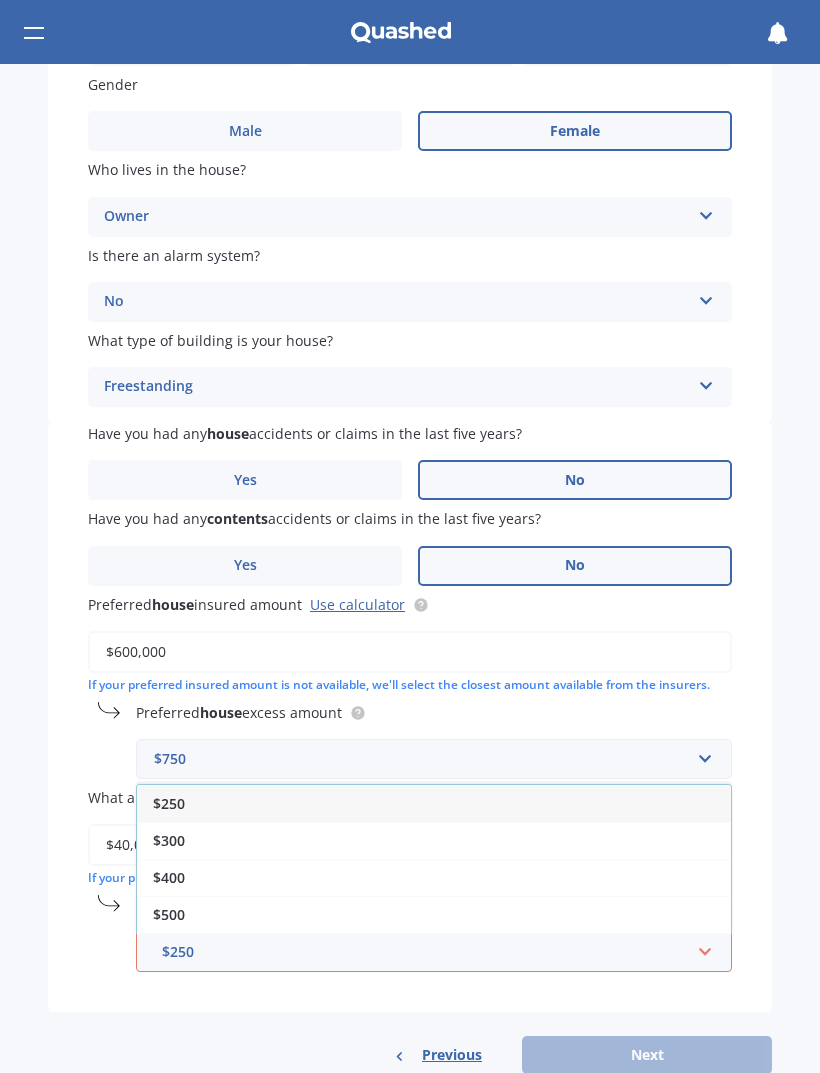 click on "$400" at bounding box center [434, 877] 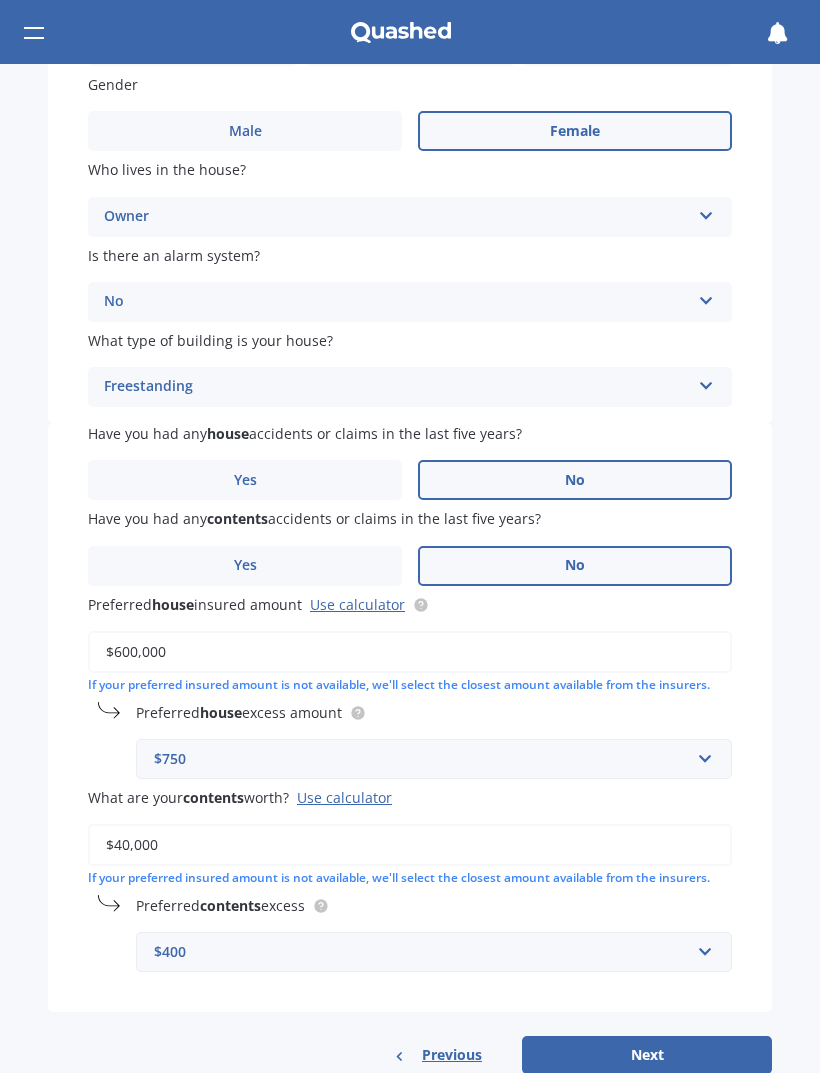 click on "Next" at bounding box center [647, 1055] 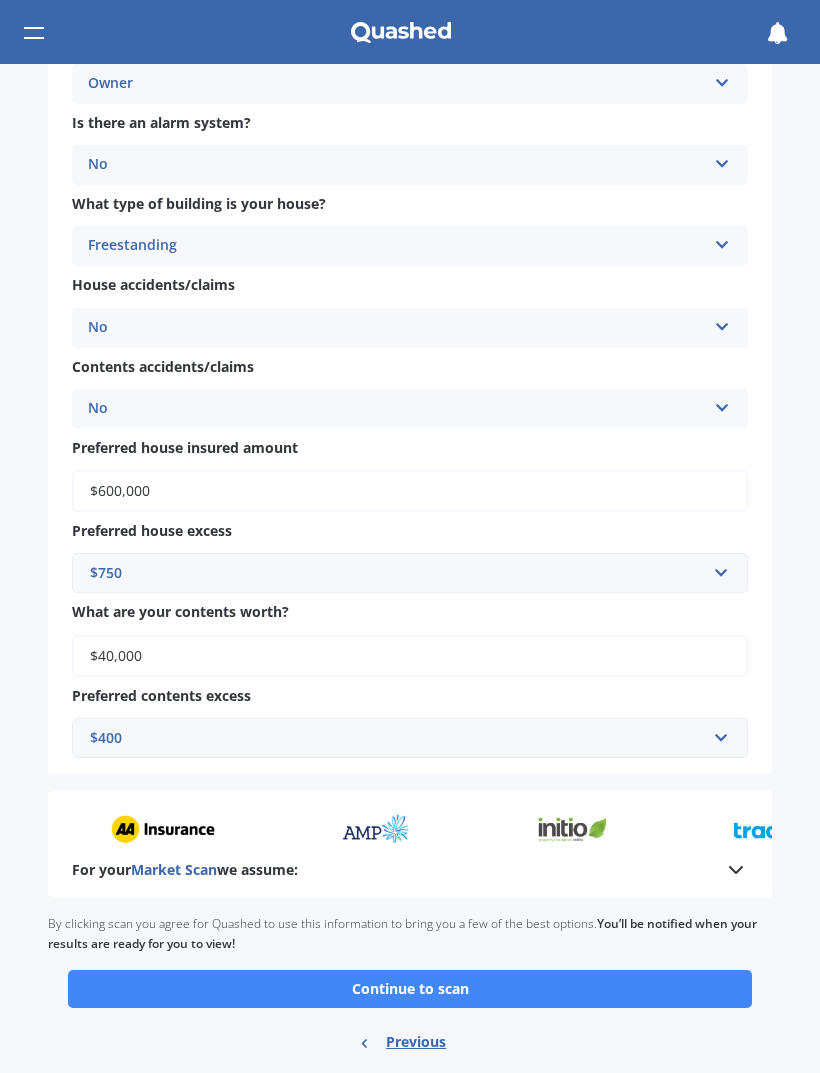 scroll, scrollTop: 1113, scrollLeft: 0, axis: vertical 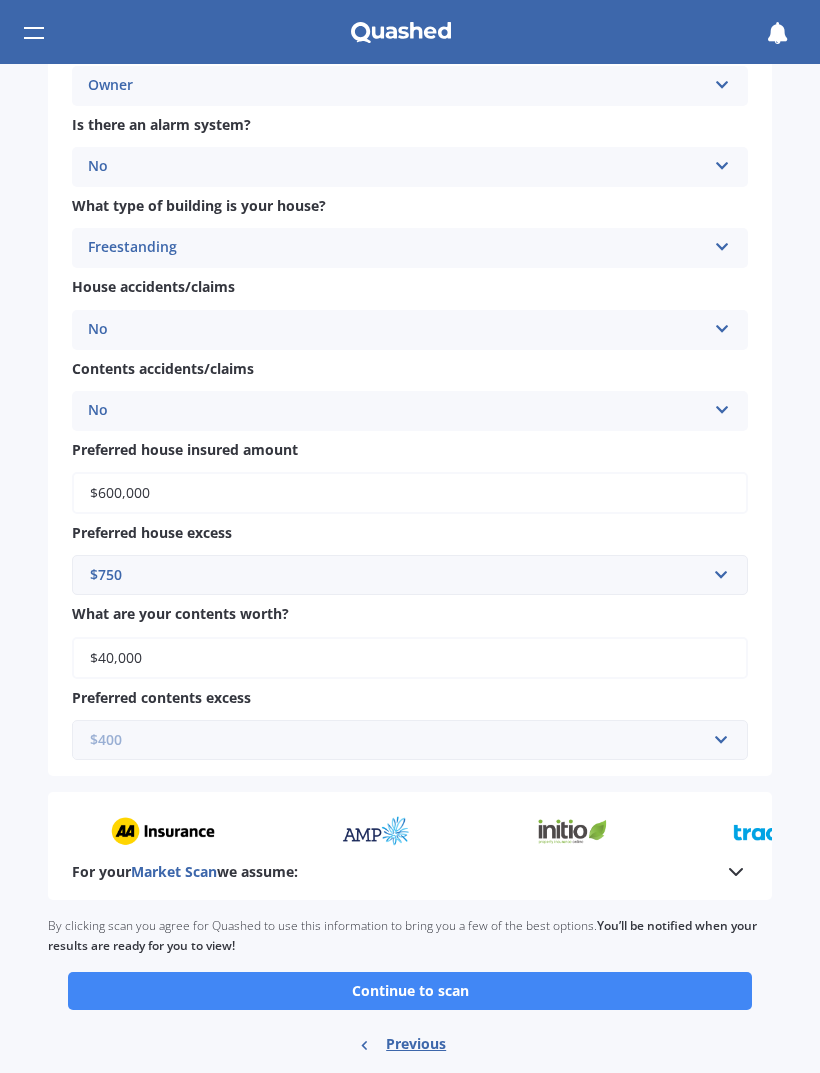 click at bounding box center (403, 740) 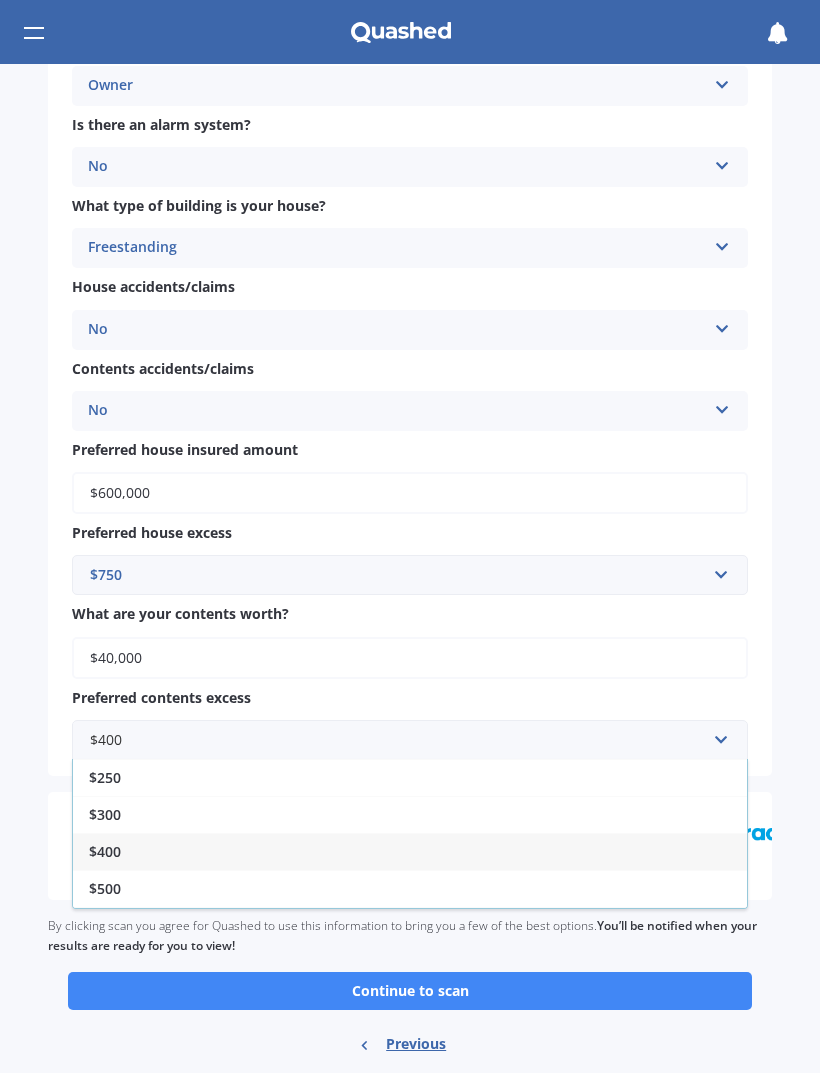 click on "$300" at bounding box center (410, 814) 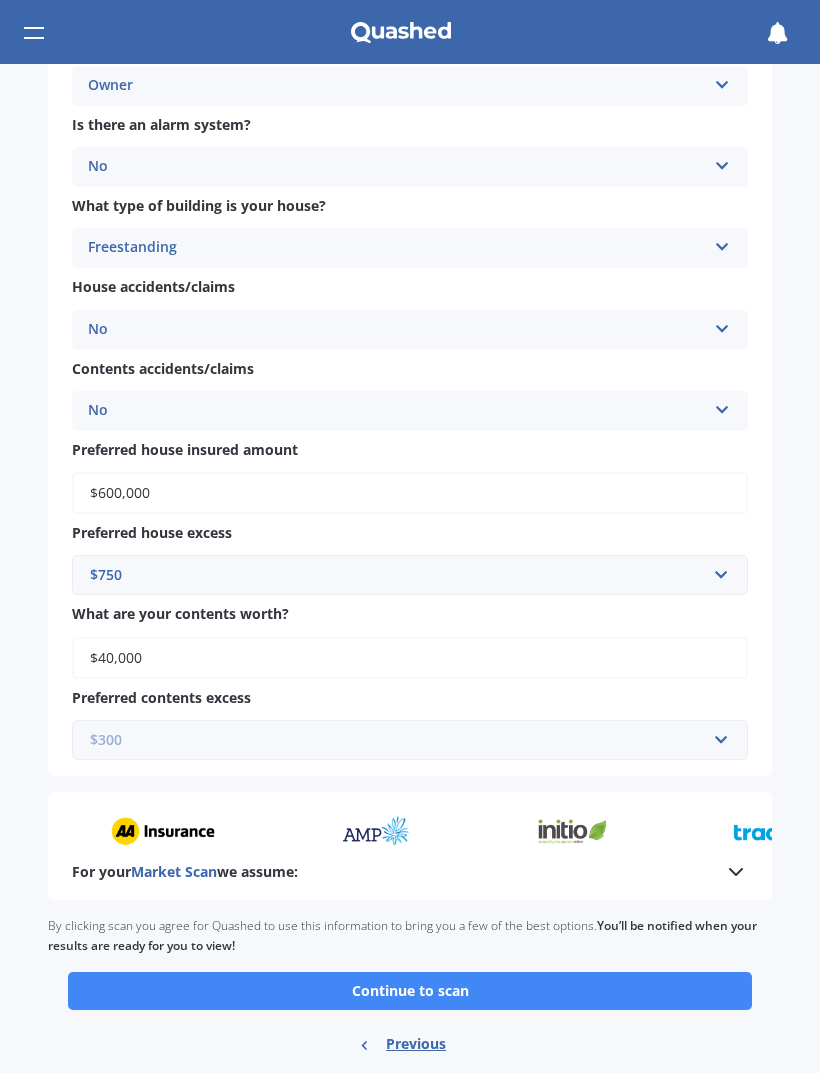click at bounding box center (403, 740) 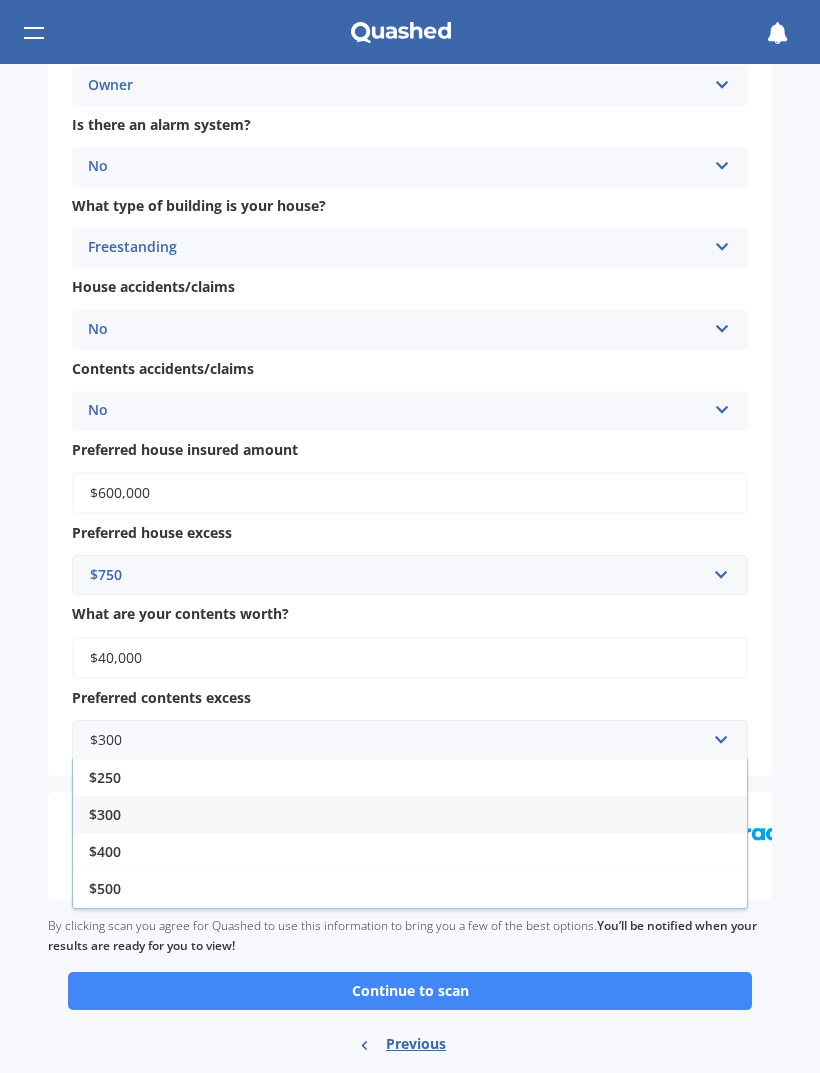 click on "$250" at bounding box center [410, 777] 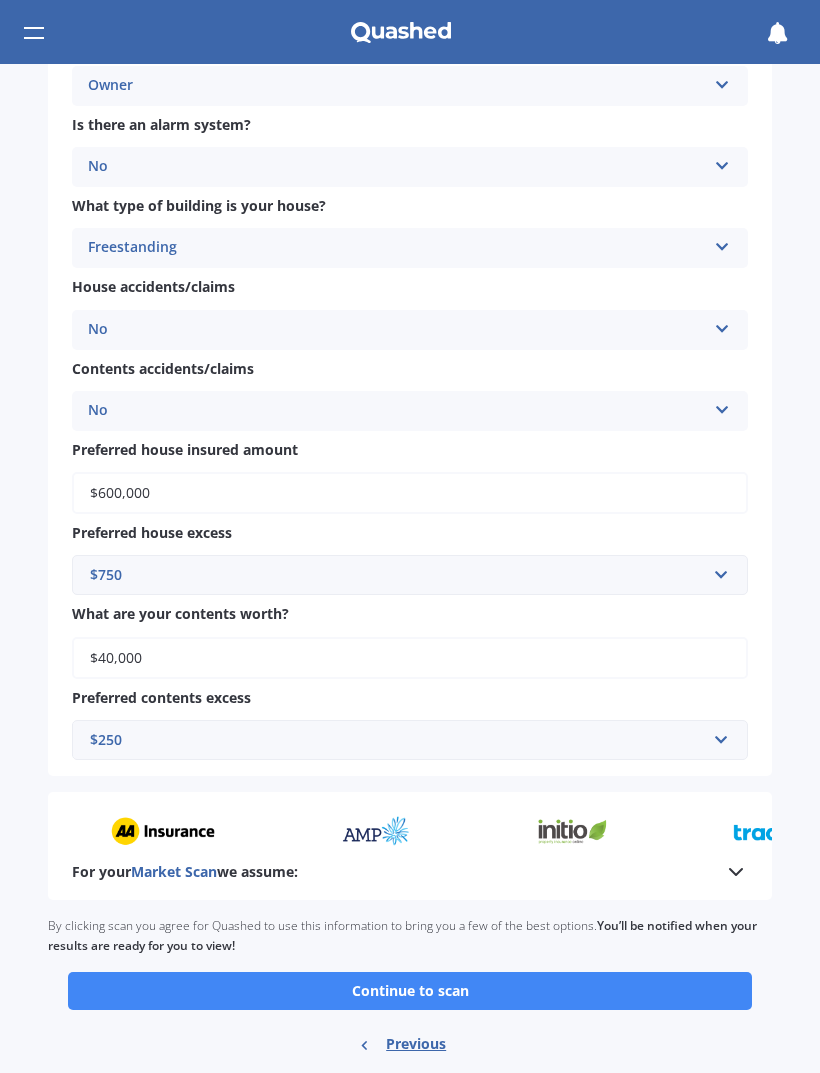 scroll, scrollTop: 1113, scrollLeft: 0, axis: vertical 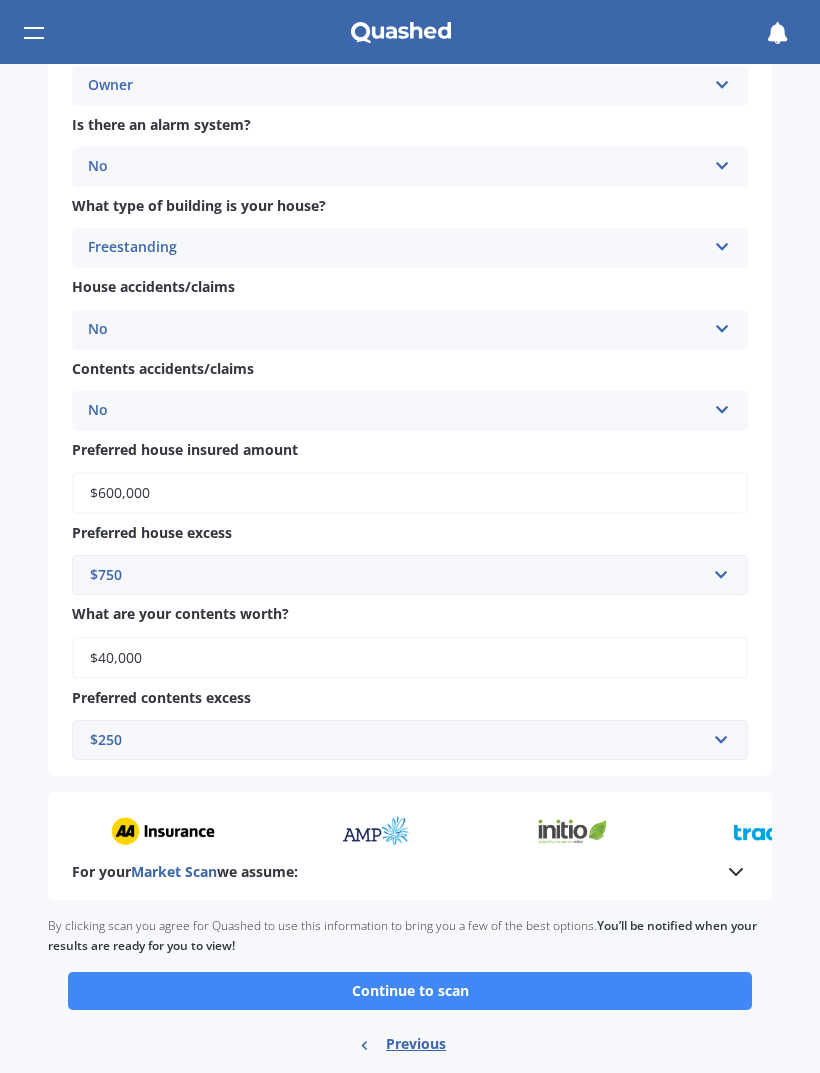 click on "Continue to scan" at bounding box center (410, 991) 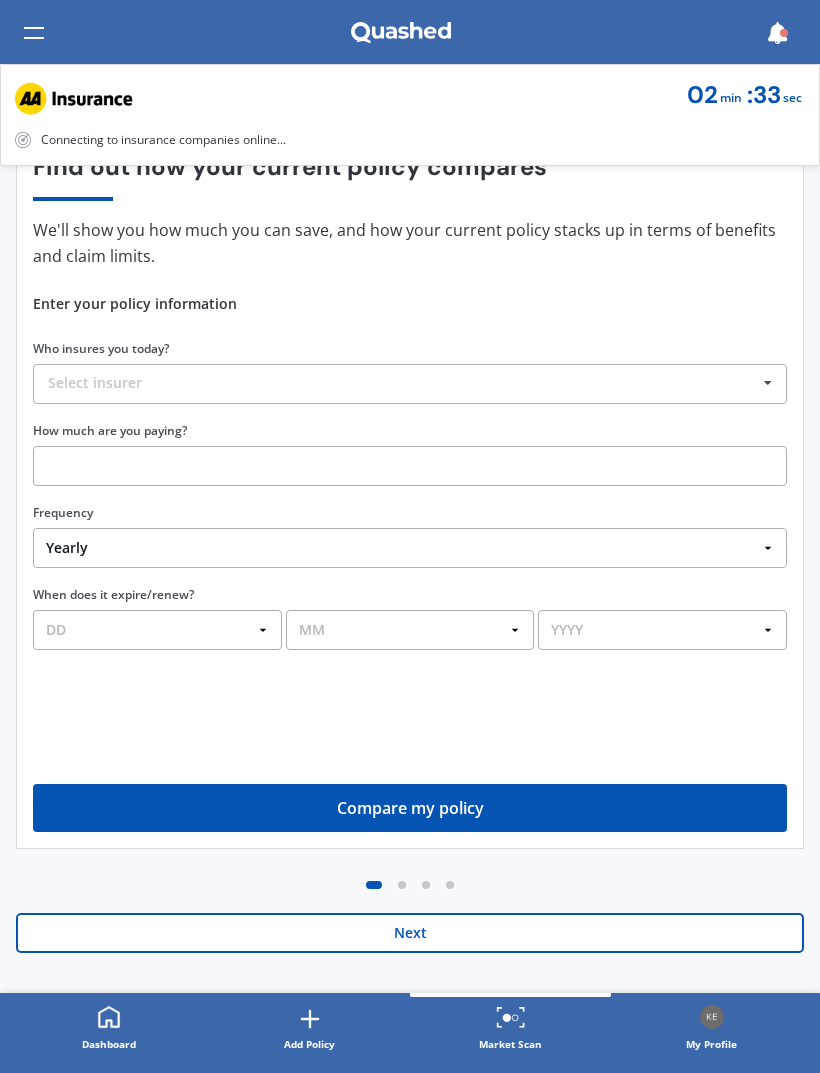 scroll, scrollTop: 0, scrollLeft: 0, axis: both 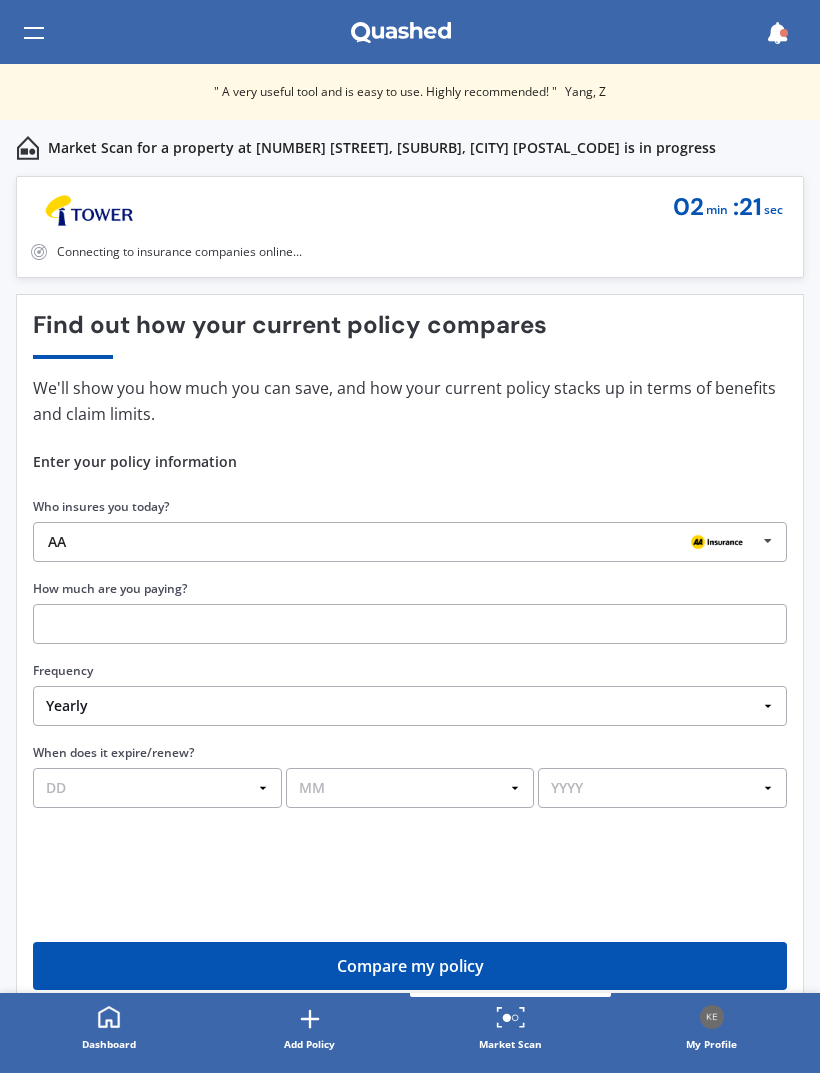 click at bounding box center (410, 624) 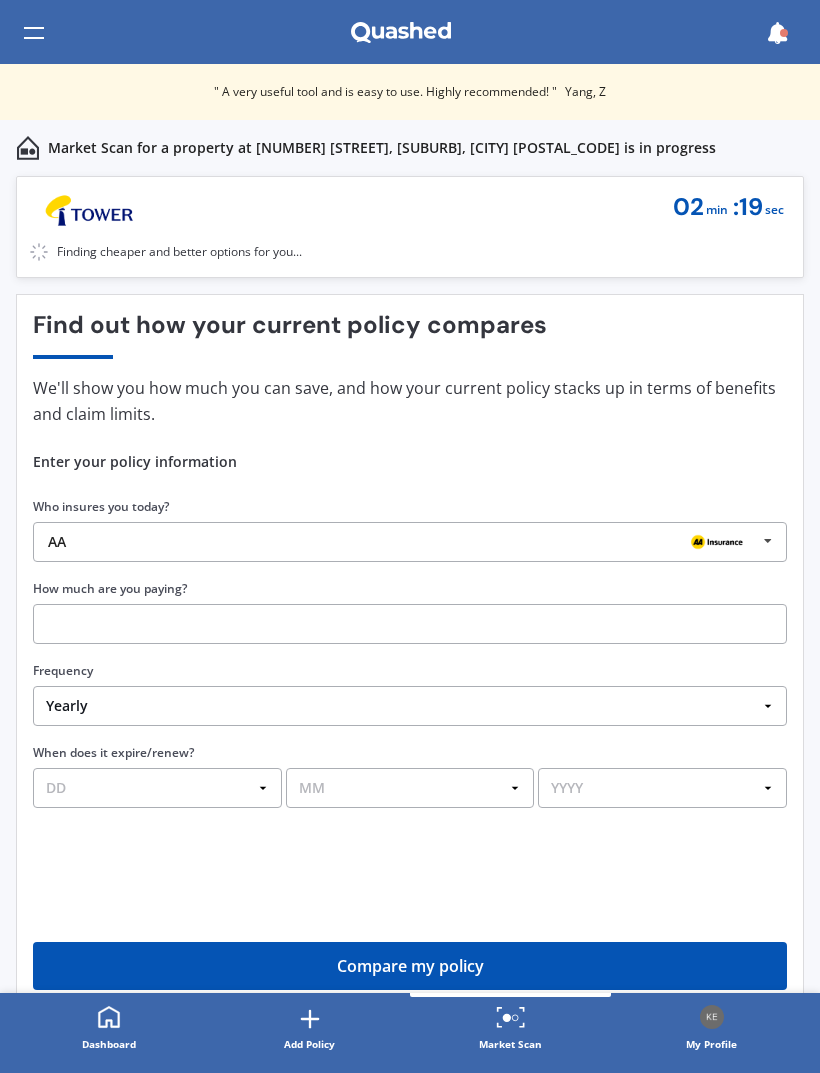 click on "Yearly Six-Monthly Quarterly Monthly Fortnightly Weekly One-Off" at bounding box center [410, 706] 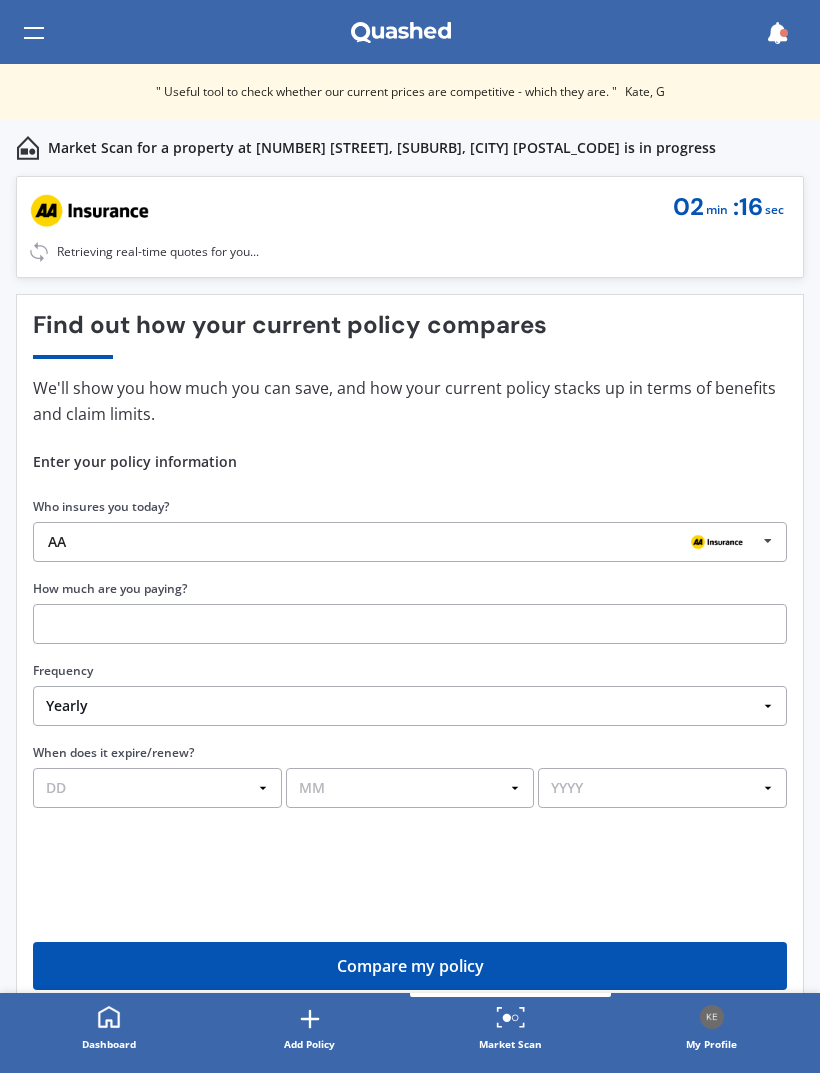 select on "Fortnightly" 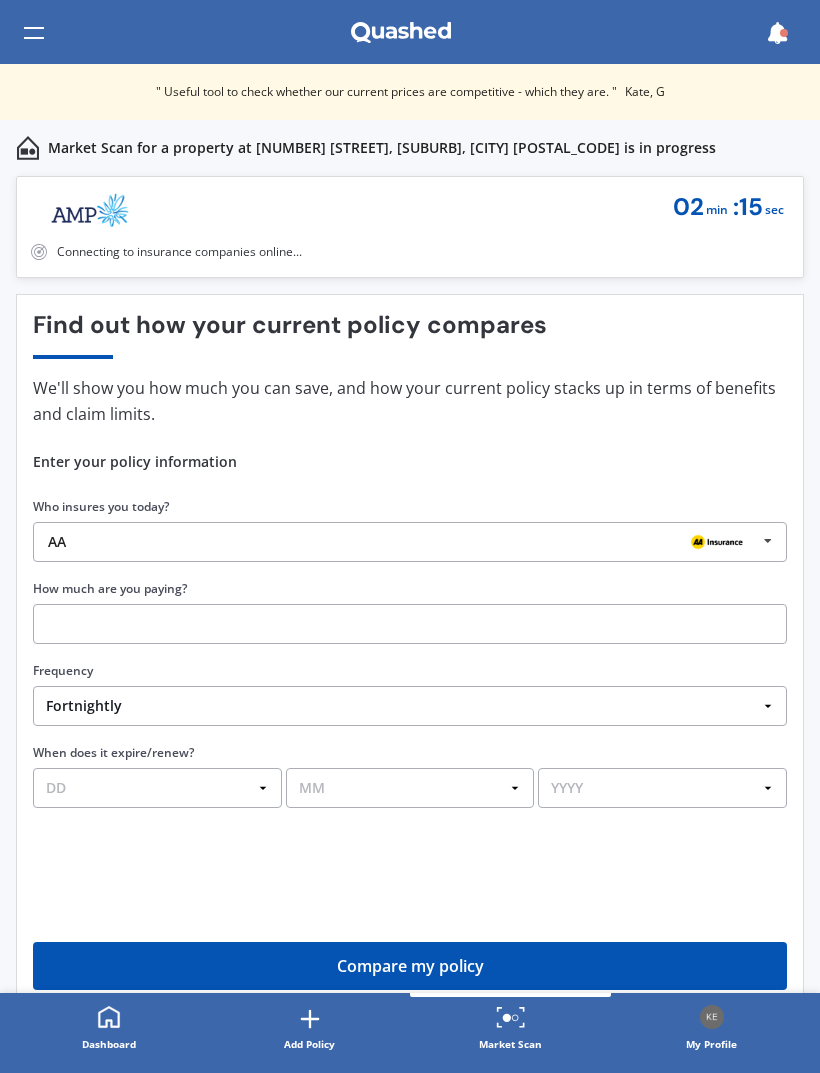 click at bounding box center (410, 624) 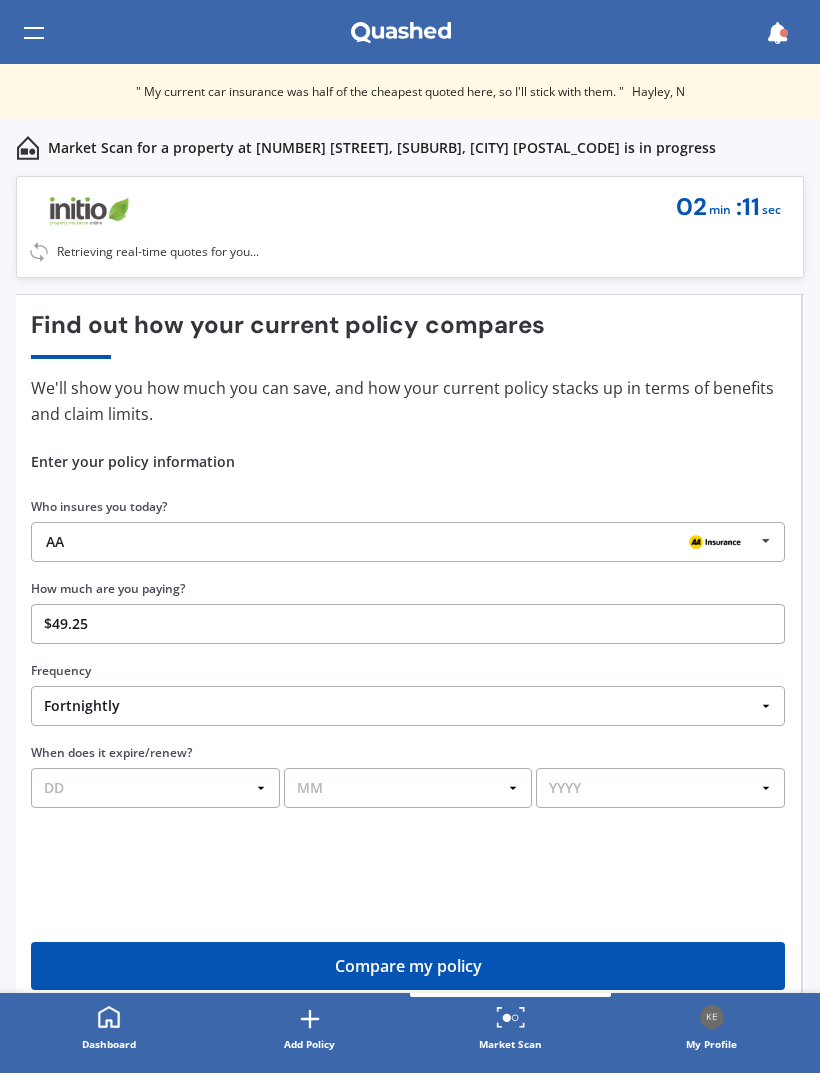 click on "When does it expire/renew? DD 01 02 03 04 05 06 07 08 09 10 11 12 13 14 15 16 17 18 19 20 21 22 23 24 25 26 27 28 29 30 31 MM 01 02 03 04 05 06 07 08 09 10 11 12 YYYY 2026 2025 2024" at bounding box center [408, 775] 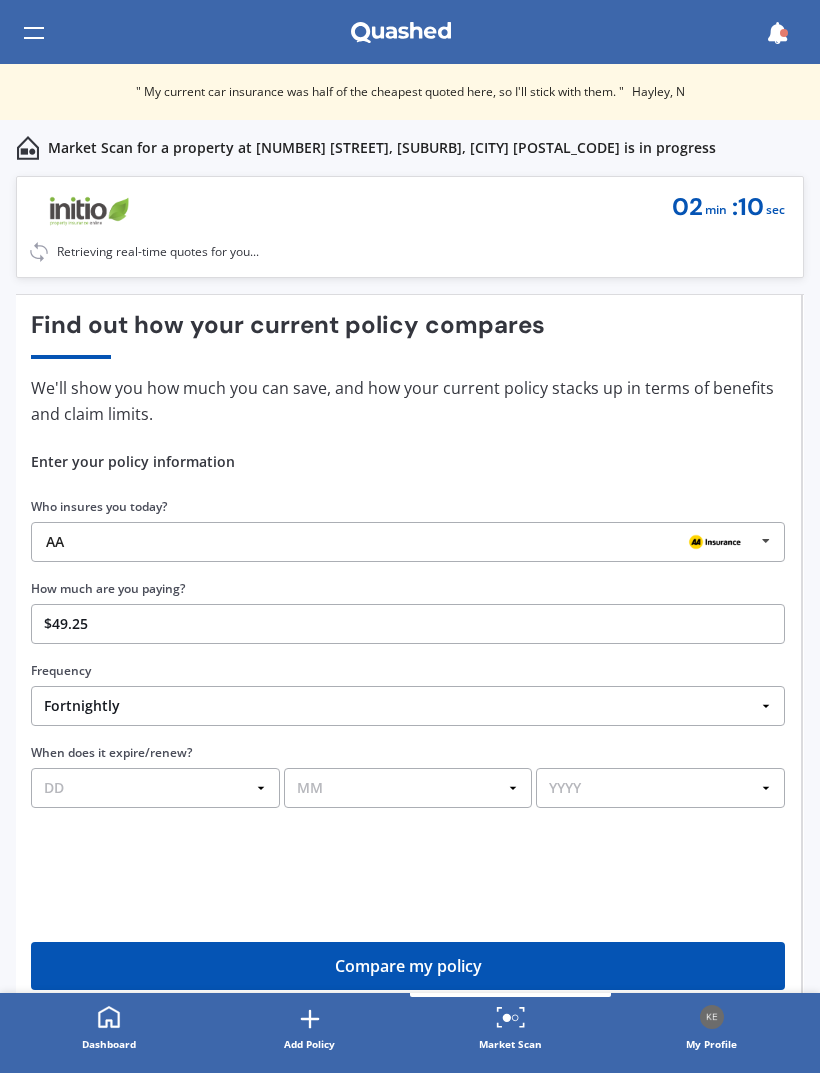 click on "DD 01 02 03 04 05 06 07 08 09 10 11 12 13 14 15 16 17 18 19 20 21 22 23 24 25 26 27 28 29 30 31" at bounding box center [155, 788] 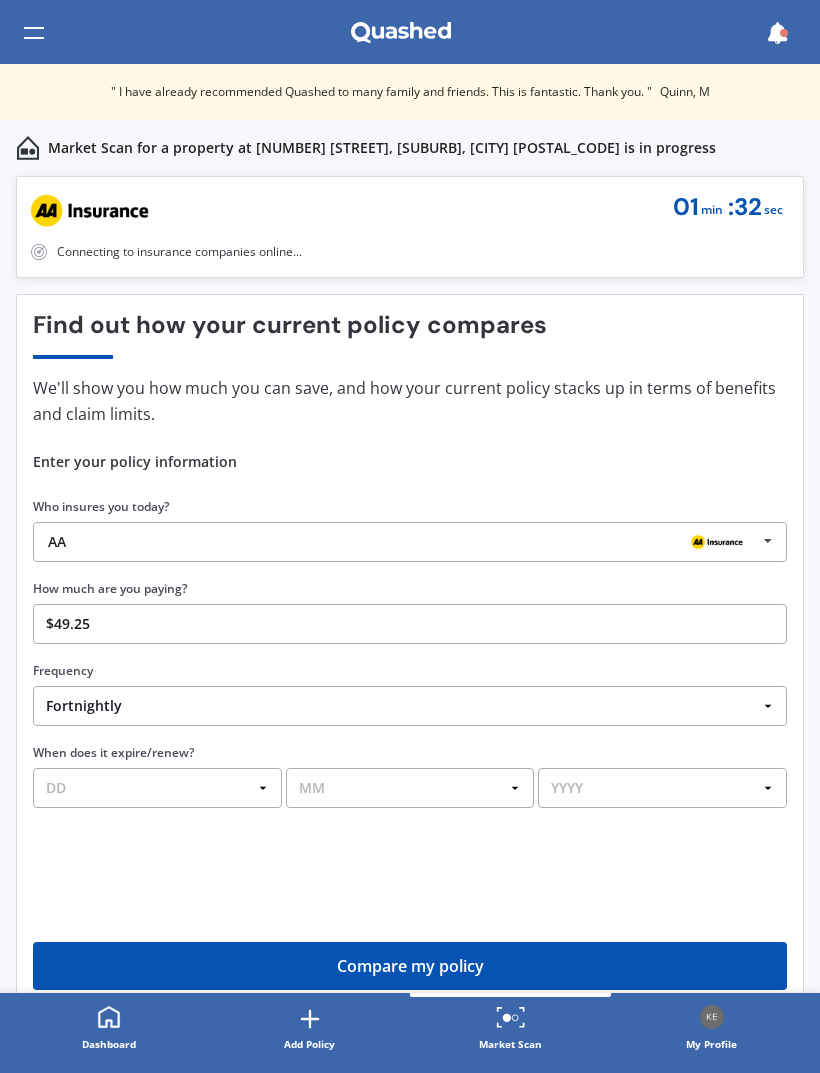 click on "AA AA Tower AMI State AMP ANZ ASB BNZ Trade Me Insurance Westpac Other" at bounding box center (410, 542) 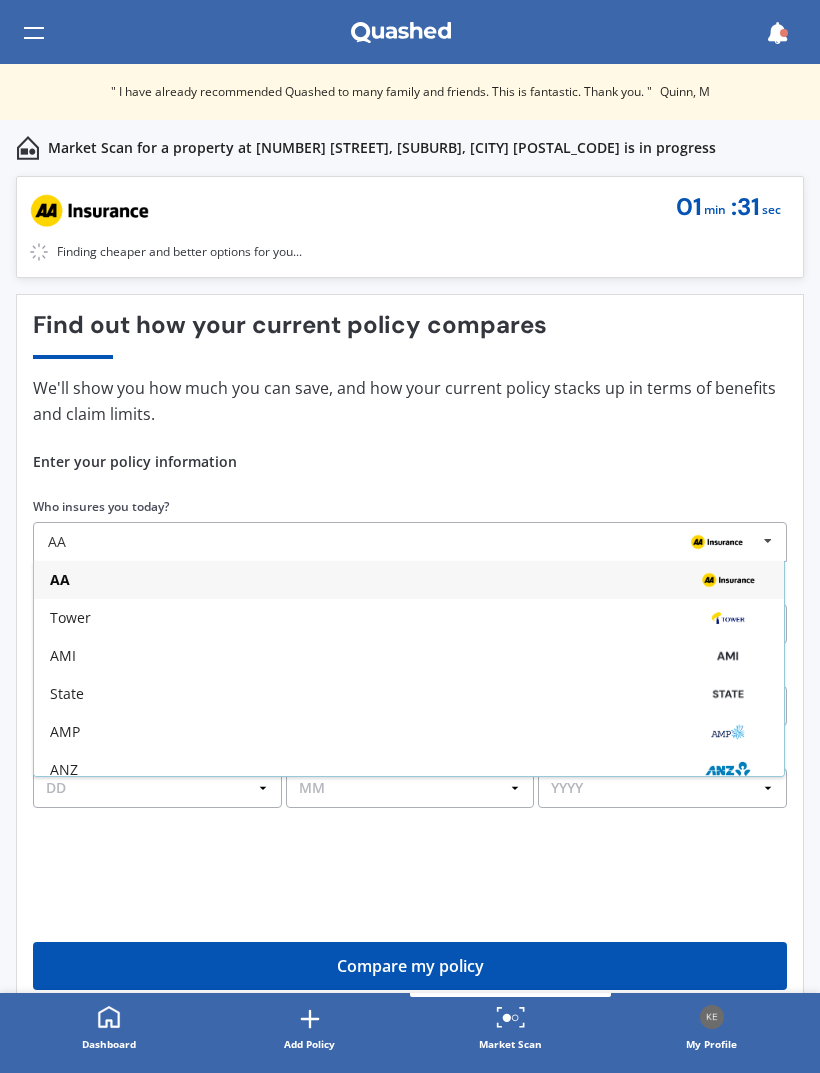 click on "State" at bounding box center [409, 694] 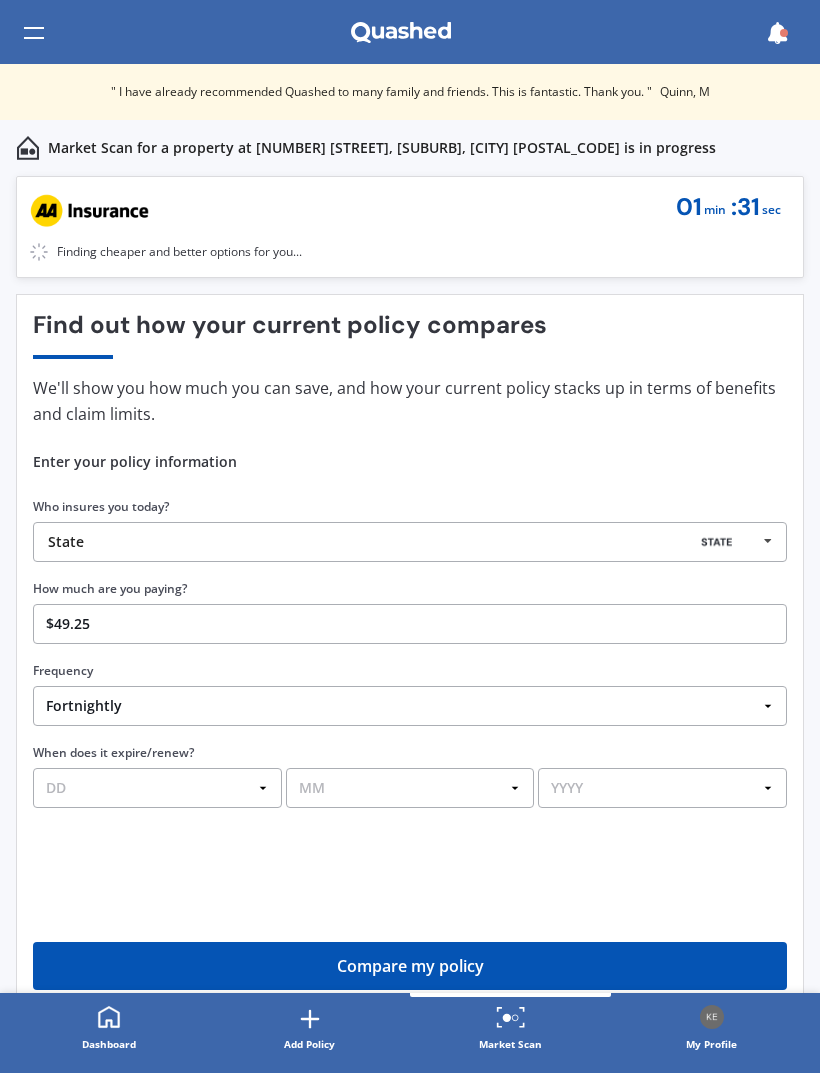 click on "Yearly Six-Monthly Quarterly Monthly Fortnightly Weekly One-Off" at bounding box center (410, 706) 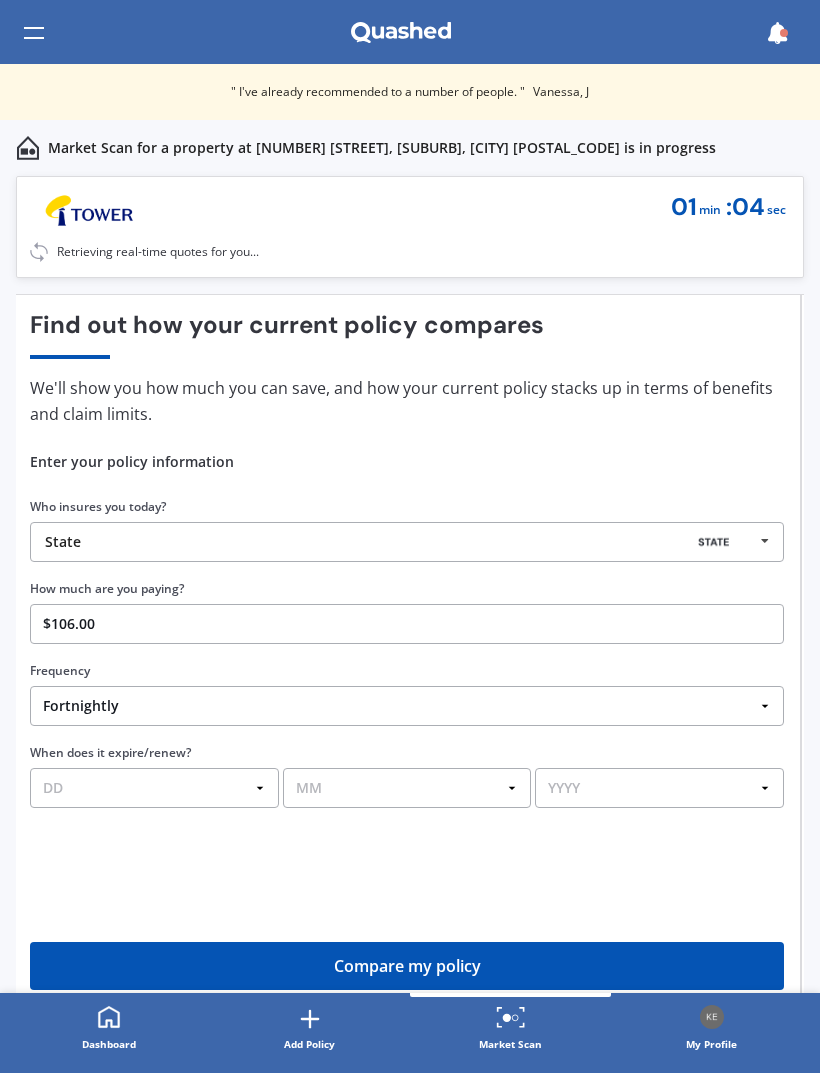 type on "$106.00" 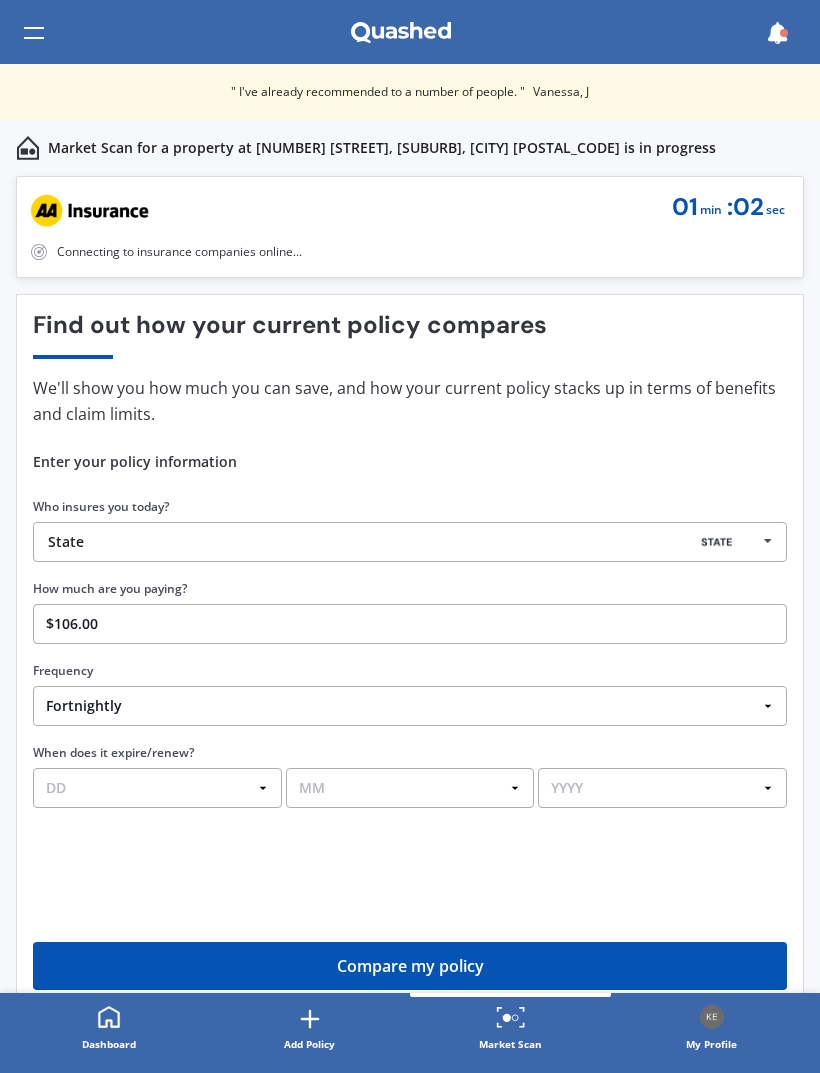 select on "10" 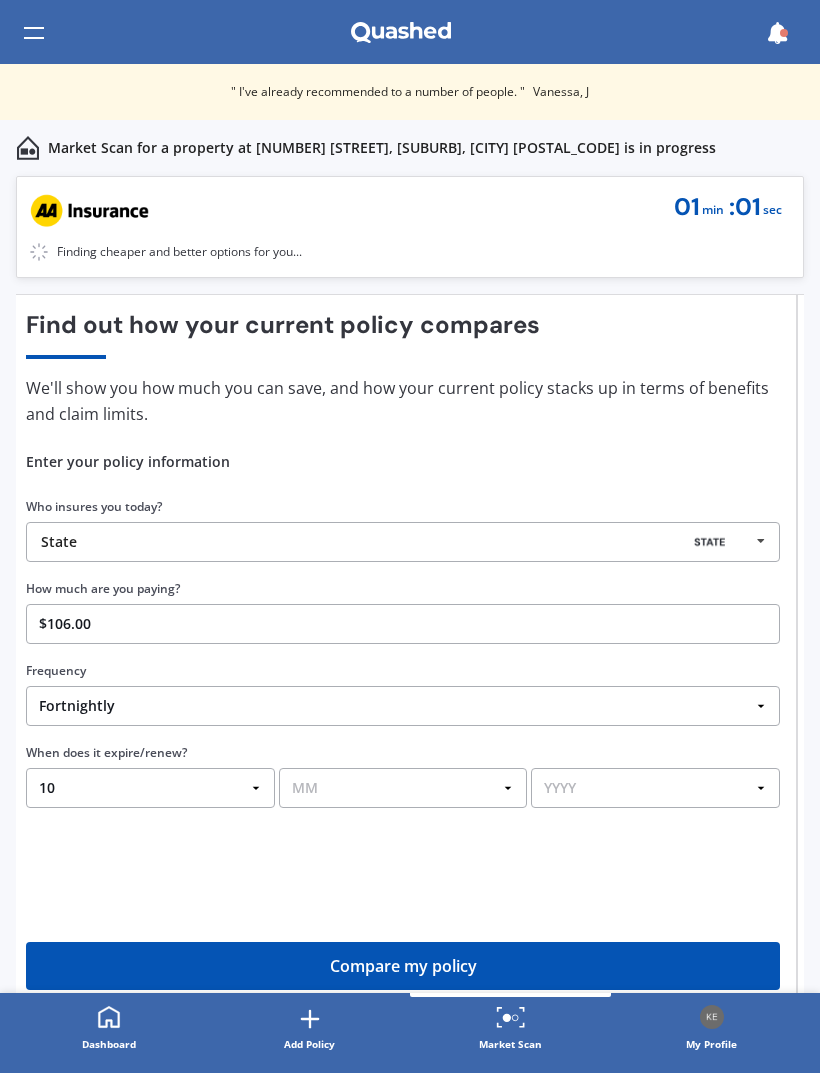 click on "MM 01 02 03 04 05 06 07 08 09 10 11 12" at bounding box center (403, 788) 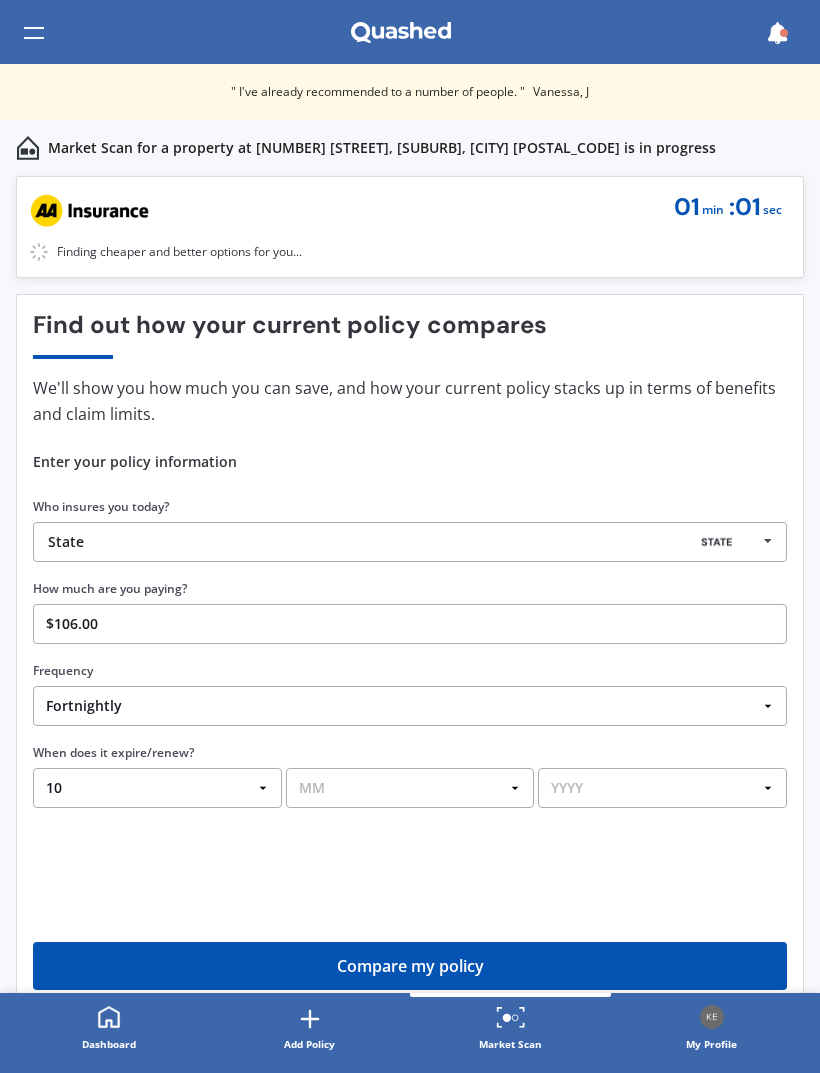 click on "MM 01 02 03 04 05 06 07 08 09 10 11 12" at bounding box center (410, 788) 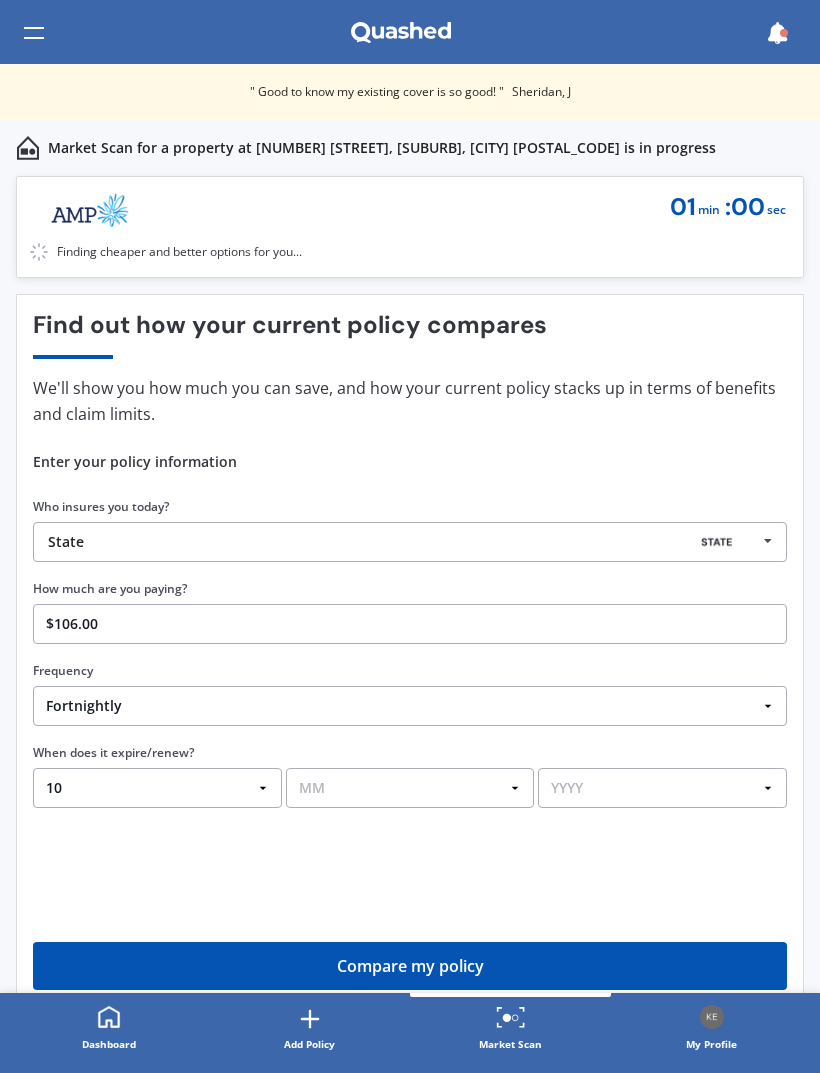 select on "10" 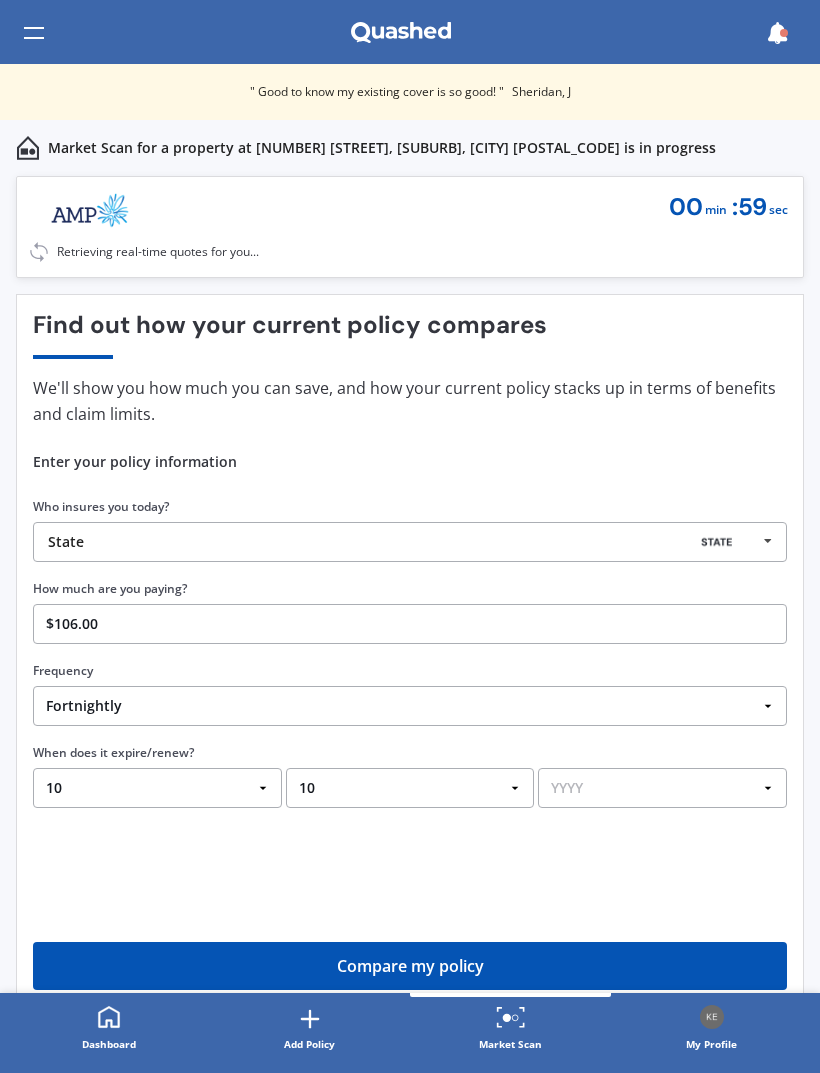 click on "YYYY 2026 2025 2024" at bounding box center (662, 788) 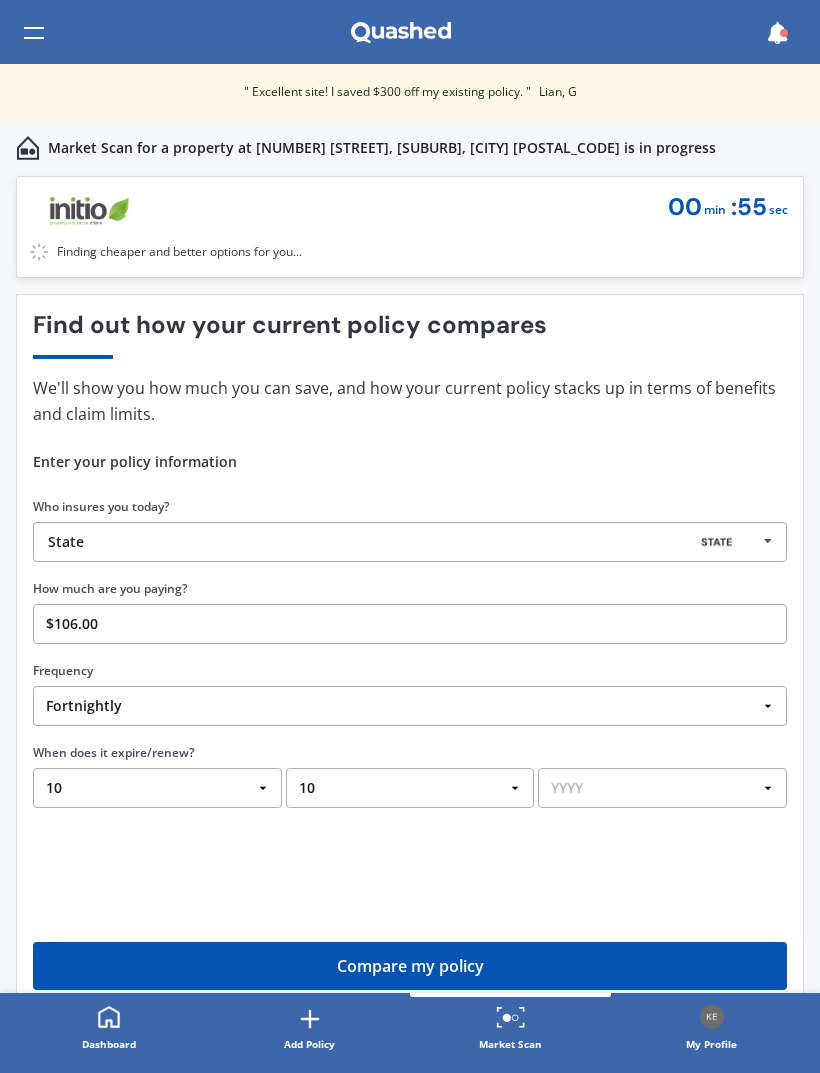 select on "2025" 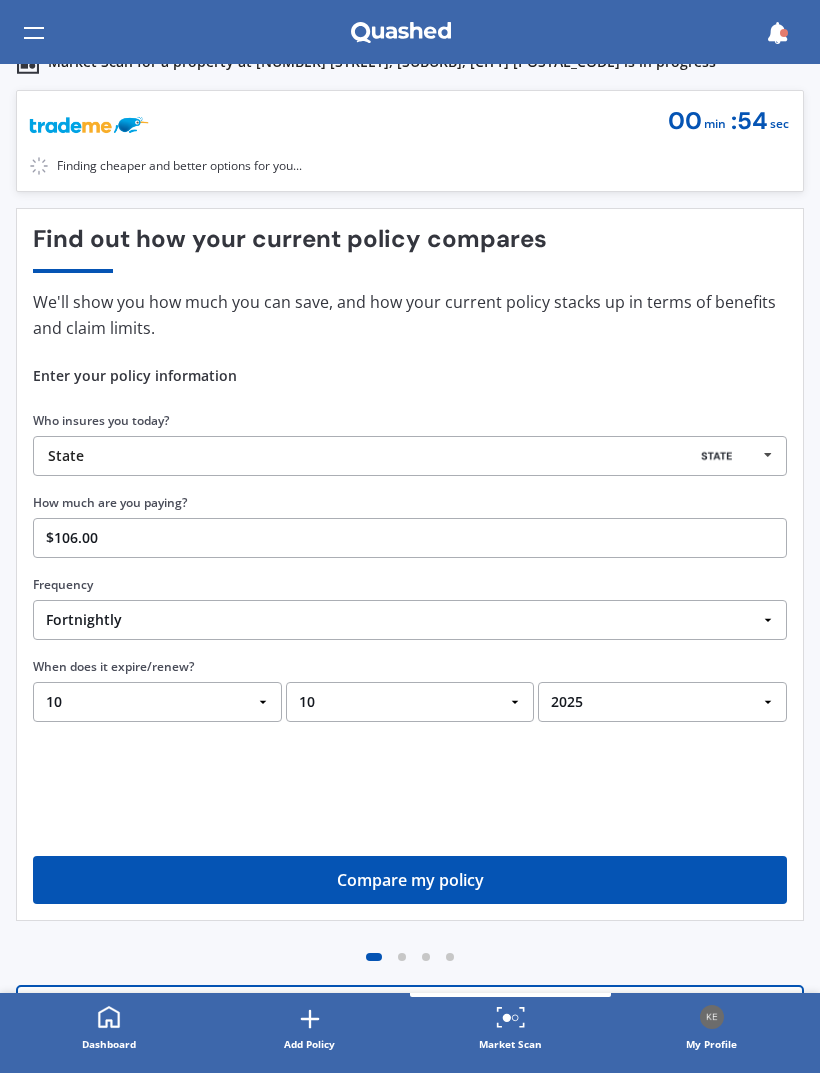 scroll, scrollTop: 90, scrollLeft: 0, axis: vertical 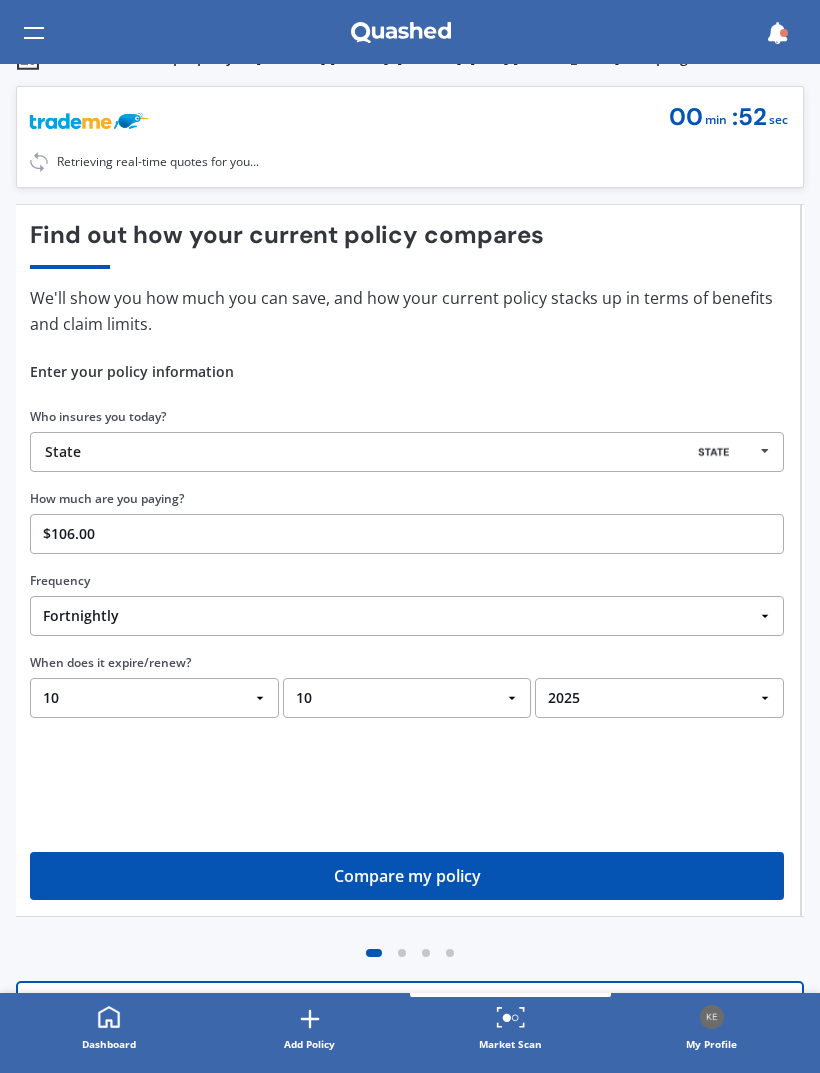 click on "Compare my policy" at bounding box center (407, 876) 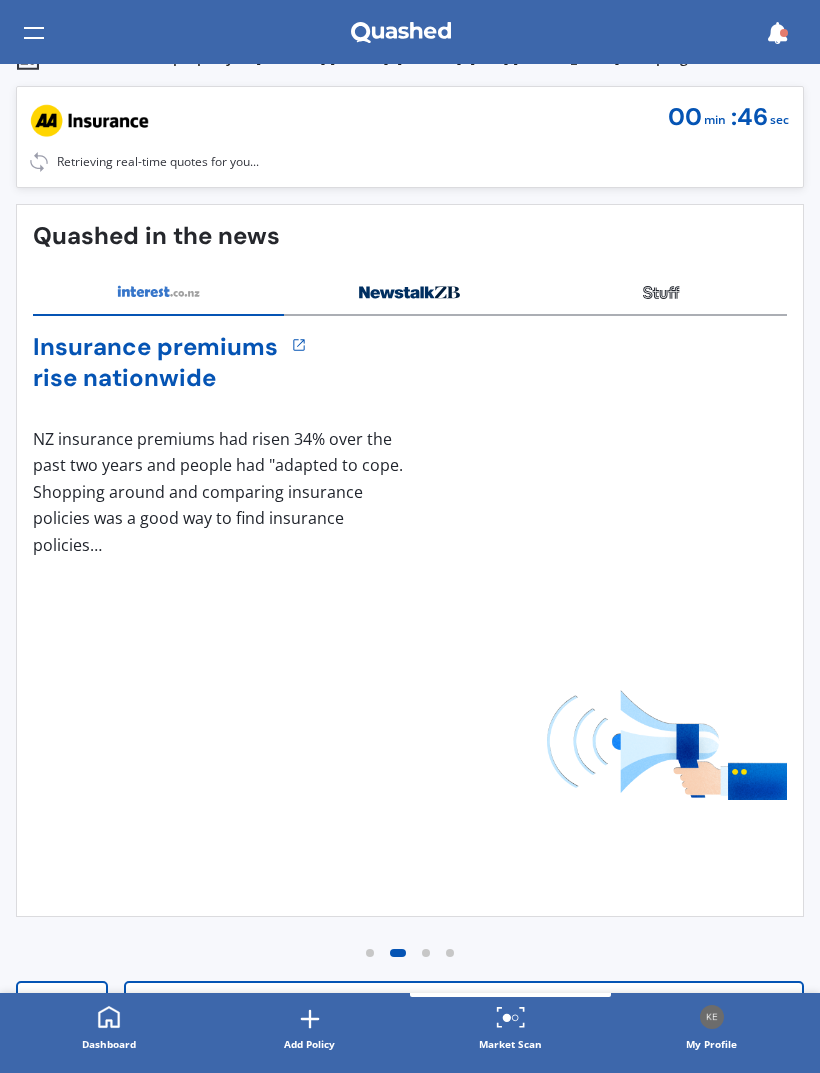 click on "Quashed in the news Insurance premiums rise nationwide 1 NZ insurance premiums had risen 34% over the past two years and people had "adapted to cope. Shopping around and comparing insurance policies was a good way to find insurance policies…" at bounding box center (410, 560) 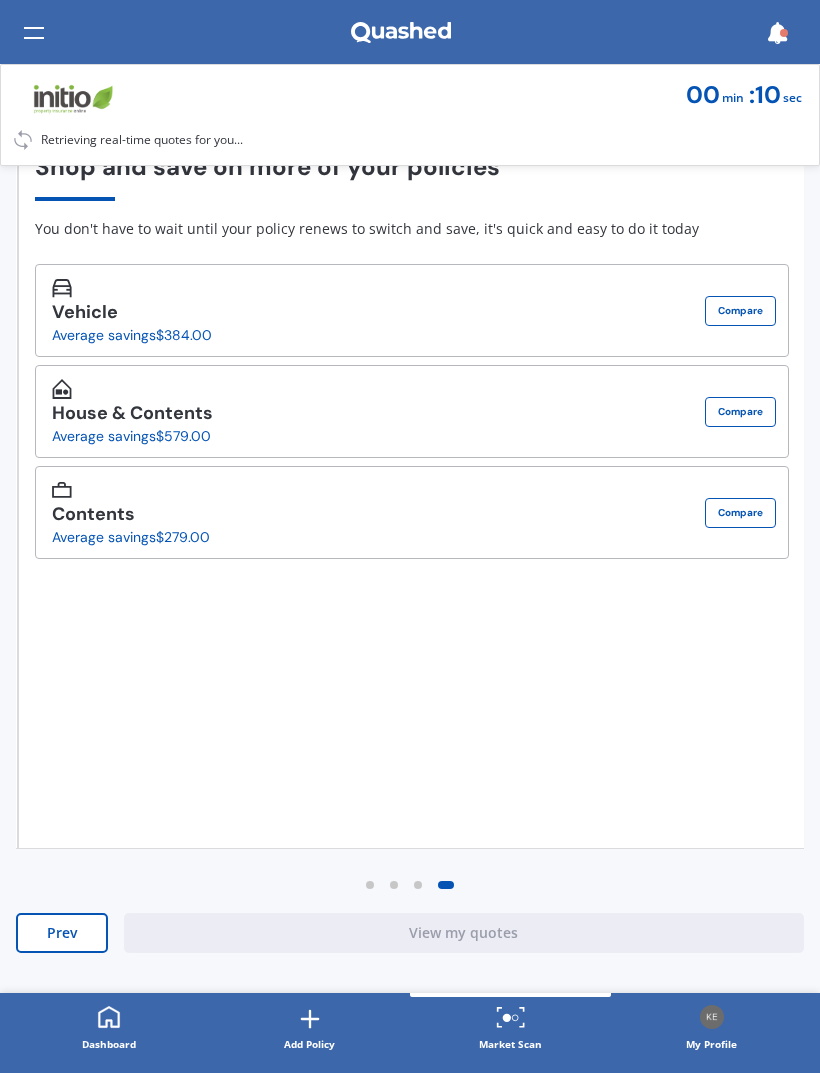 scroll, scrollTop: 159, scrollLeft: 0, axis: vertical 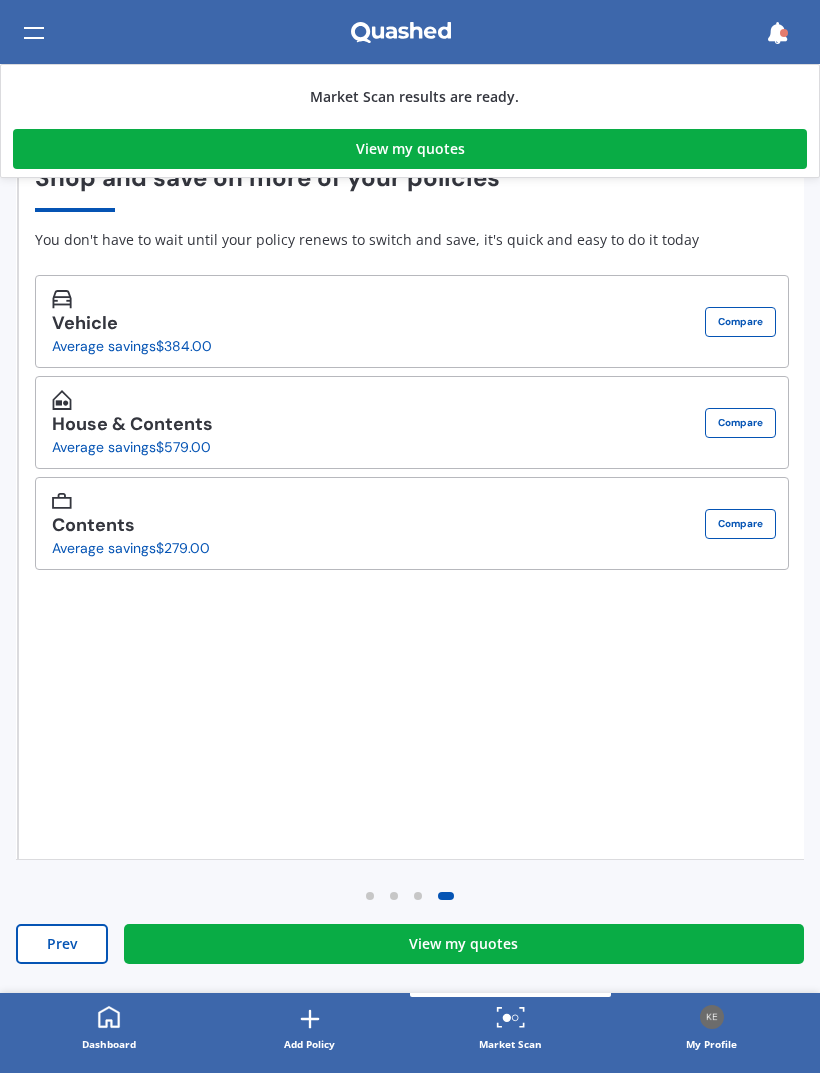 click on "View my quotes" at bounding box center (463, 944) 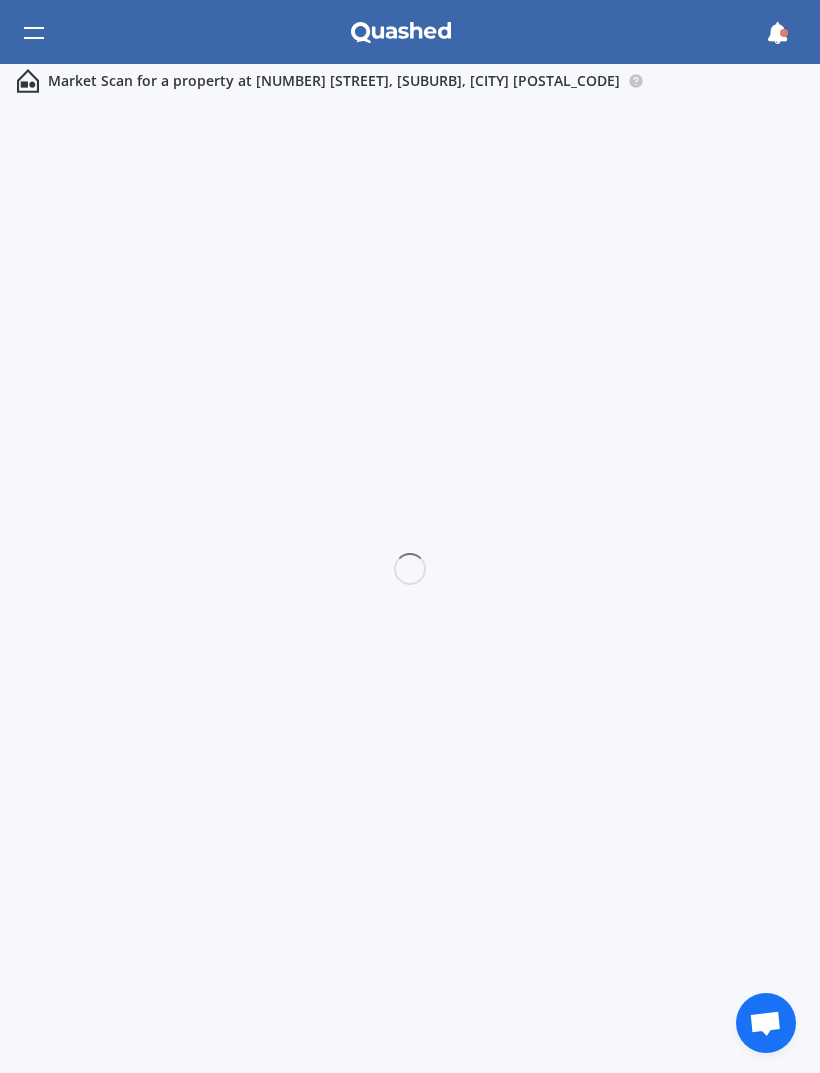 scroll, scrollTop: 0, scrollLeft: 0, axis: both 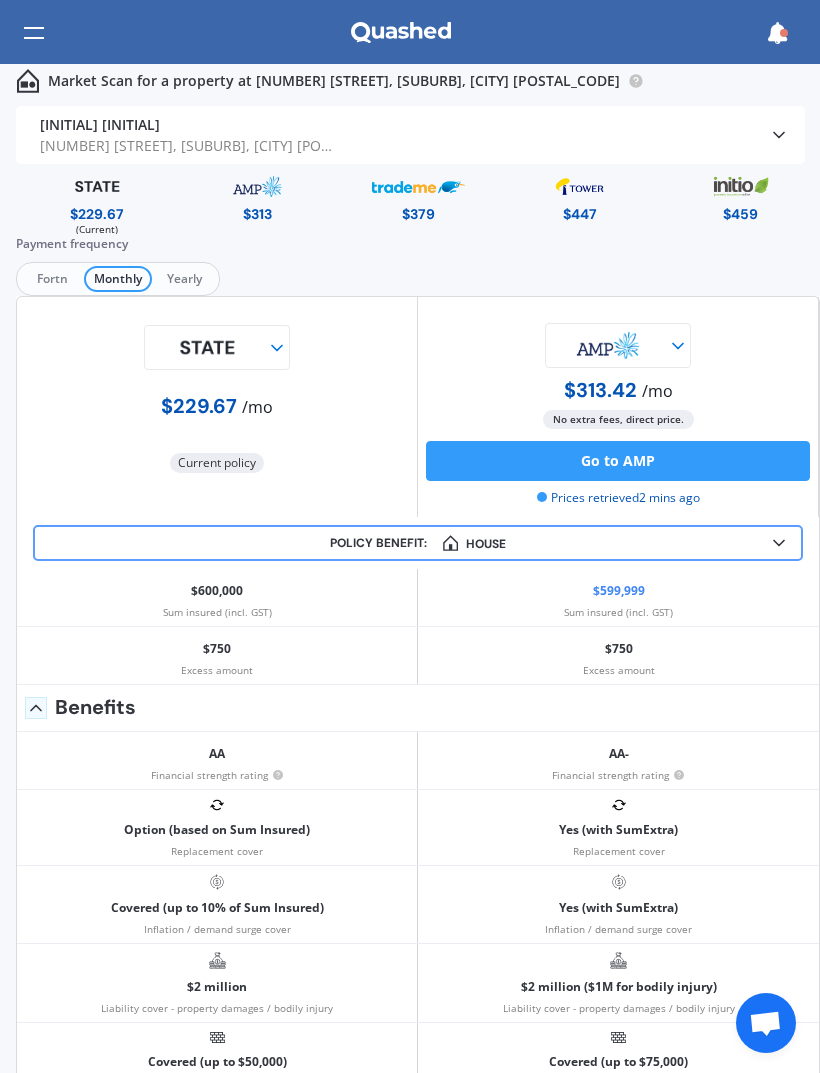 click on "Yearly" at bounding box center [184, 279] 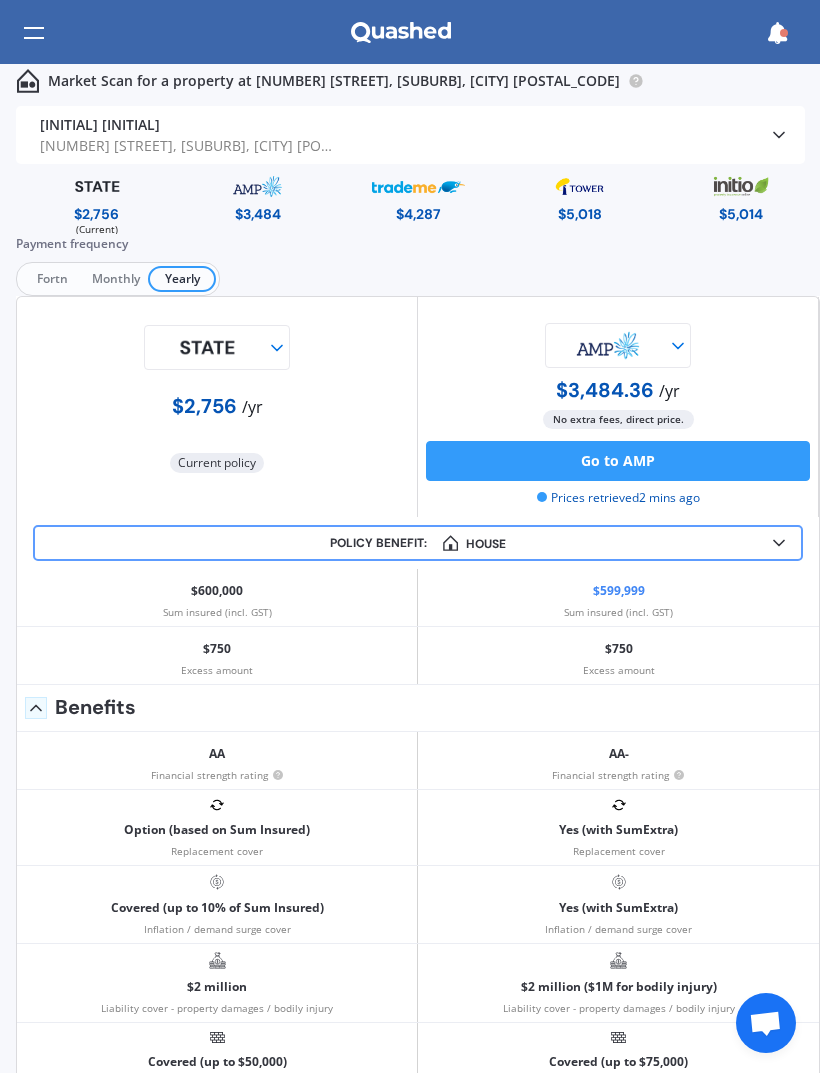 scroll, scrollTop: 0, scrollLeft: 0, axis: both 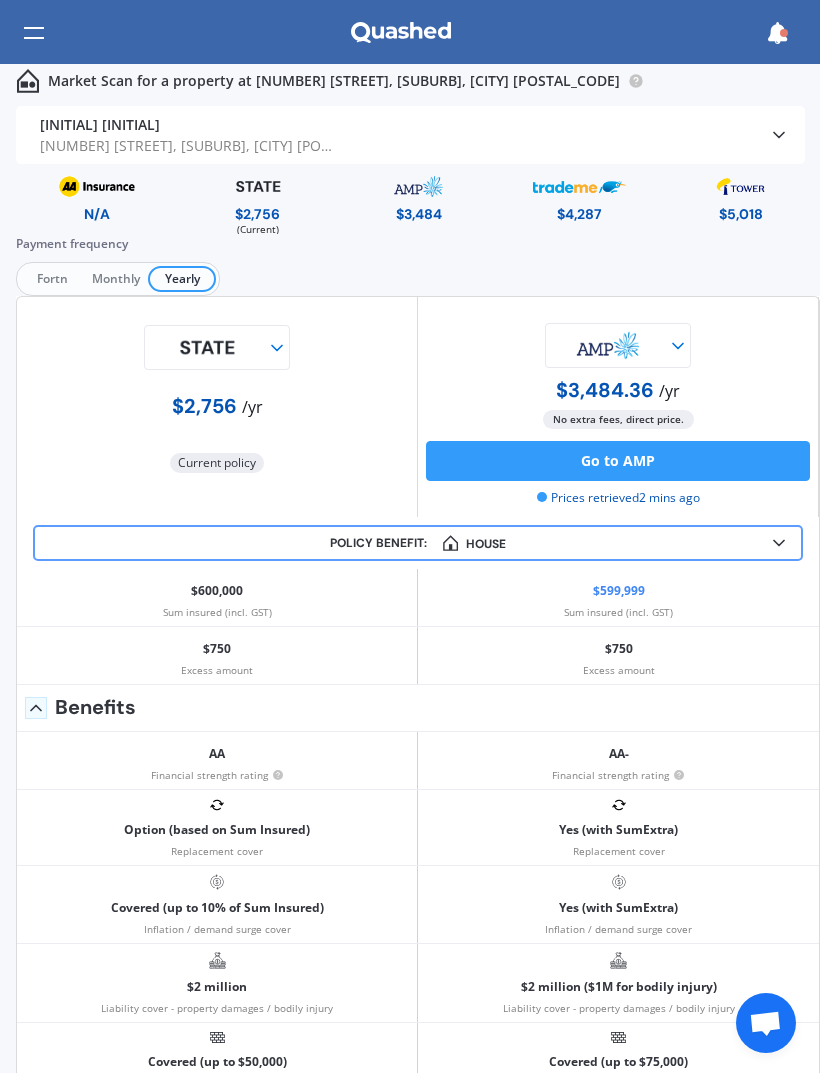 click at bounding box center (258, 186) 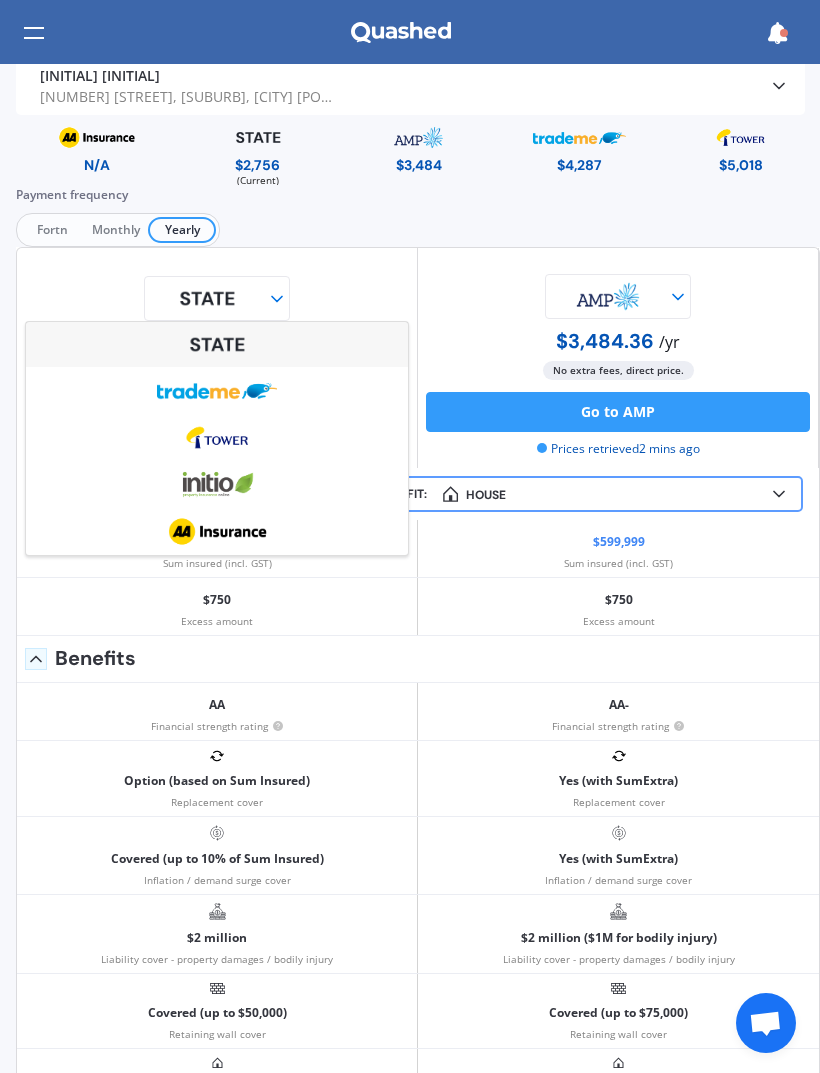 scroll, scrollTop: 26, scrollLeft: 0, axis: vertical 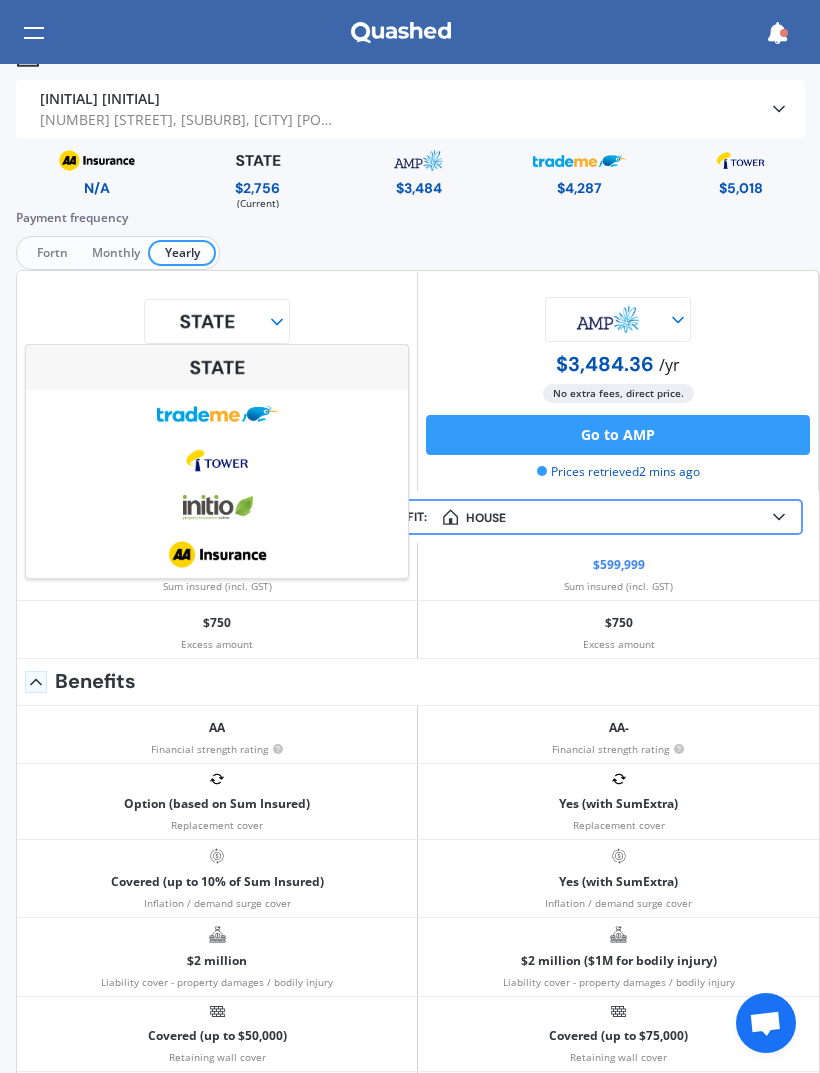 click at bounding box center [217, 554] 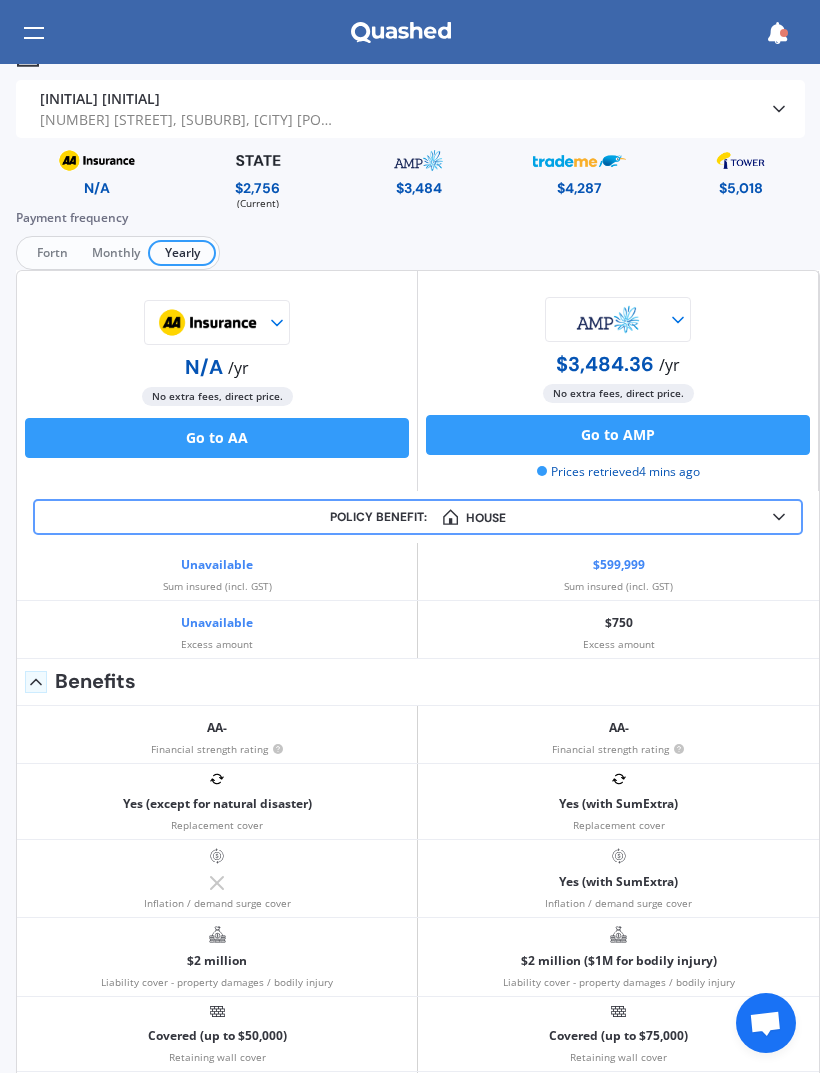 click at bounding box center [207, 322] 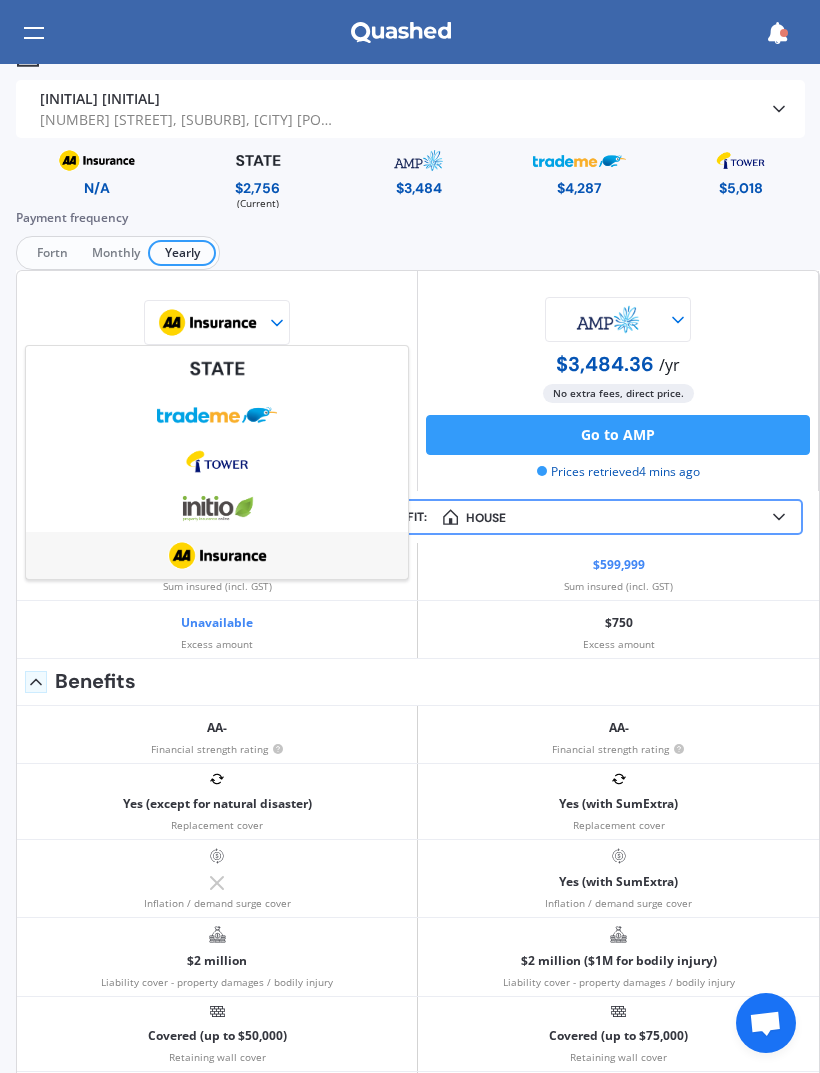 click at bounding box center (217, 368) 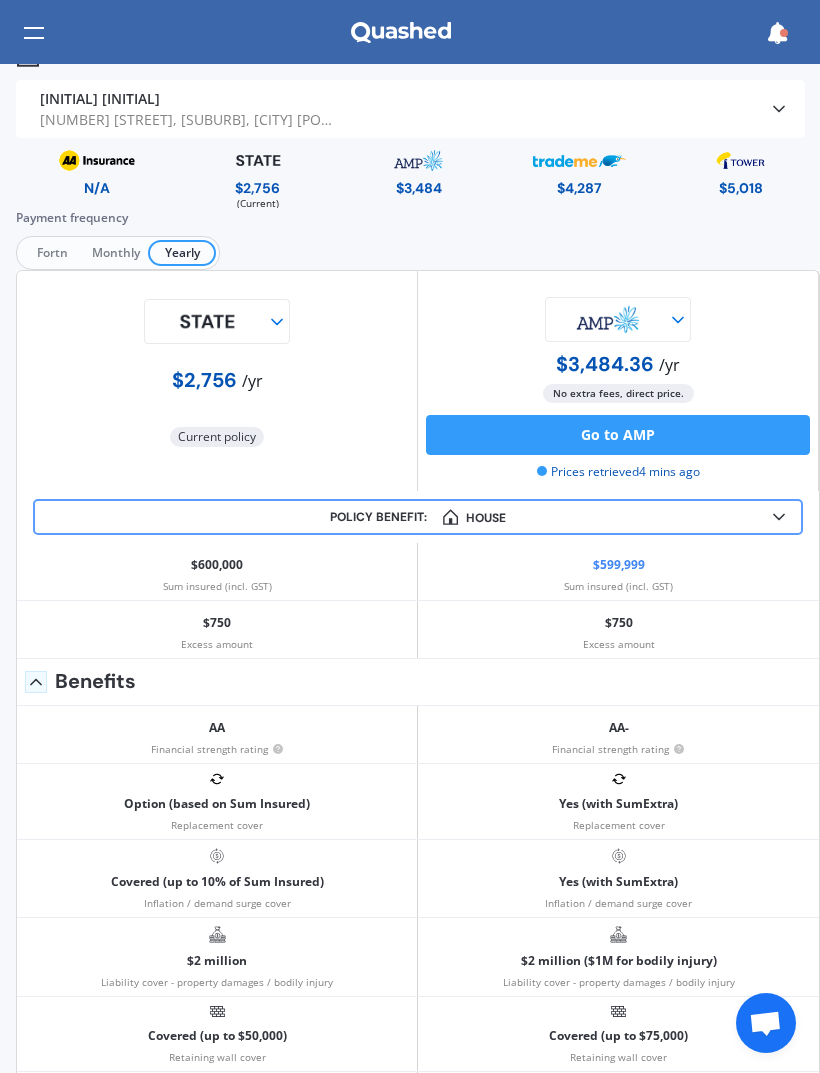 click on "Option (based on Sum Insured)" at bounding box center (217, 804) 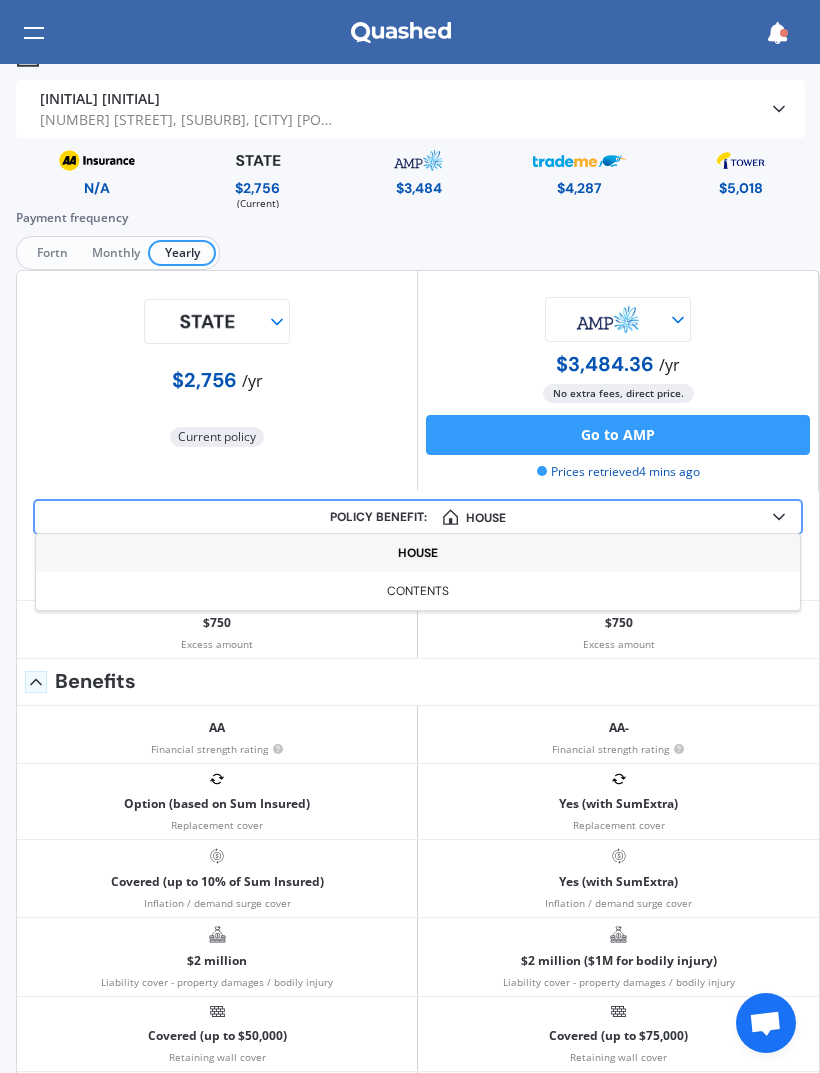 click on "Contents" at bounding box center (418, 591) 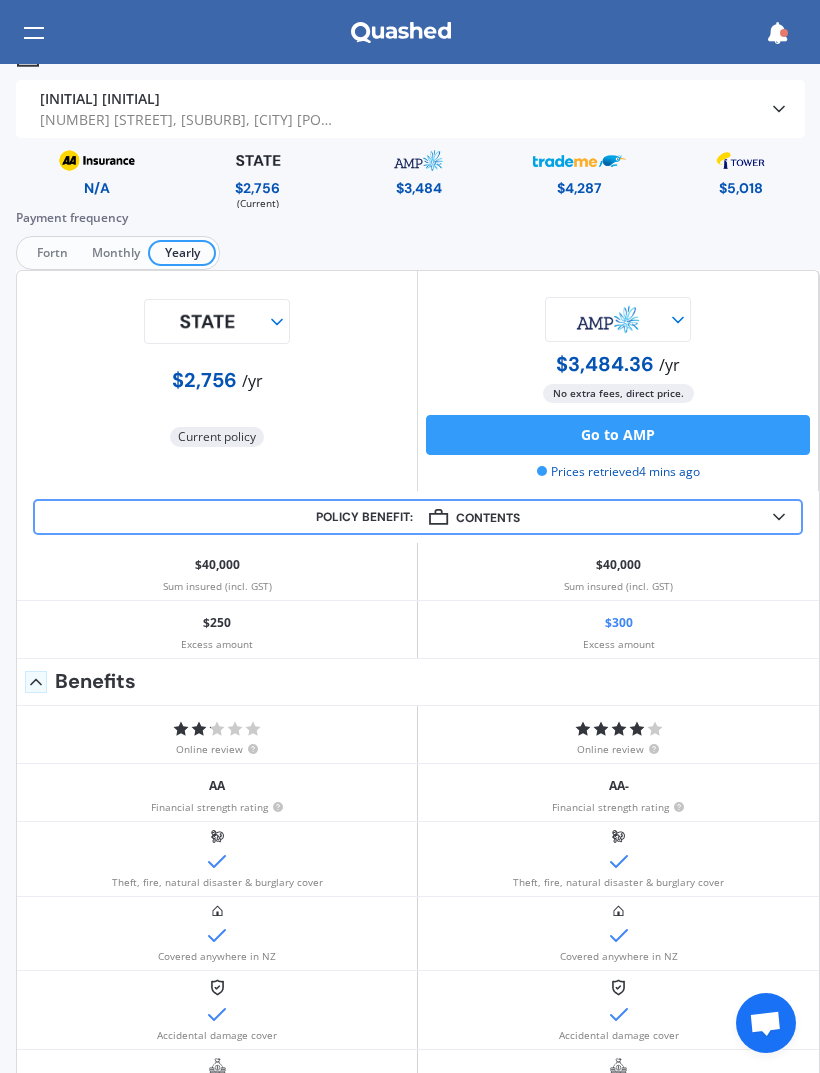 click at bounding box center [34, 33] 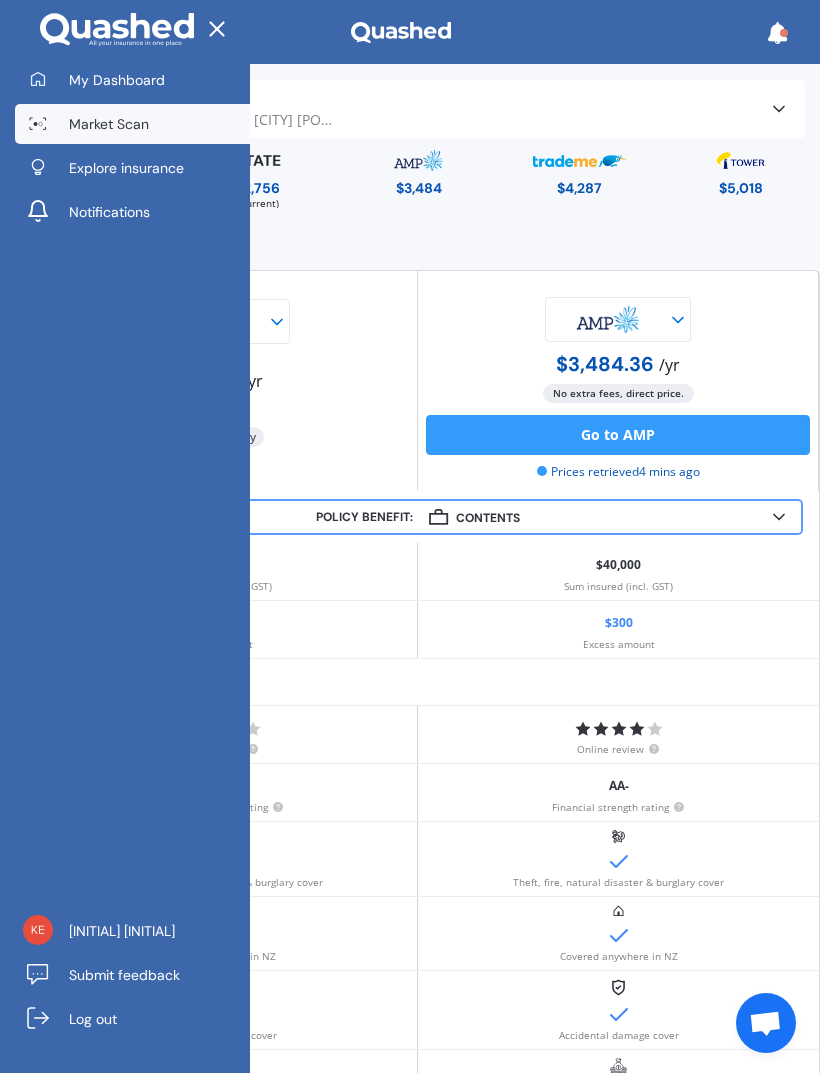 click on "[INITIAL] [INITIAL]" at bounding box center (132, 931) 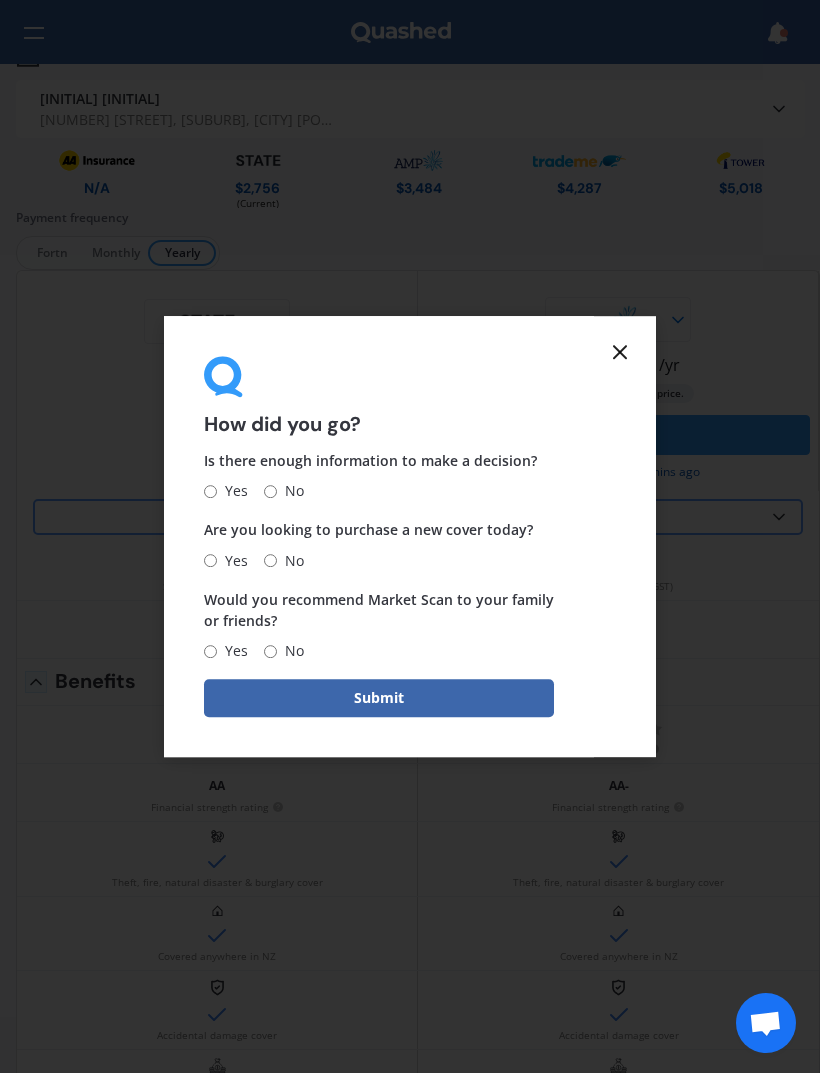 click 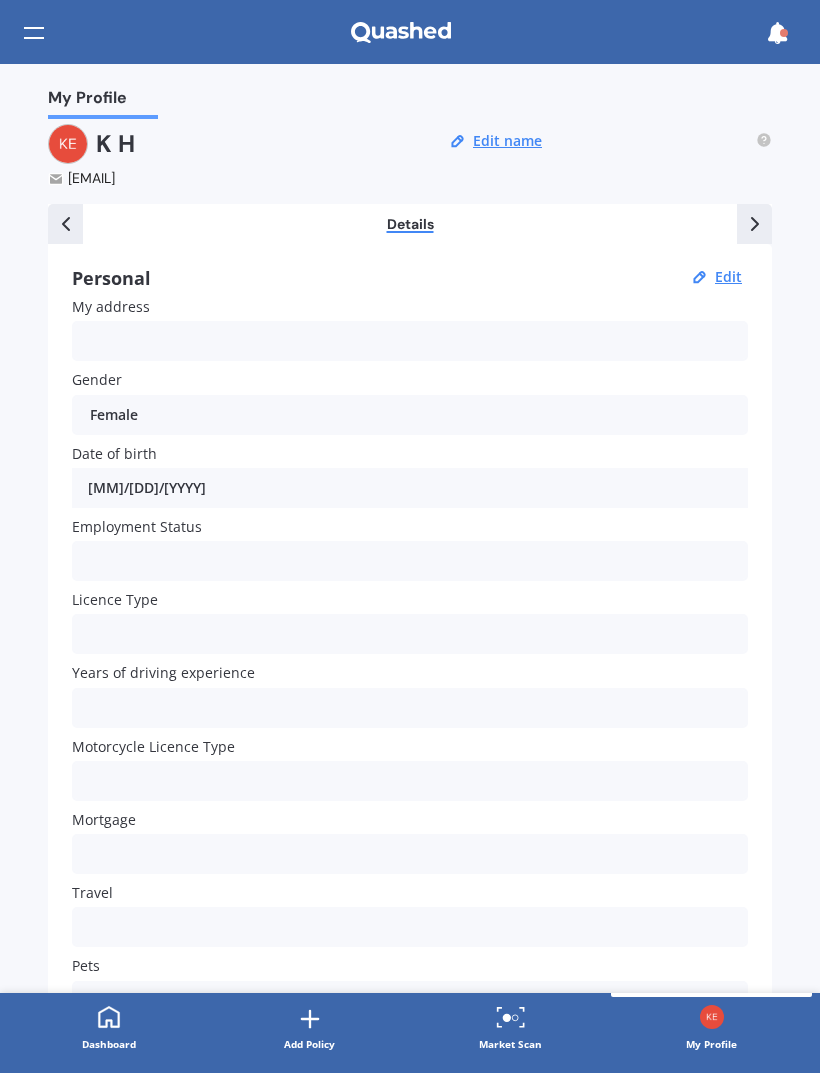 scroll, scrollTop: 0, scrollLeft: 0, axis: both 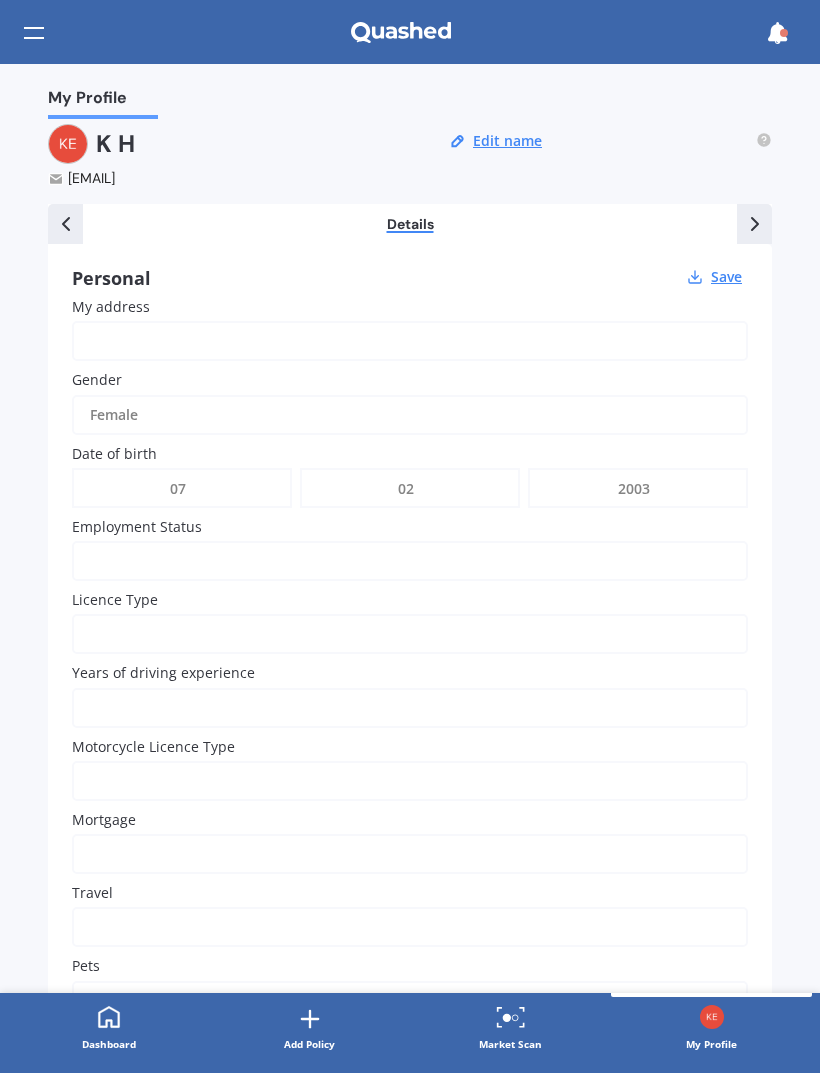 click on "Save" at bounding box center [726, 277] 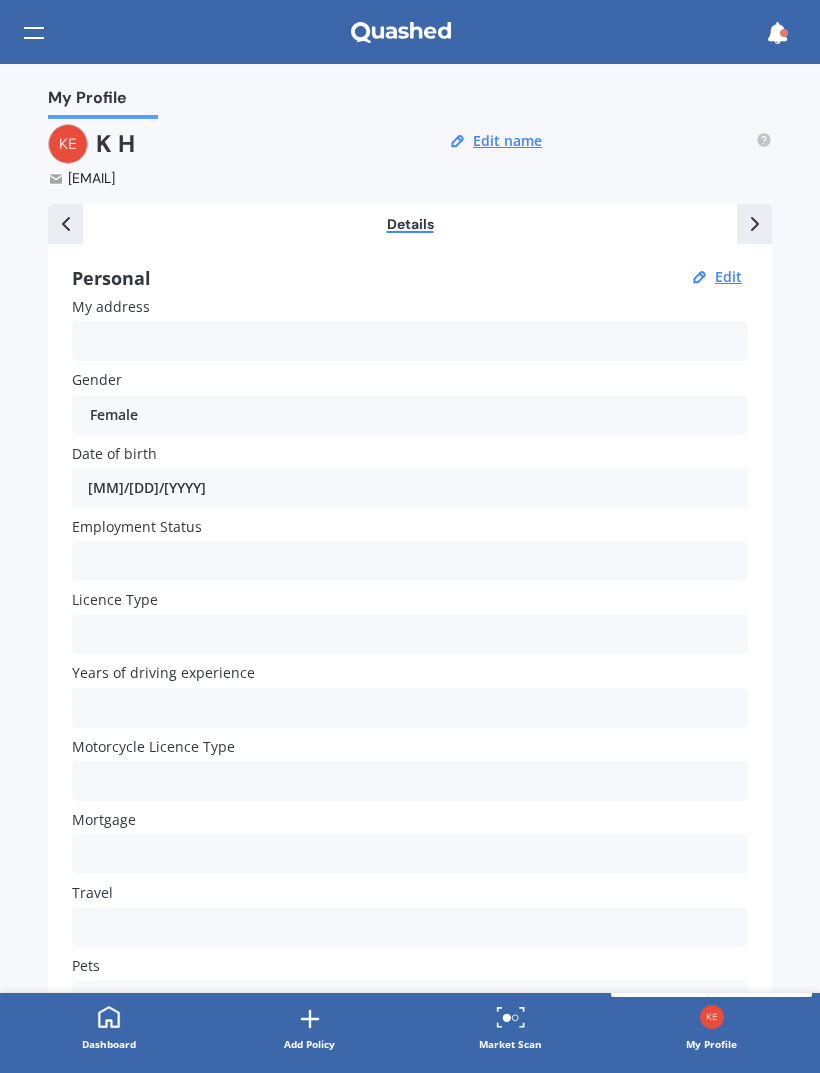 click on "Edit name" at bounding box center (507, 141) 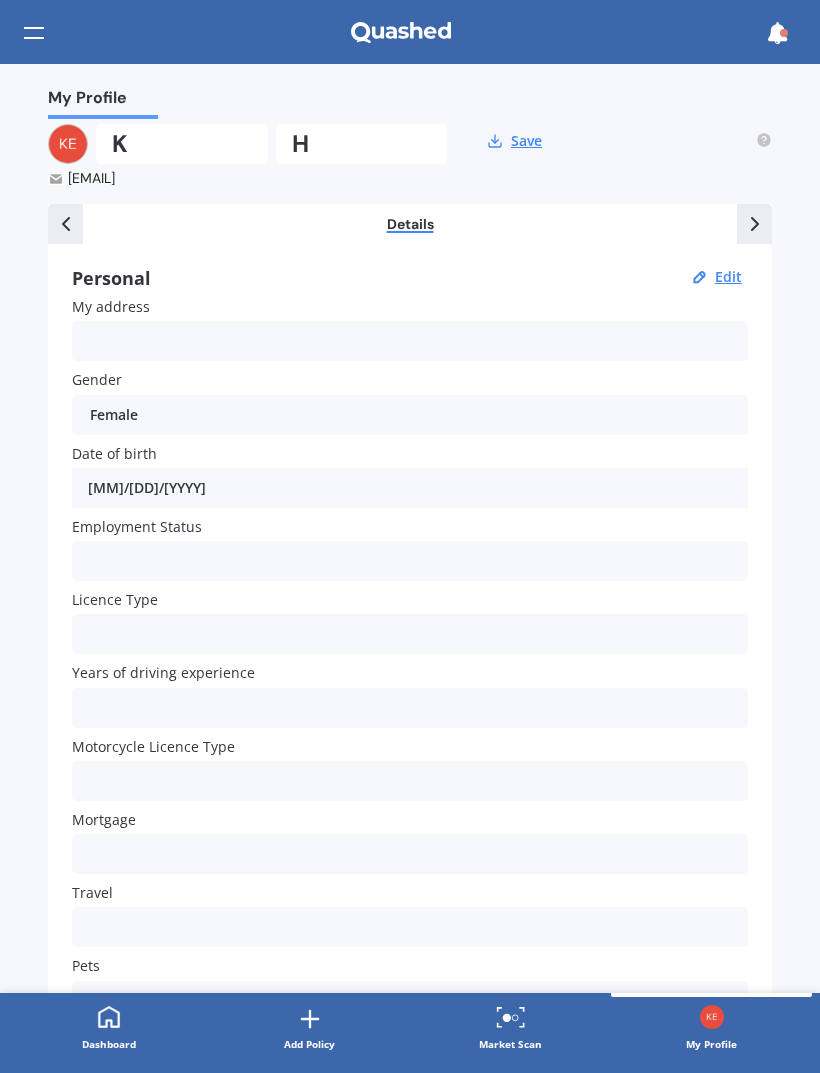 click on "Save" at bounding box center (526, 141) 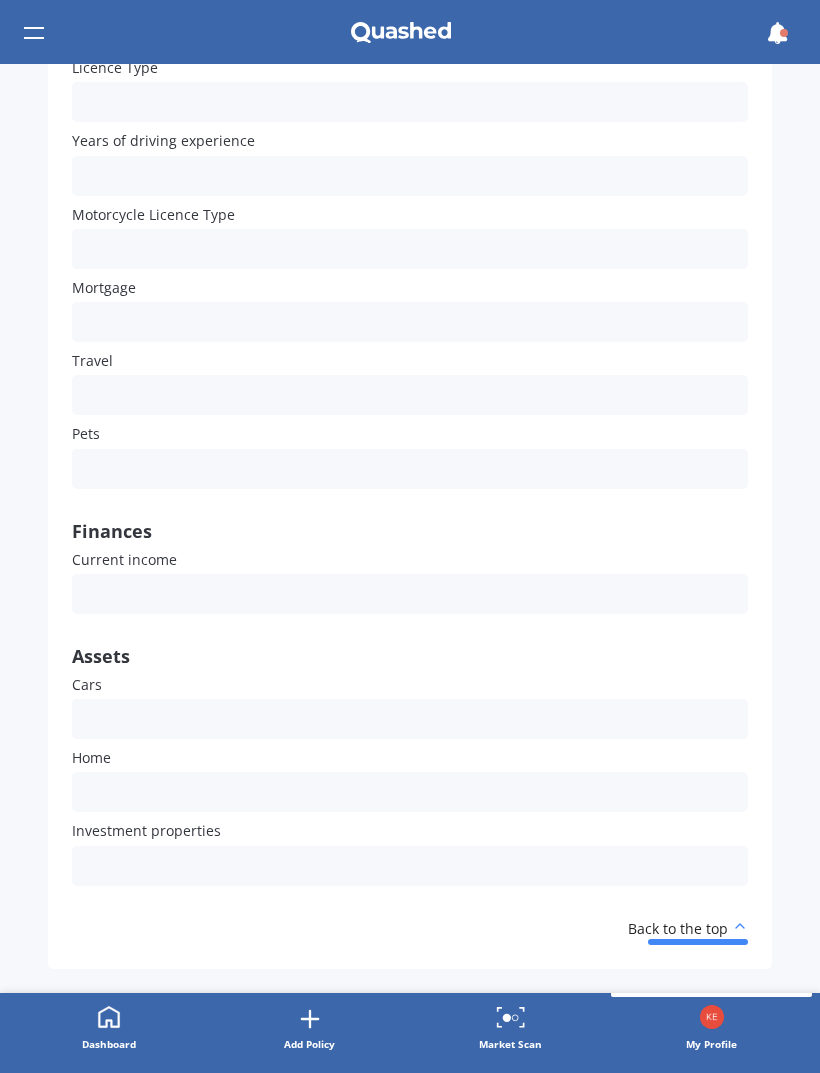 scroll, scrollTop: 531, scrollLeft: 0, axis: vertical 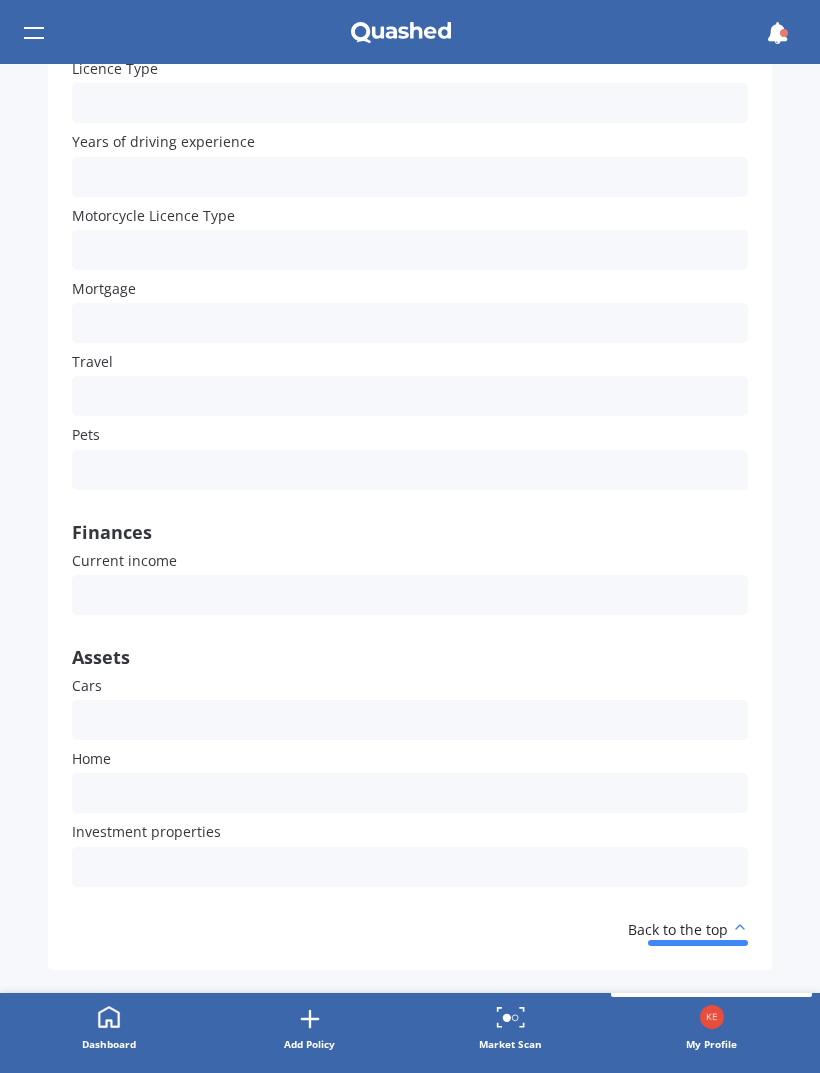 click on "Back to the top" at bounding box center [678, 932] 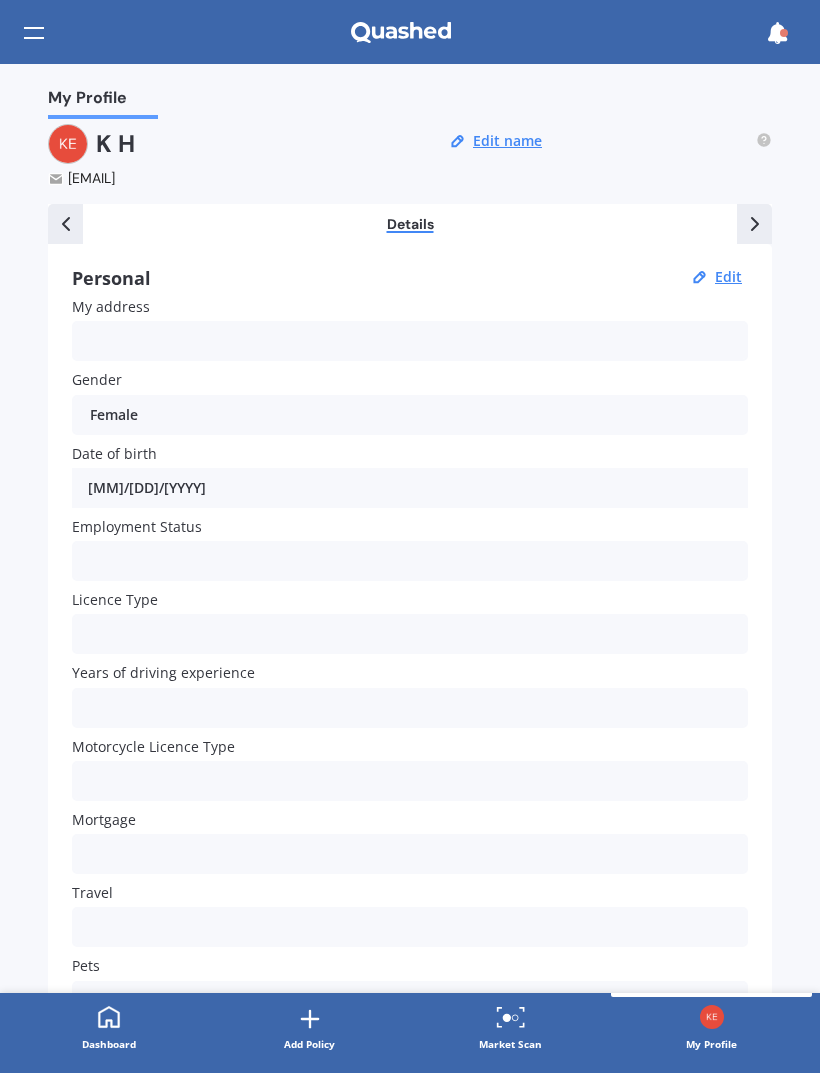 scroll, scrollTop: 0, scrollLeft: 0, axis: both 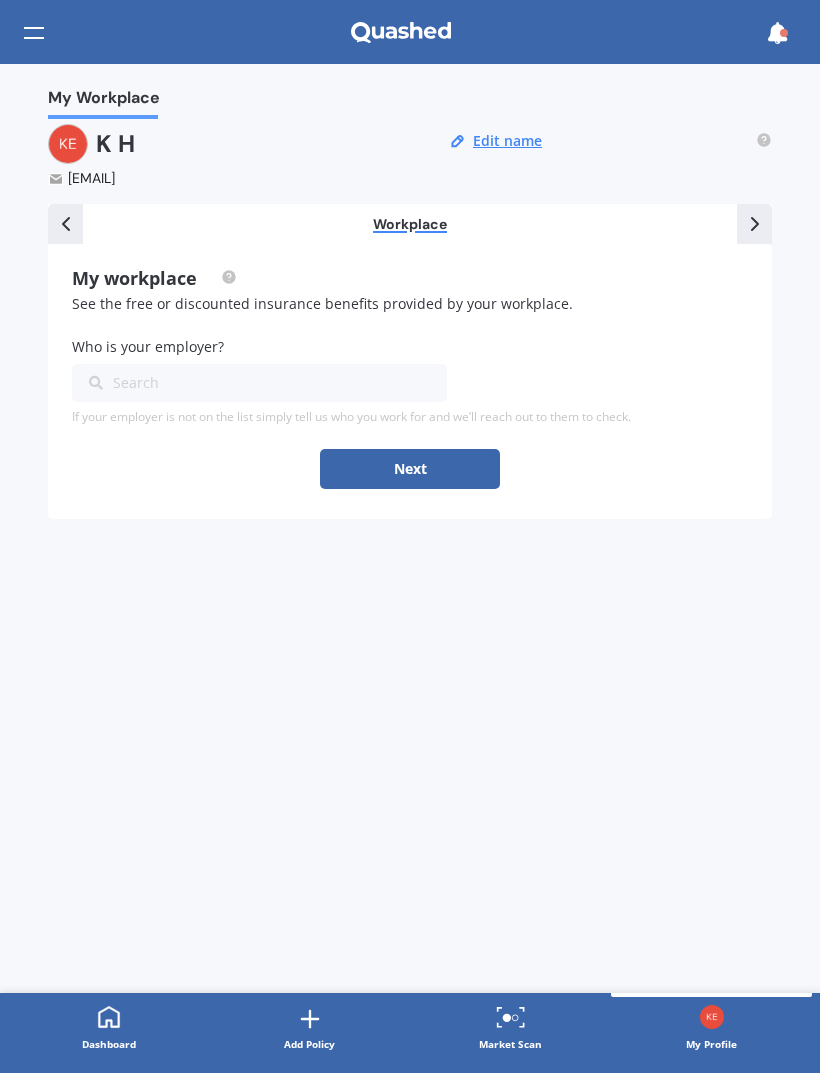 click 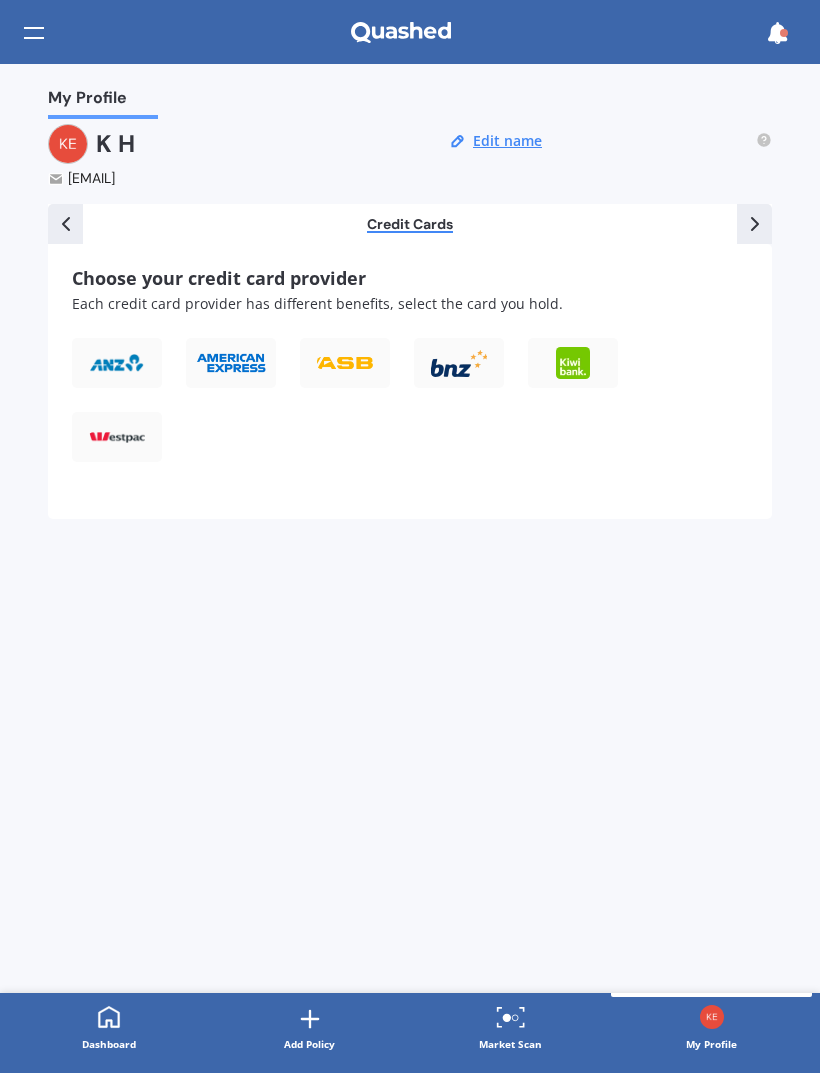 click 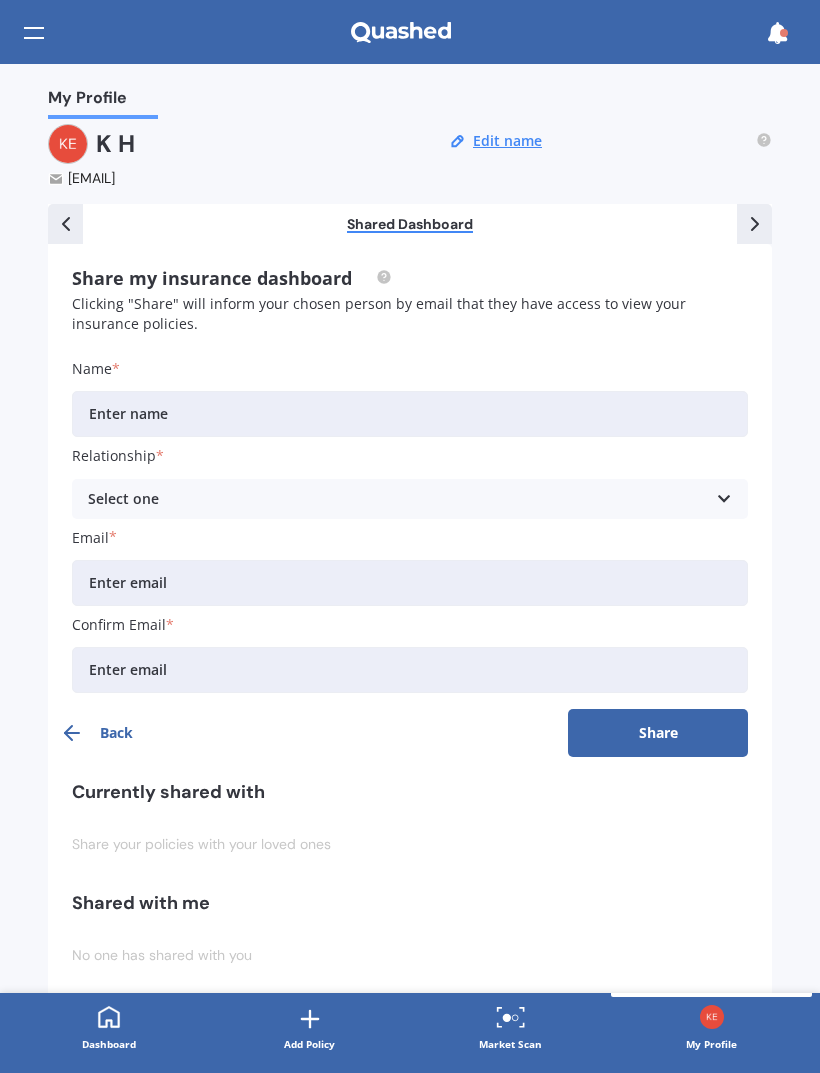 click 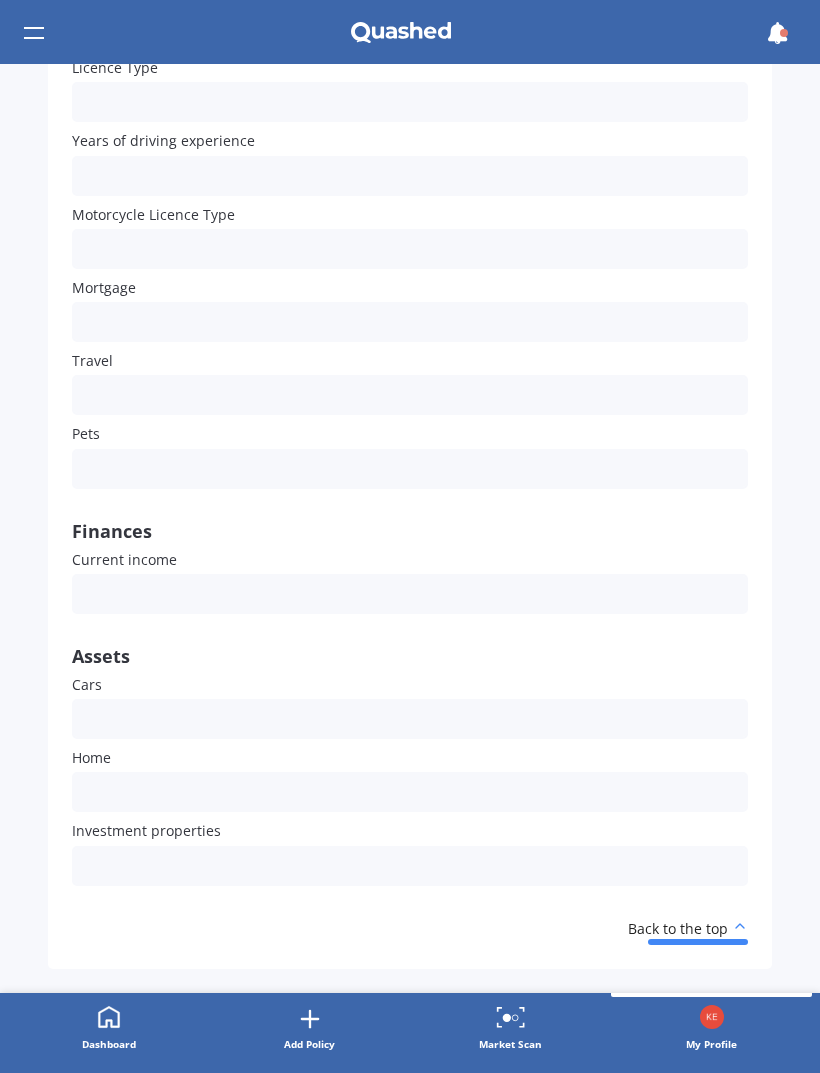 scroll, scrollTop: 531, scrollLeft: 0, axis: vertical 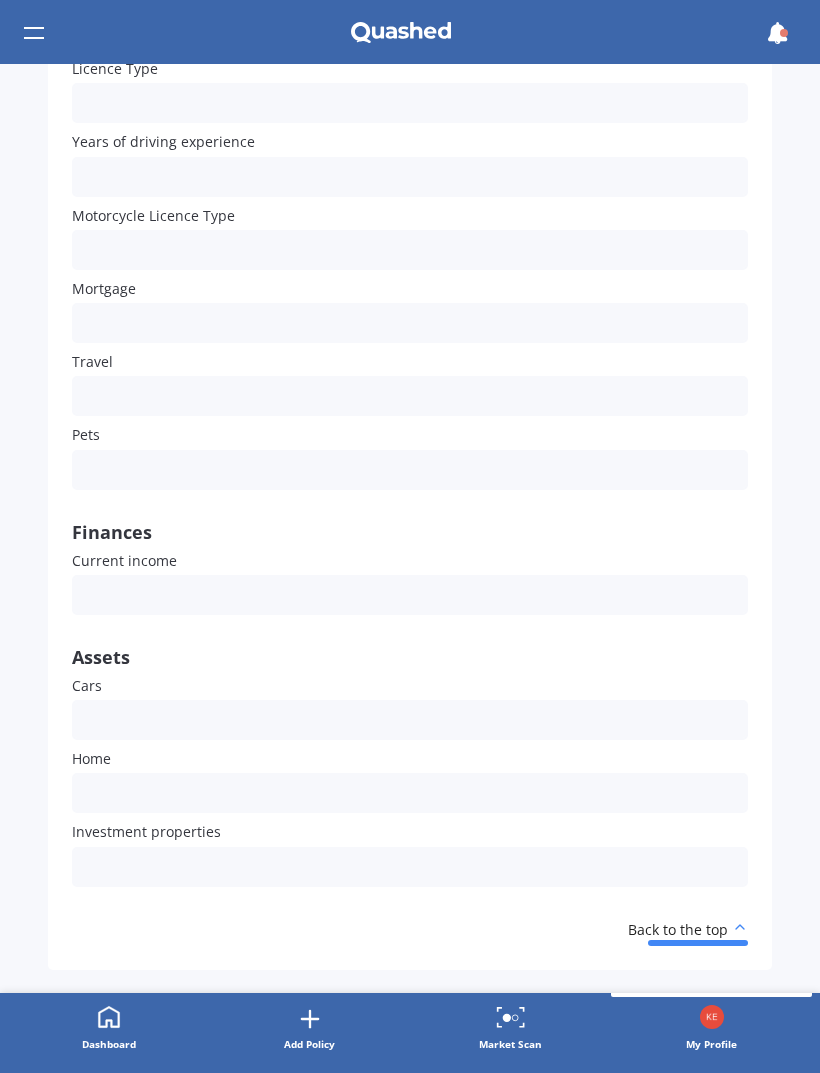click on "My Profile" at bounding box center [711, 1029] 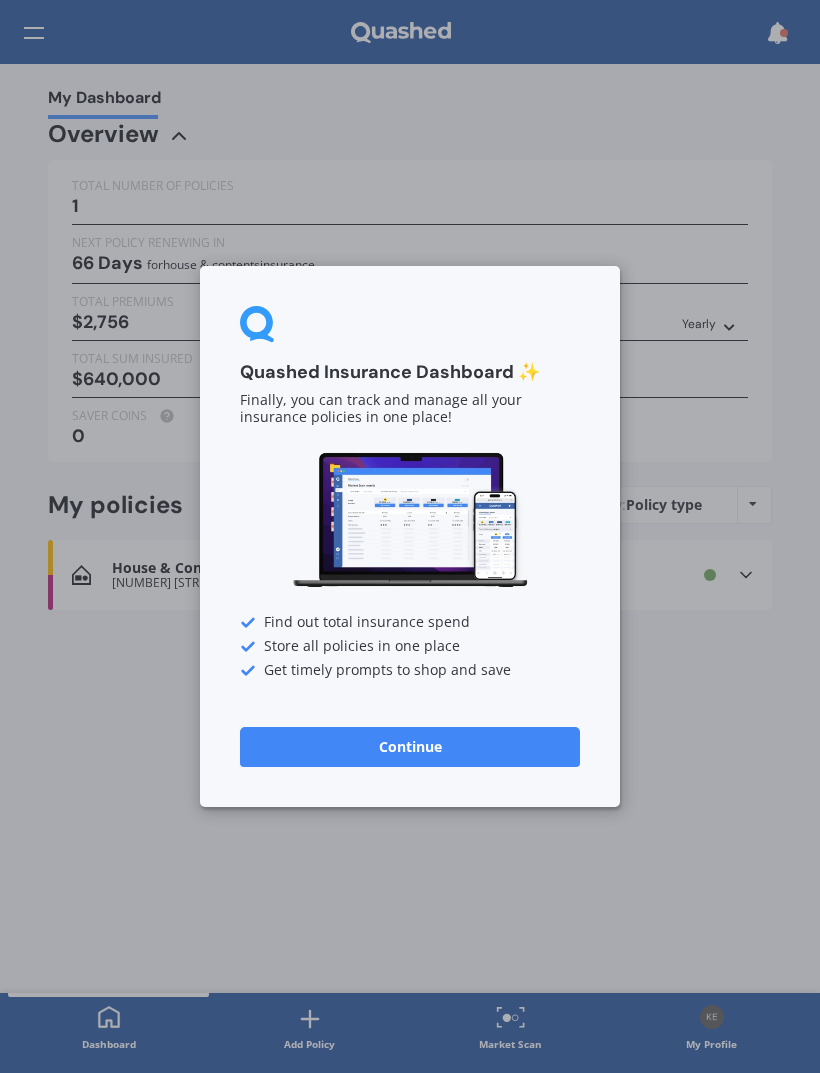 scroll, scrollTop: 0, scrollLeft: 0, axis: both 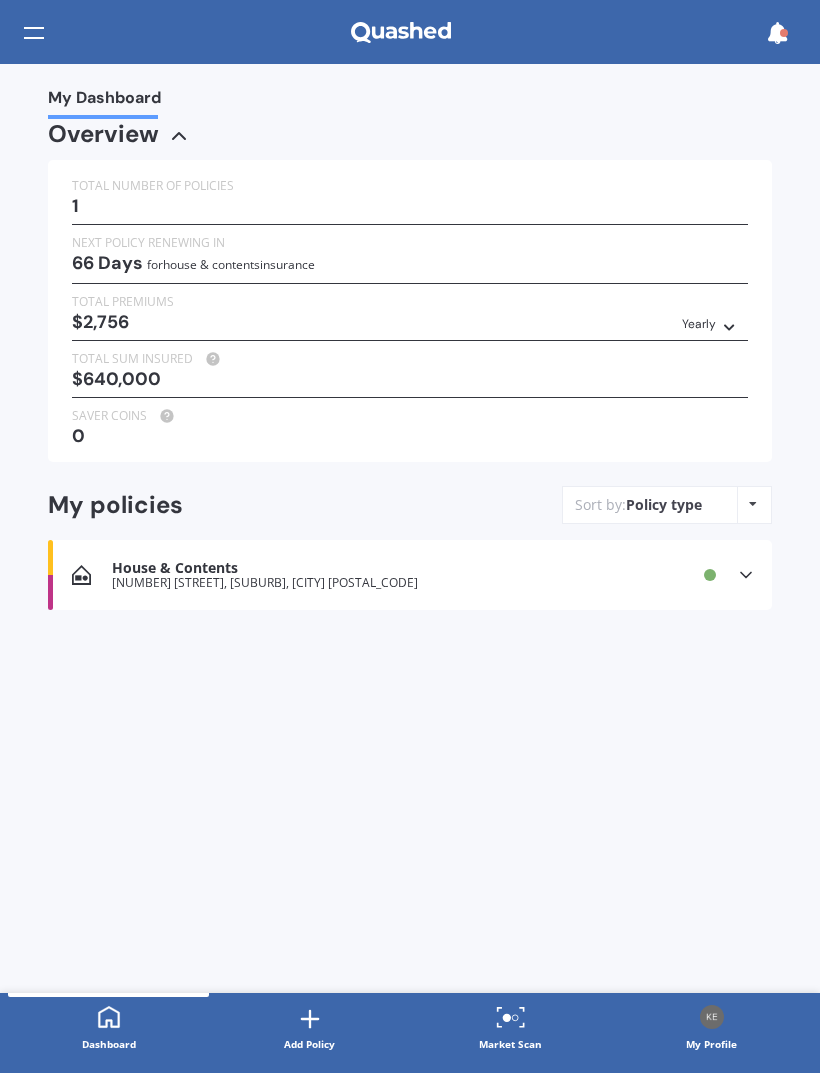 click 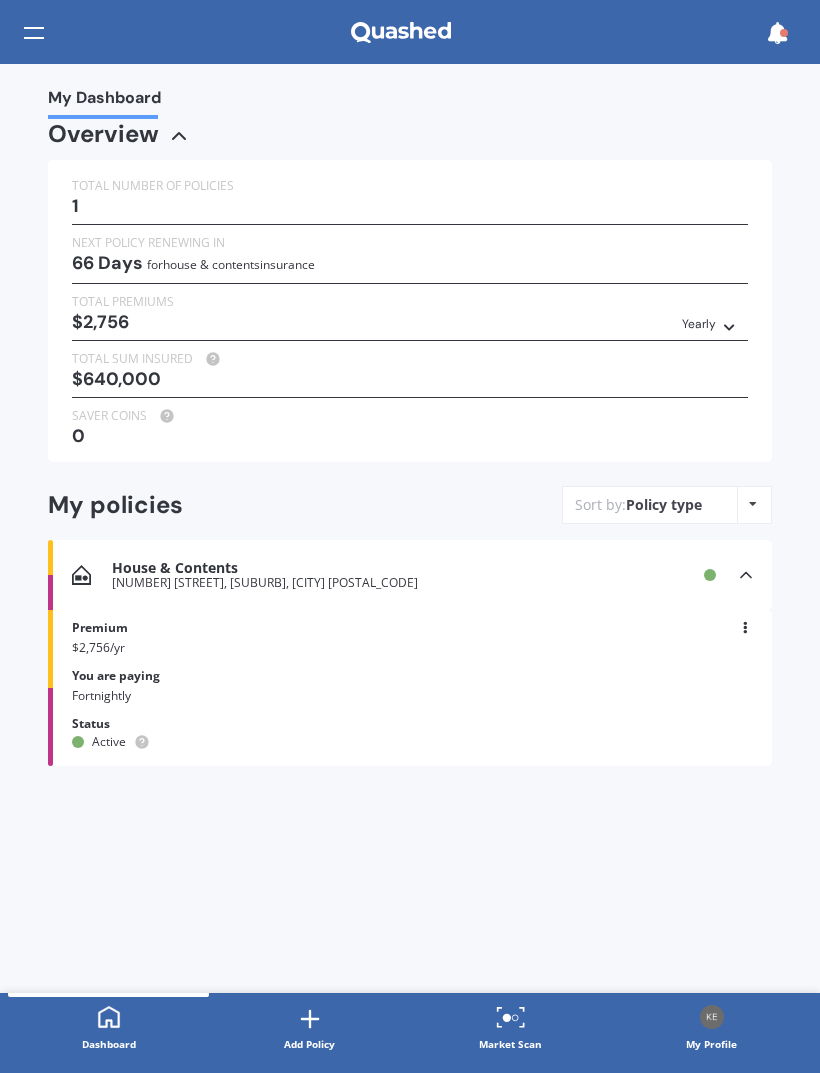 click on "House & Contents [NUMBER] [STREET], [SUBURB], [CITY] [POSTAL_CODE] Provider Renewal date [DD] [MONTH] [YYYY] Premium $[PRICE]/yr You are paying Fortnightly Status Active View option View policy Delete" at bounding box center (410, 688) 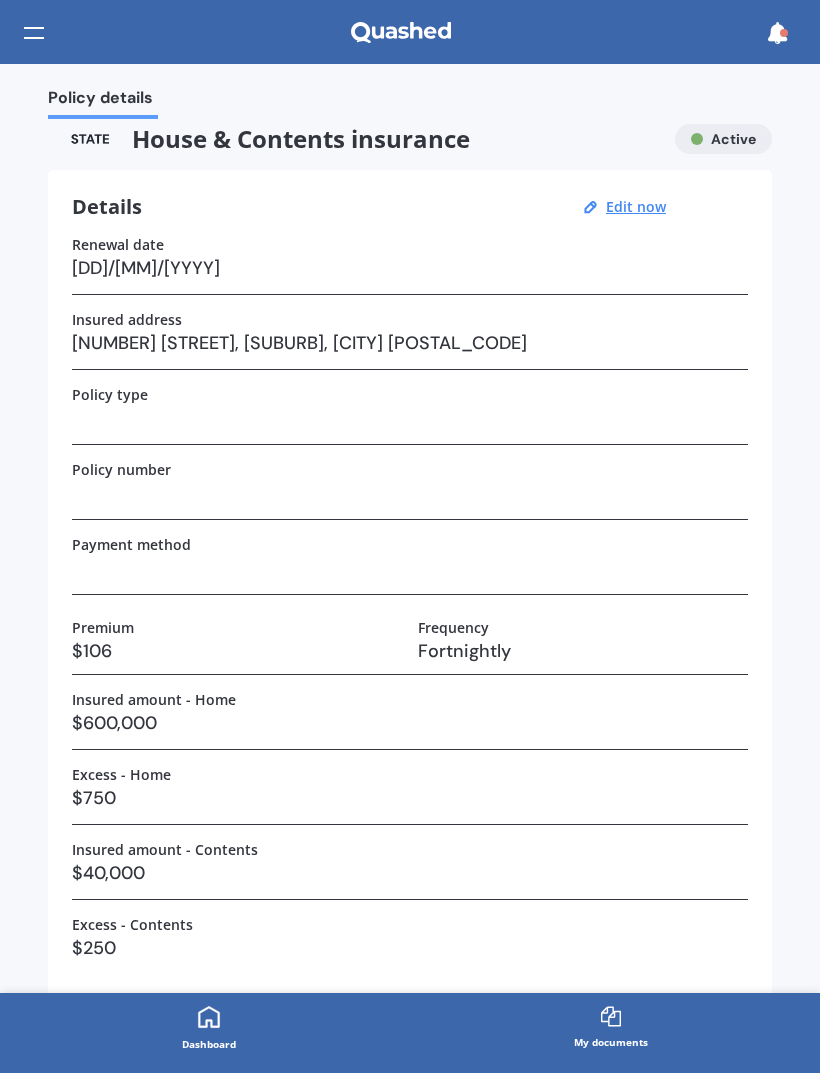 scroll, scrollTop: 0, scrollLeft: 0, axis: both 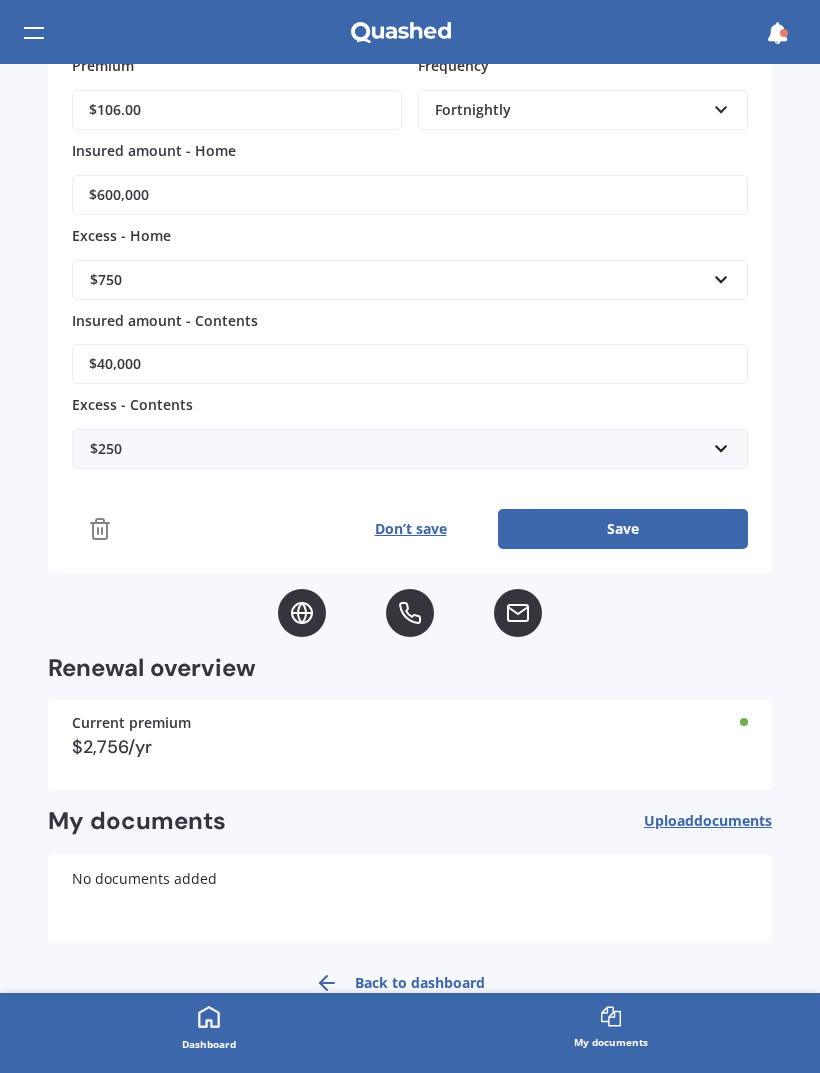 click 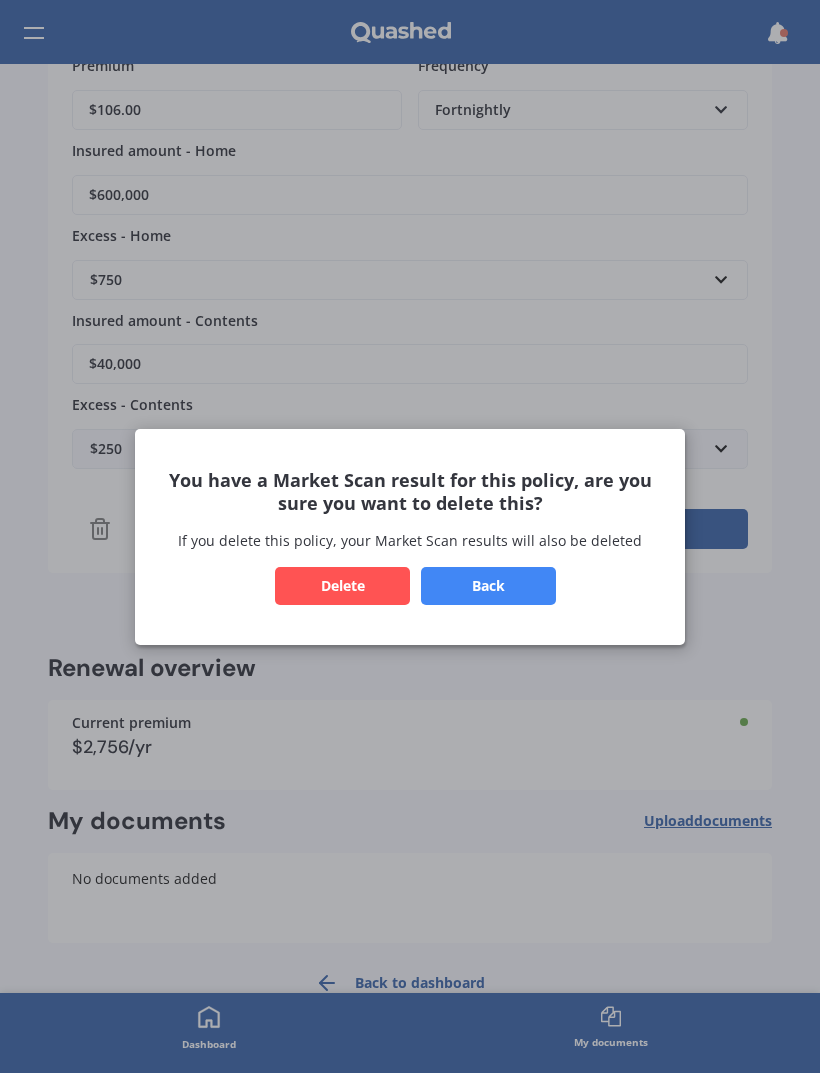 click on "Delete" at bounding box center [342, 585] 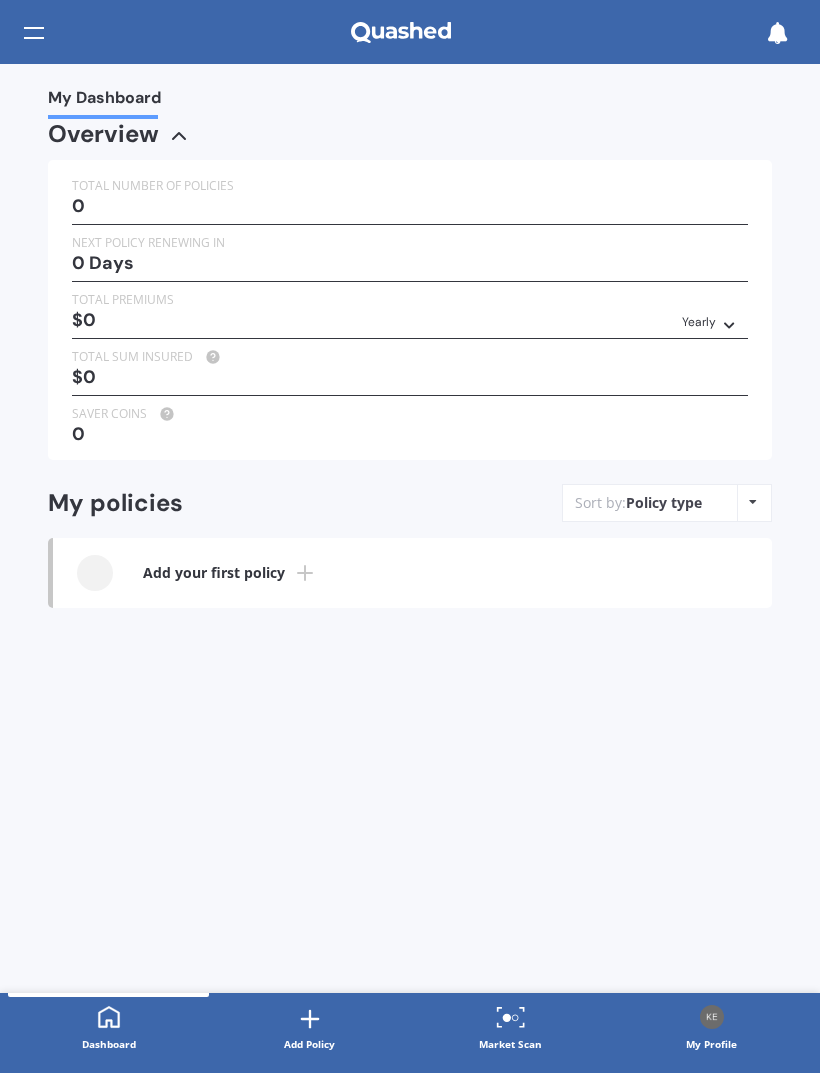 scroll, scrollTop: 0, scrollLeft: 0, axis: both 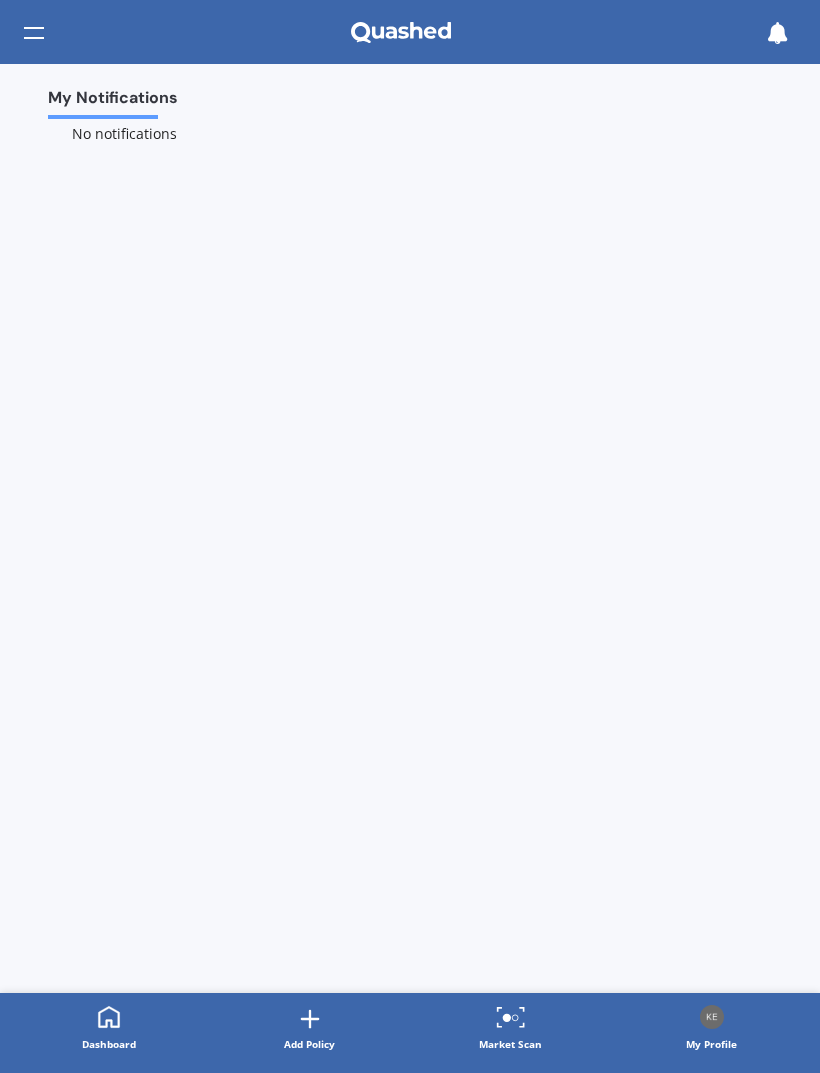 click at bounding box center (712, 1017) 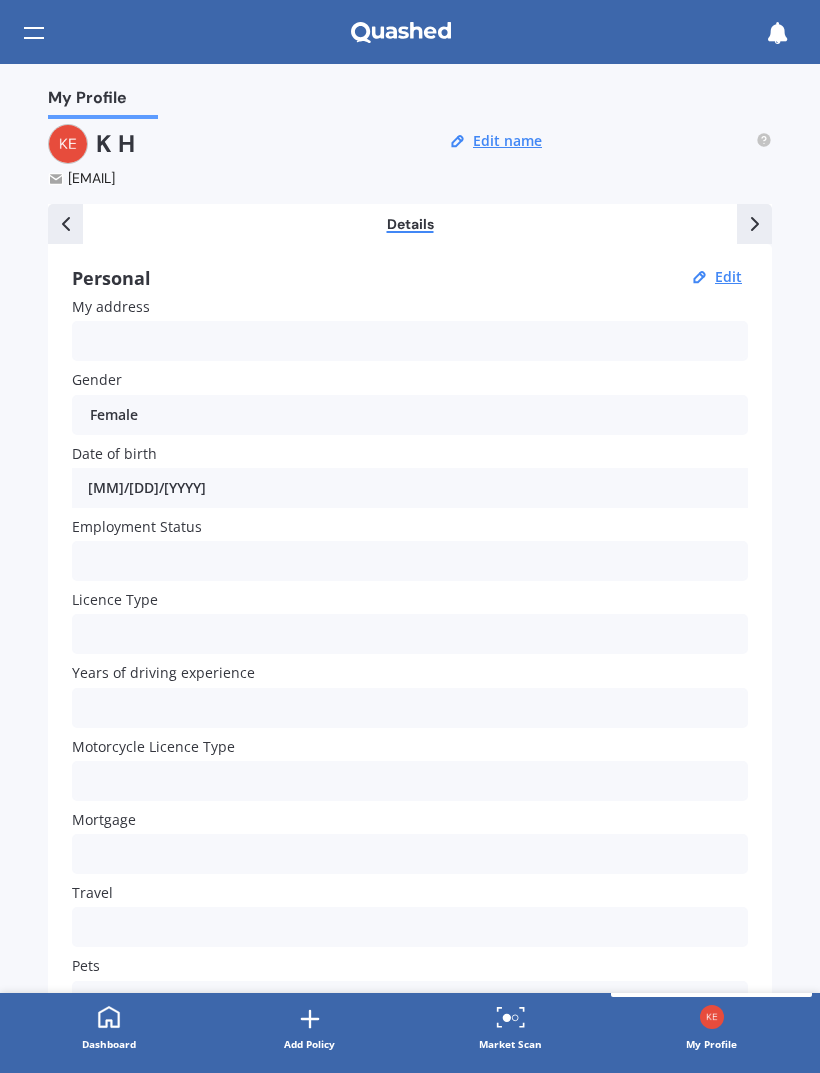 click on "[INITIAL] [INITIAL] [EMAIL]" at bounding box center (228, 156) 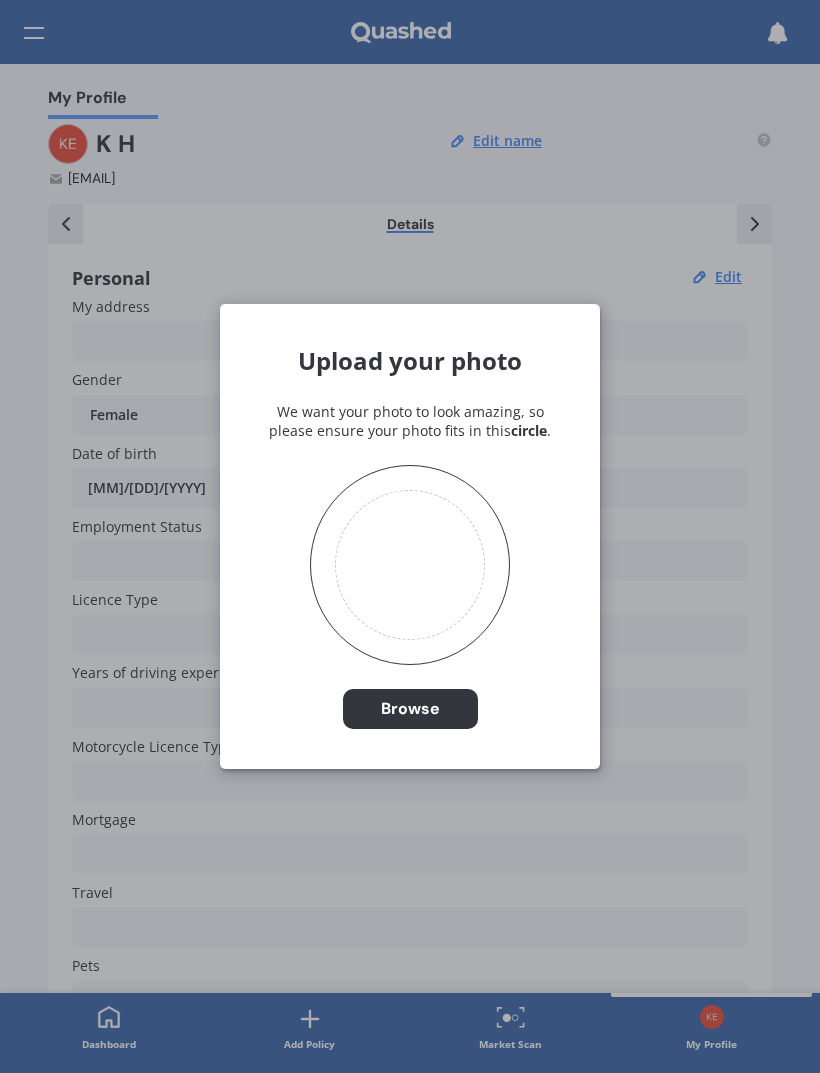 click on "Upload your photo We want your photo to look amazing, so please ensure your photo fits in this circle. Browse" at bounding box center (410, 536) 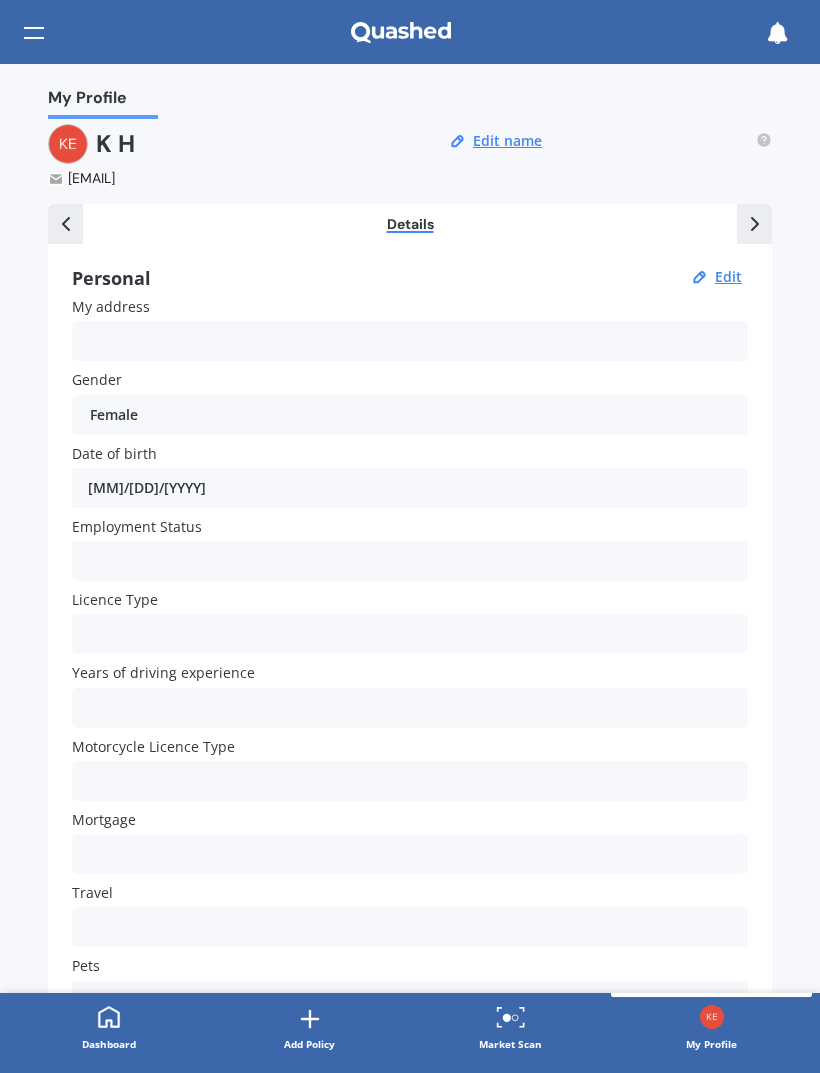 click on "Edit name" at bounding box center [507, 141] 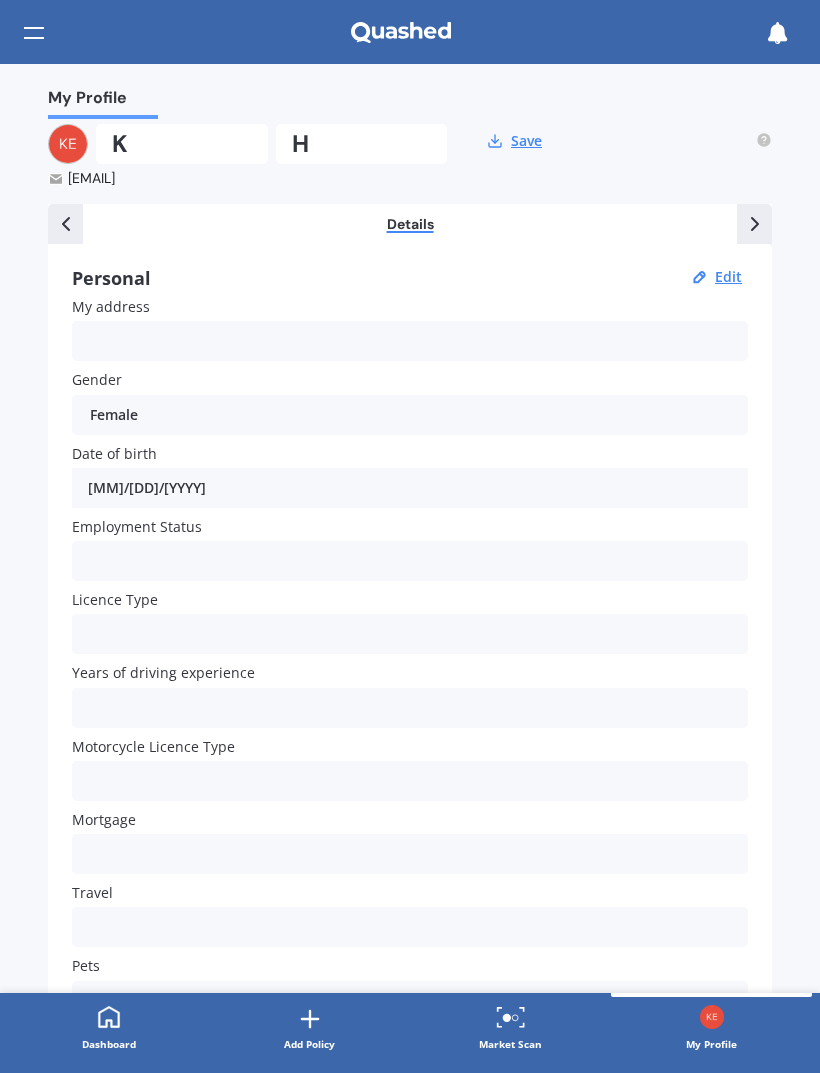 scroll, scrollTop: 0, scrollLeft: 0, axis: both 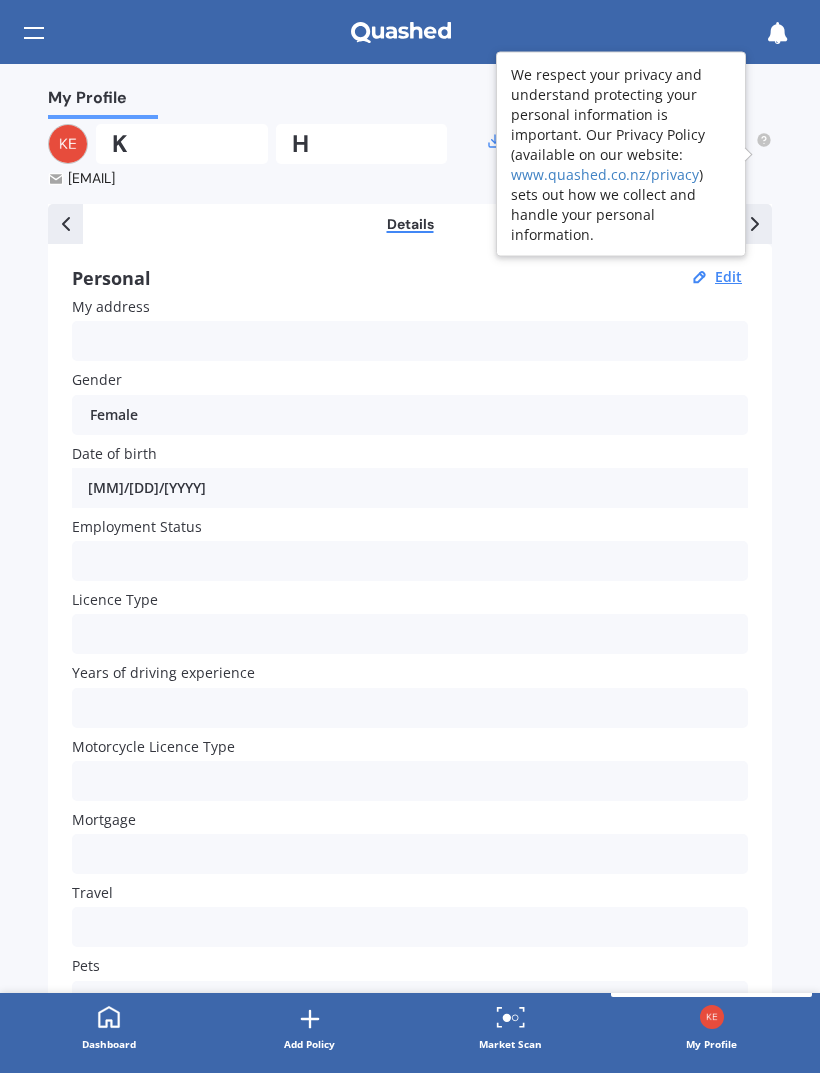 click on "www.quashed.co.nz/privacy" at bounding box center [605, 173] 